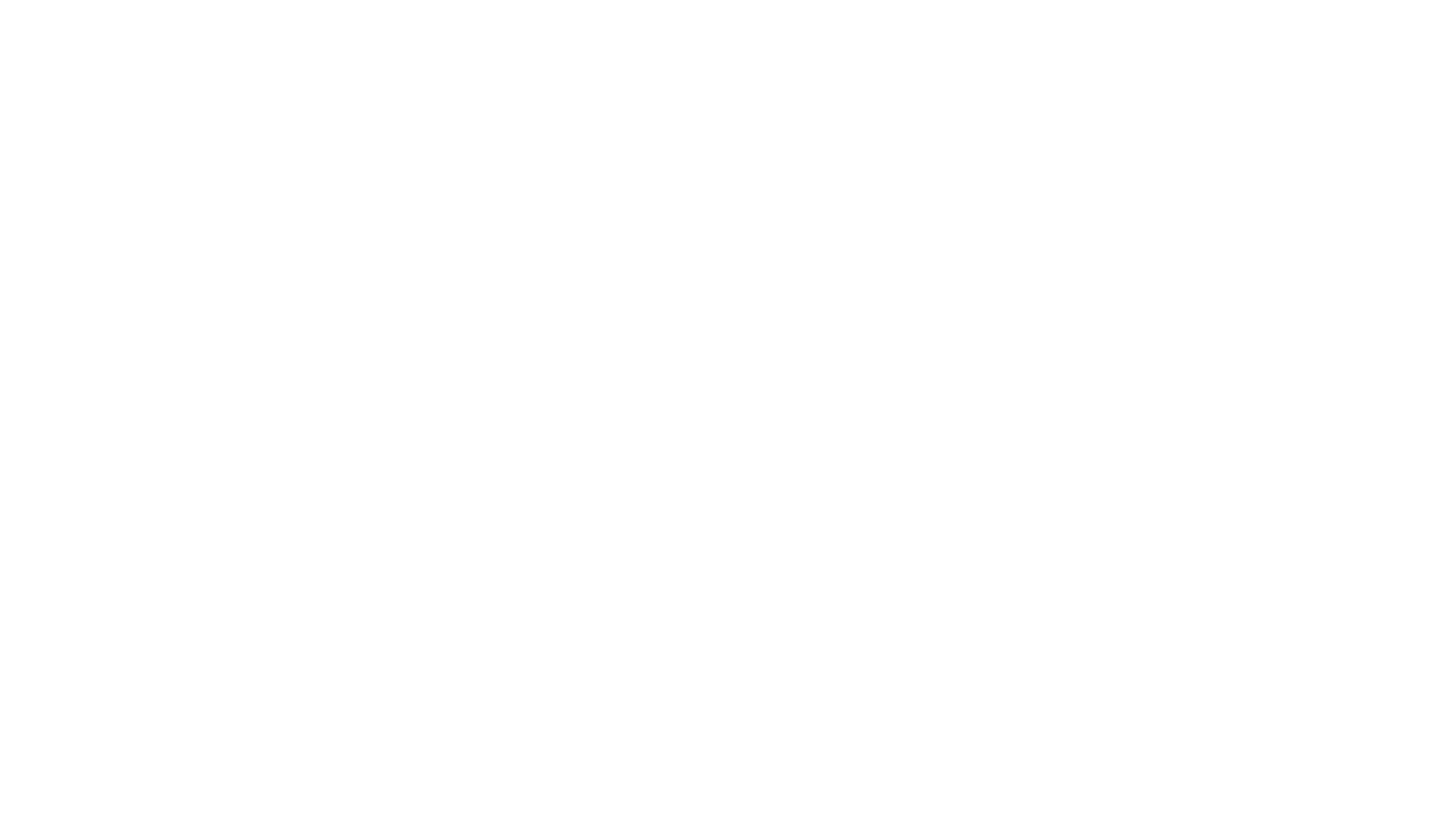 scroll, scrollTop: 0, scrollLeft: 0, axis: both 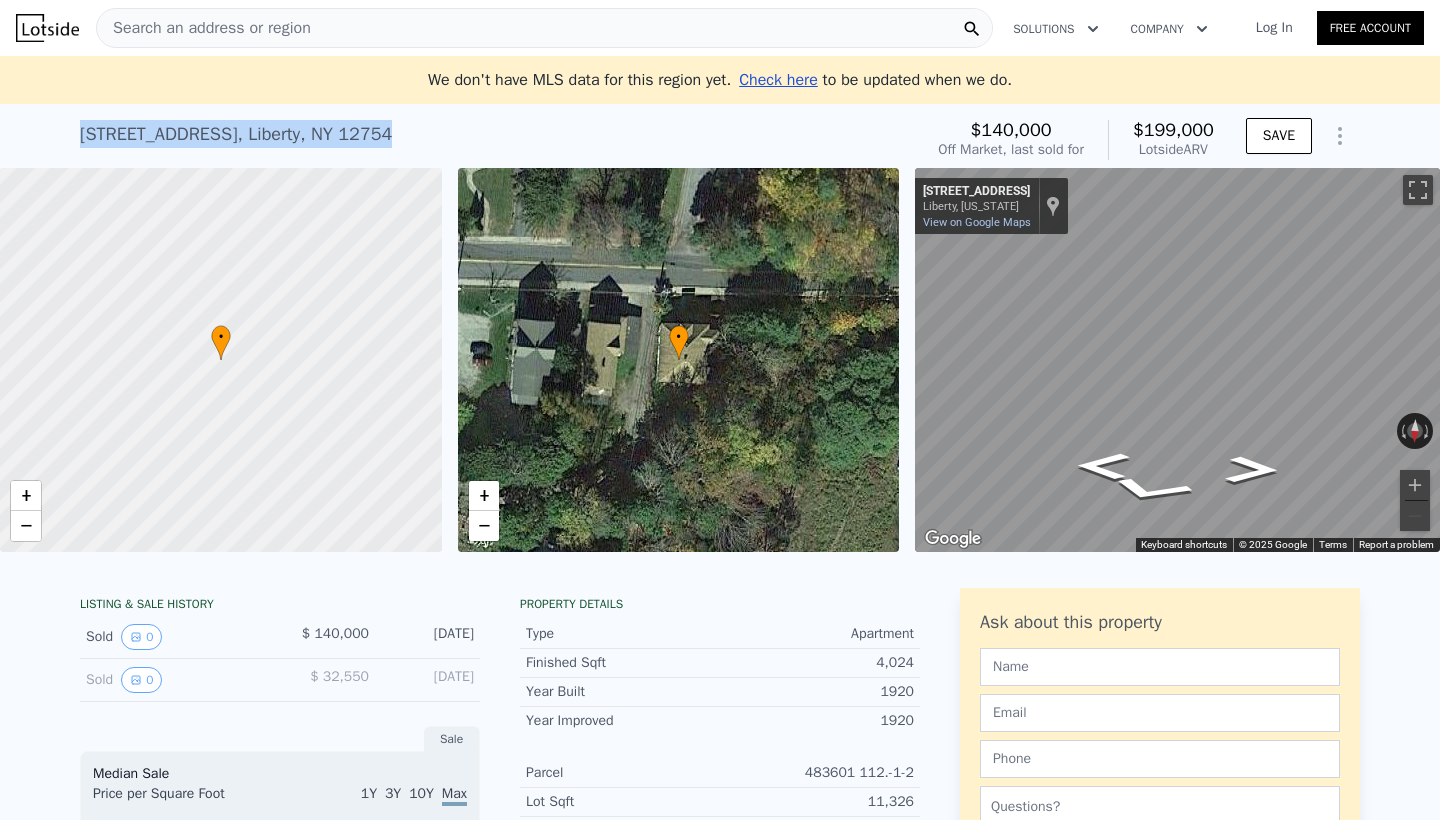 drag, startPoint x: 80, startPoint y: 132, endPoint x: 458, endPoint y: 136, distance: 378.02115 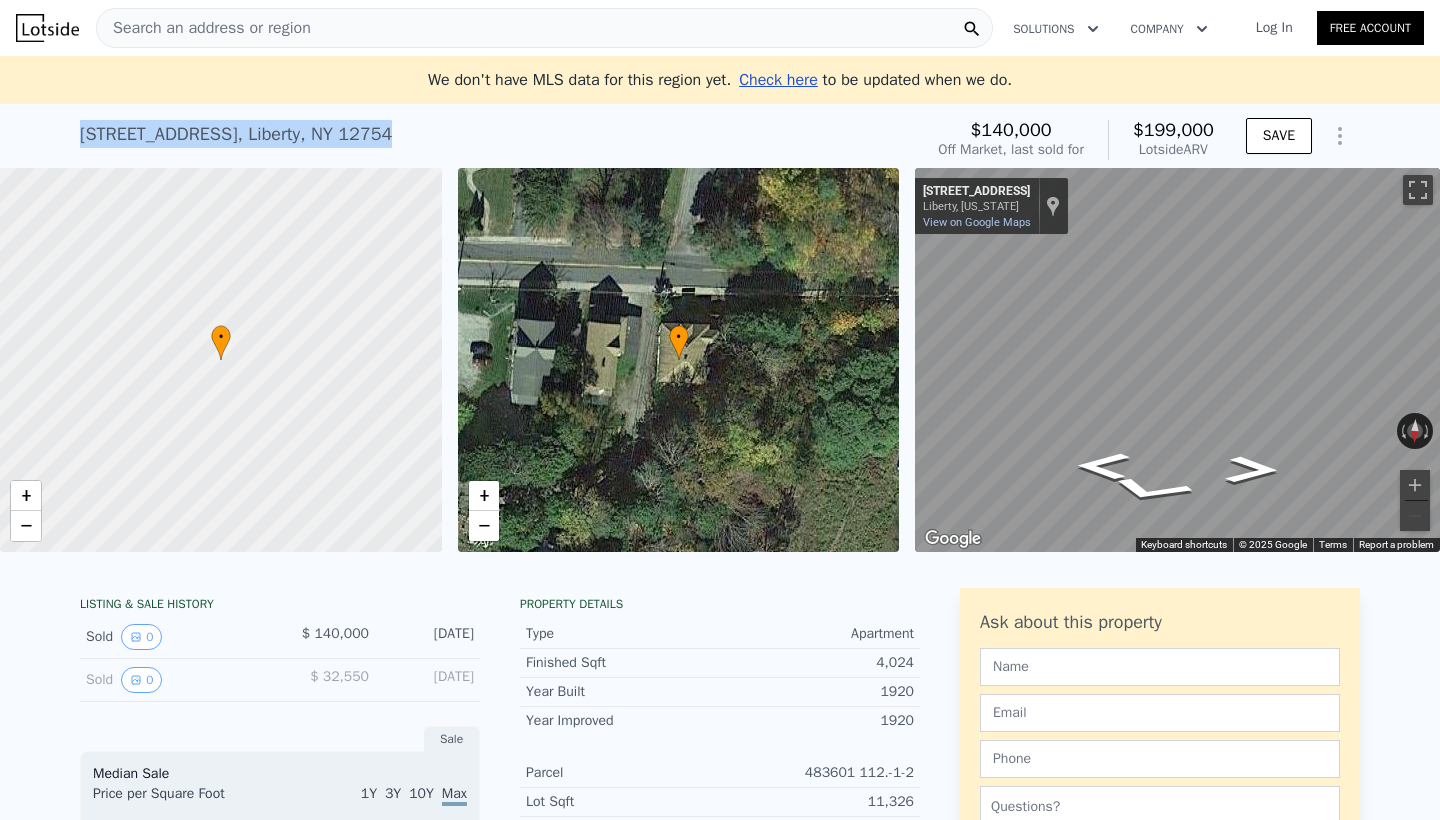 copy on "[STREET_ADDRESS] Sold [DATE] for  $140k (~ARV  $199k )" 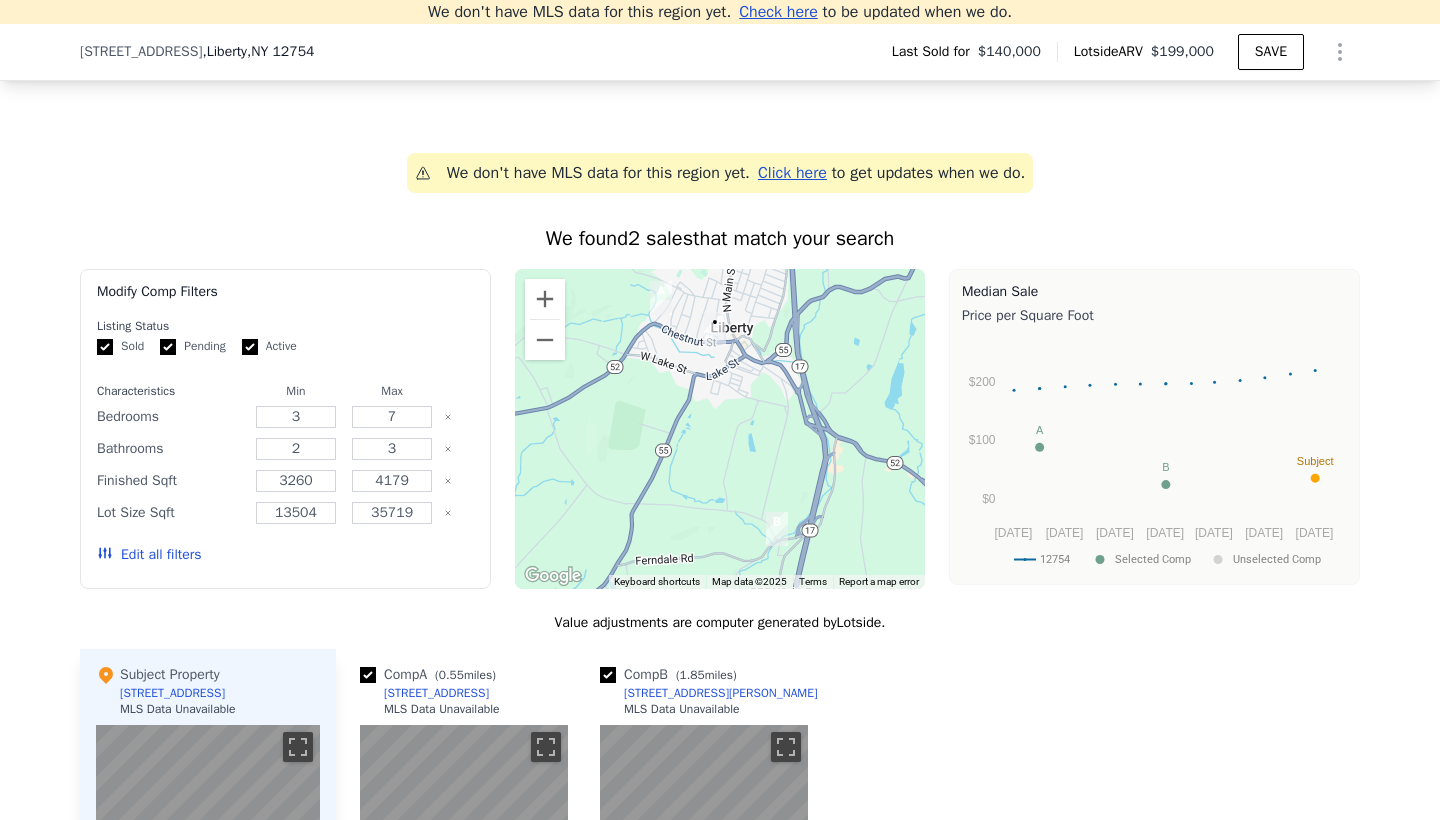 scroll, scrollTop: 1458, scrollLeft: 0, axis: vertical 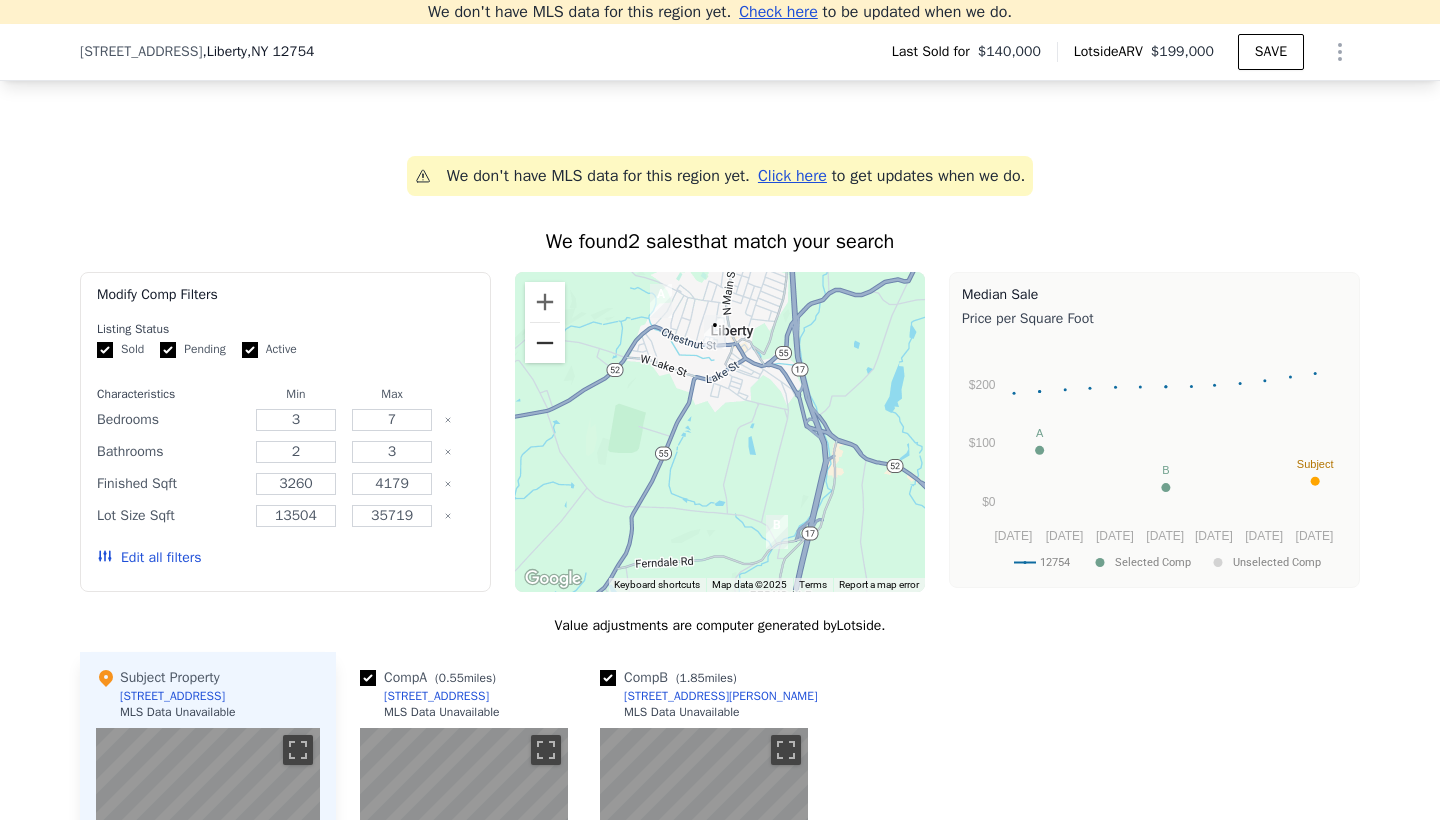click at bounding box center (545, 343) 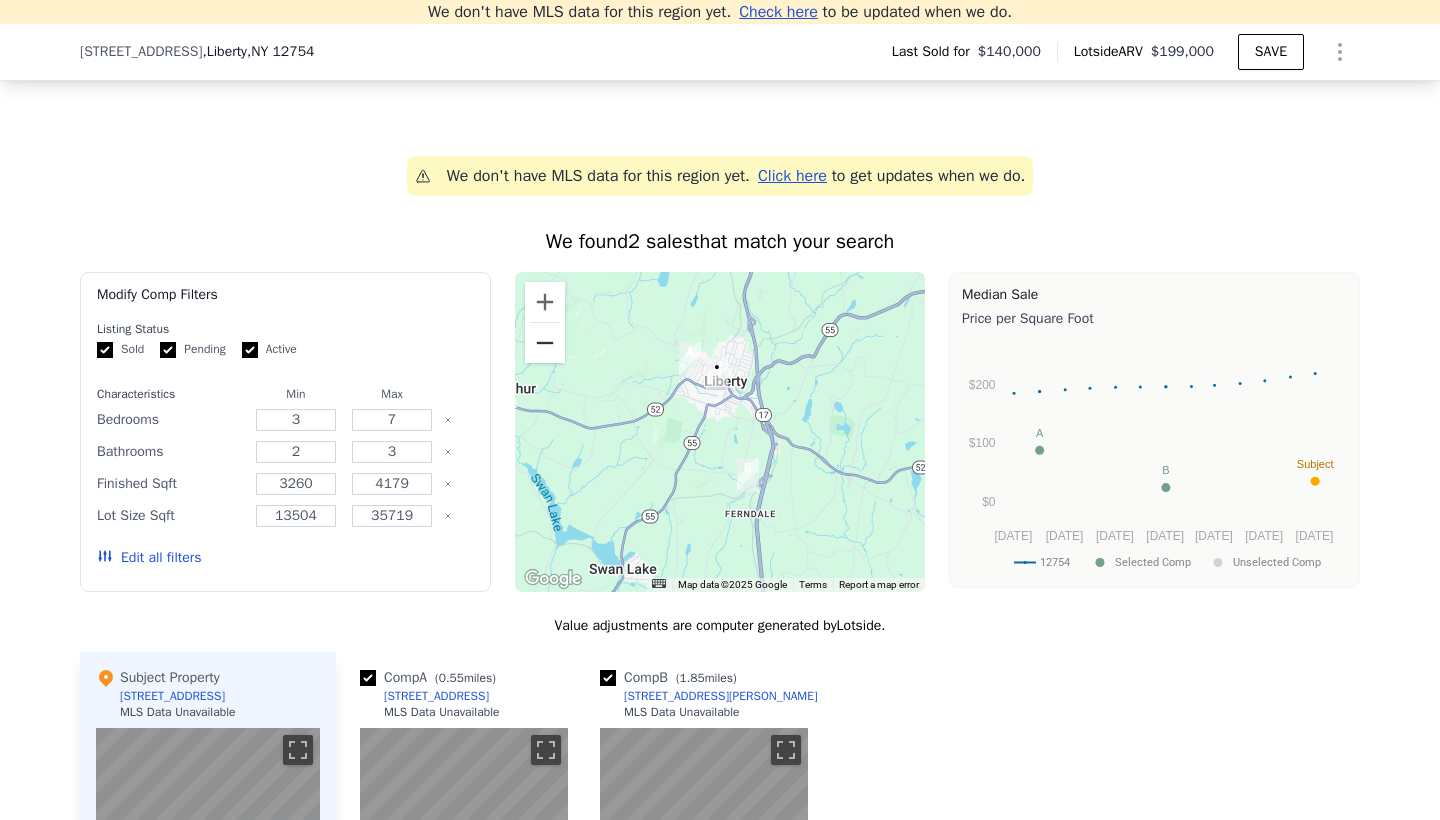 click at bounding box center [545, 343] 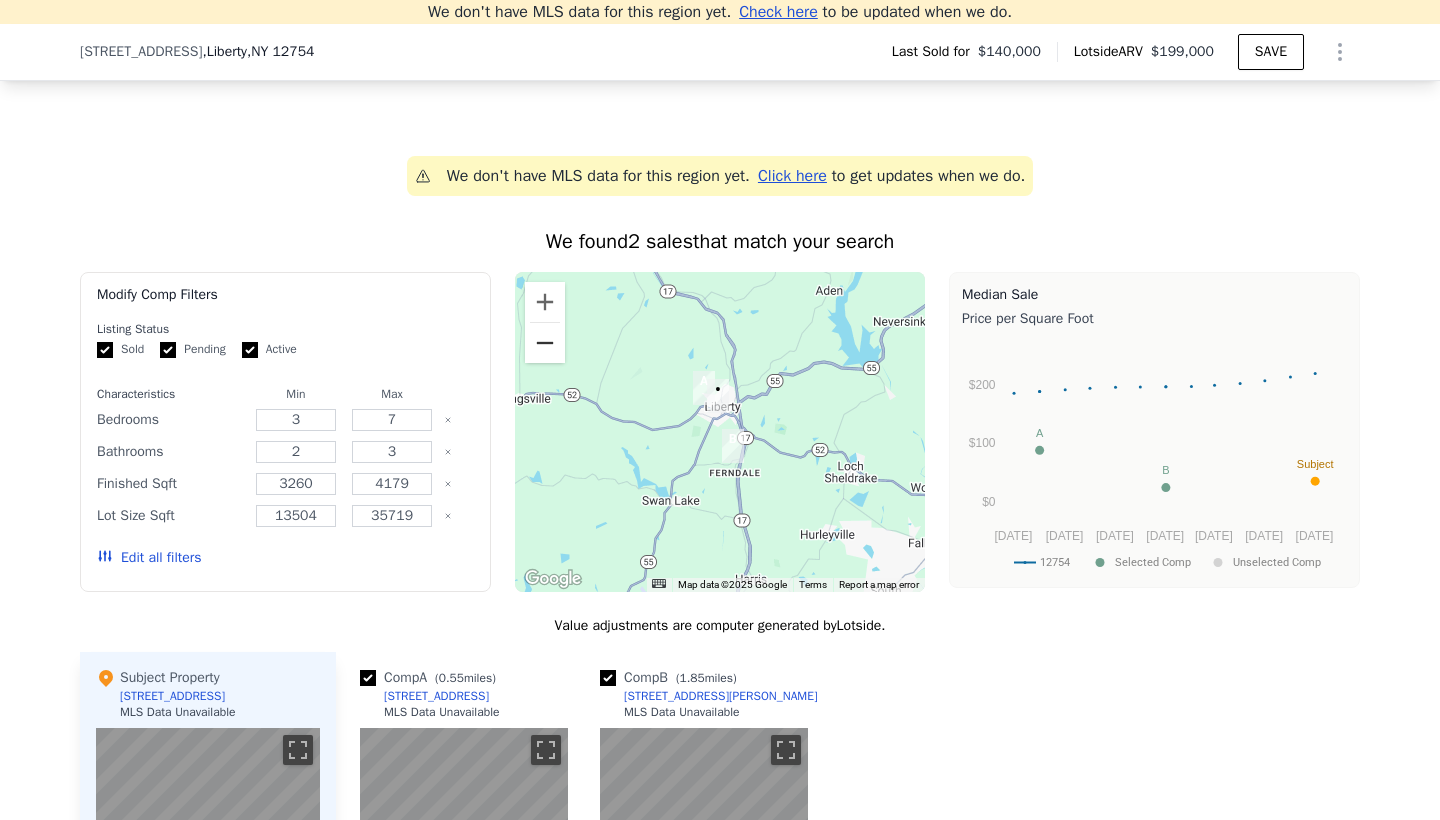 click at bounding box center (545, 343) 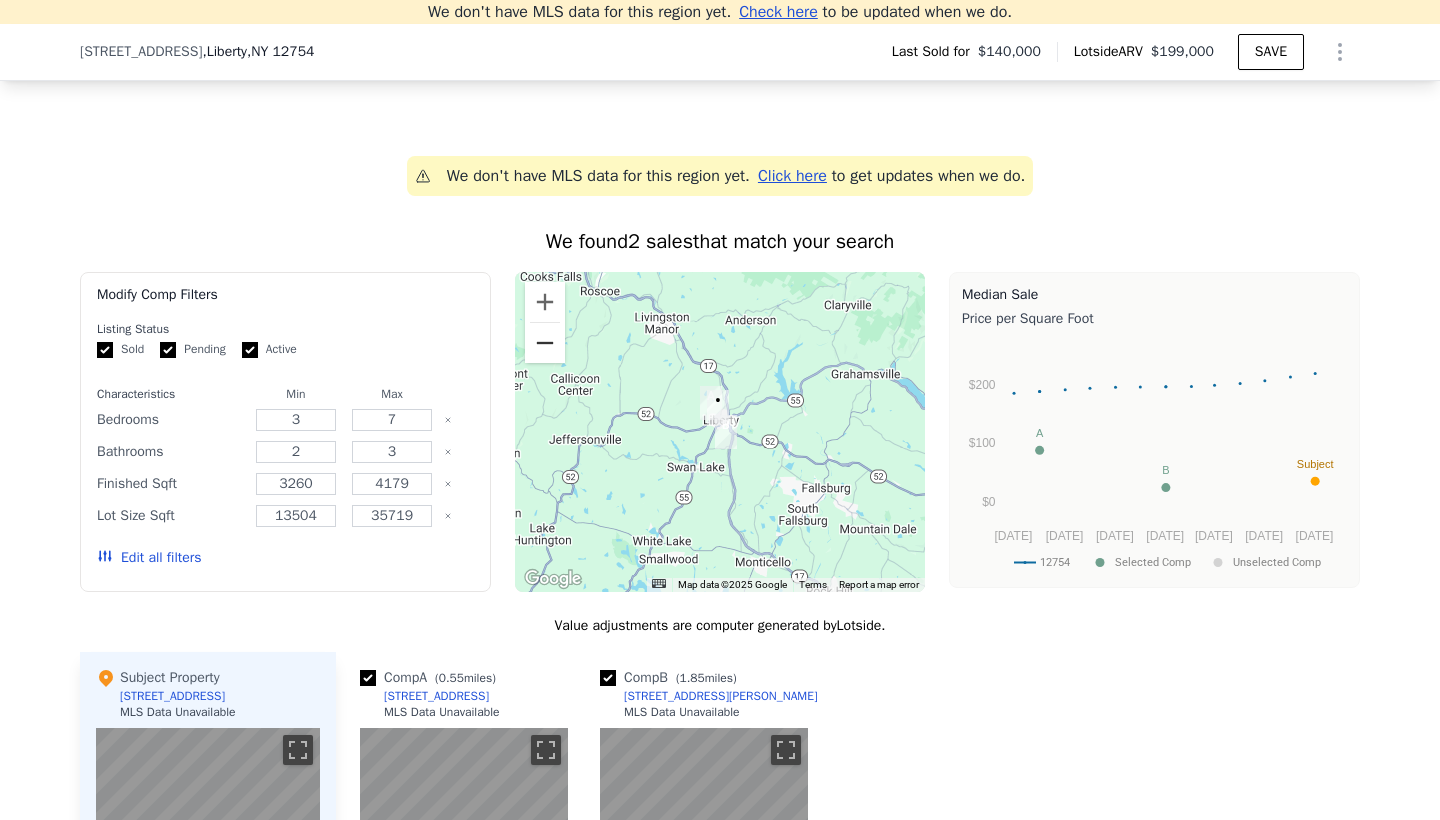 click at bounding box center (545, 343) 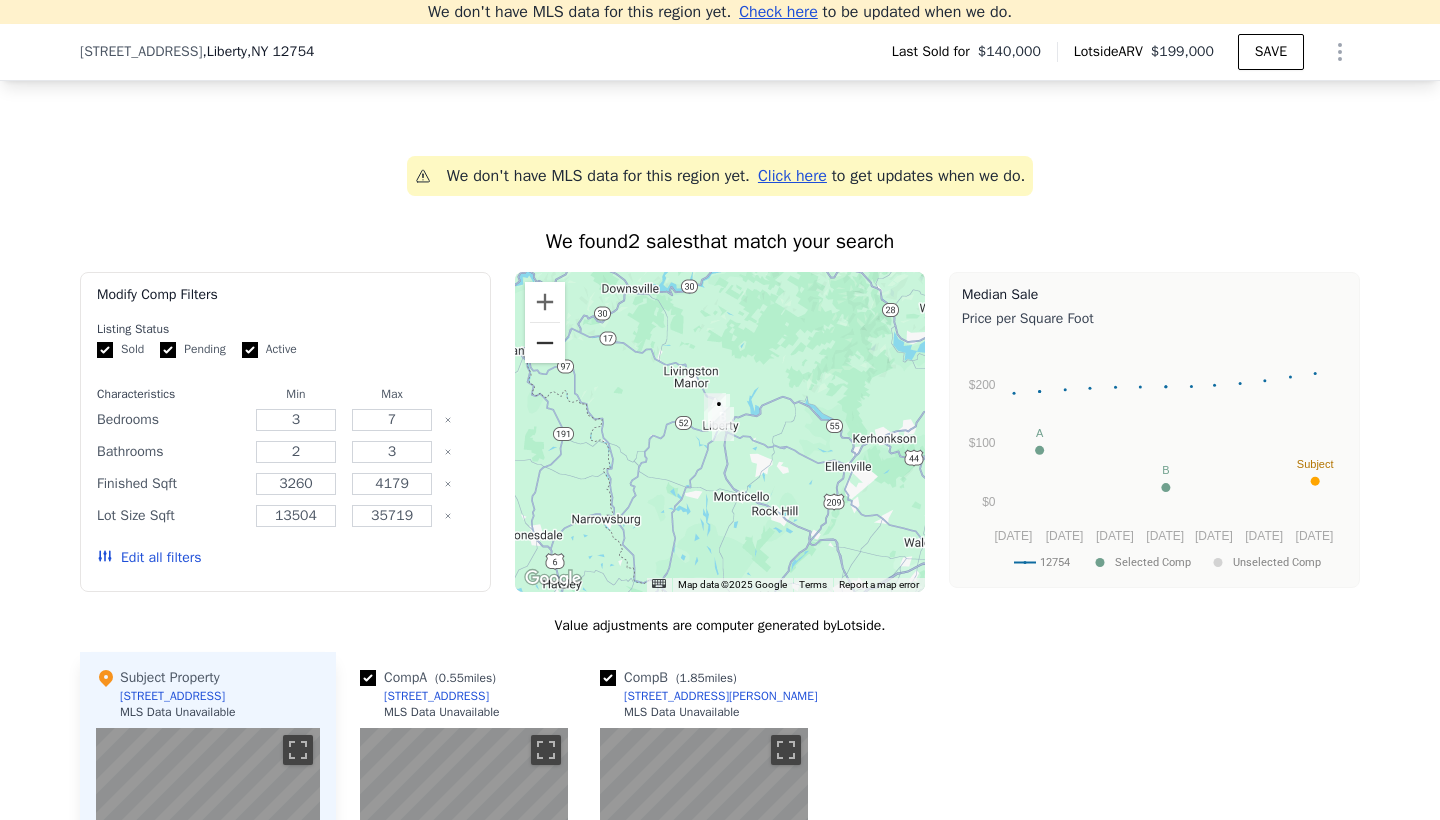 click at bounding box center (545, 343) 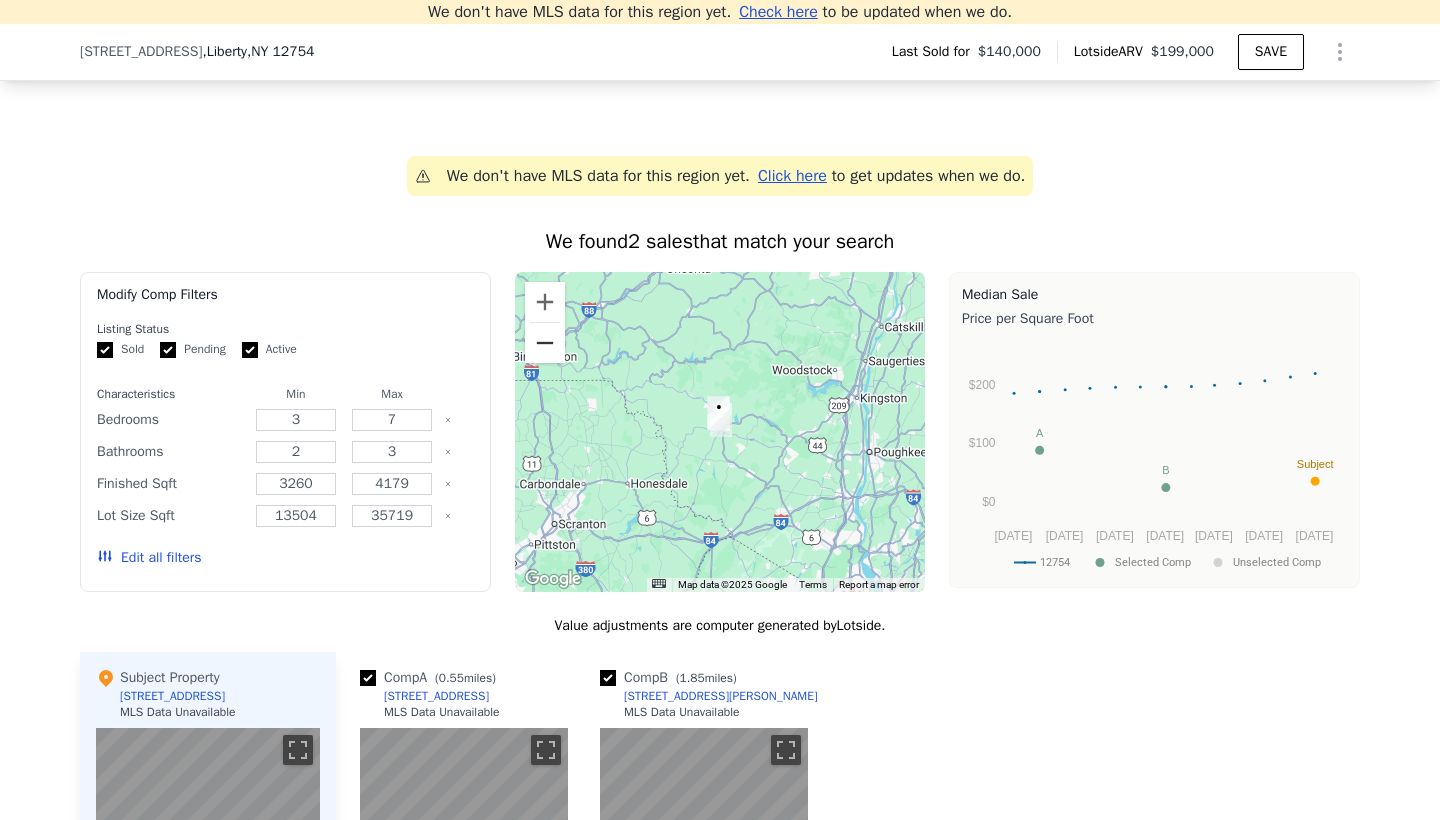 click at bounding box center [545, 343] 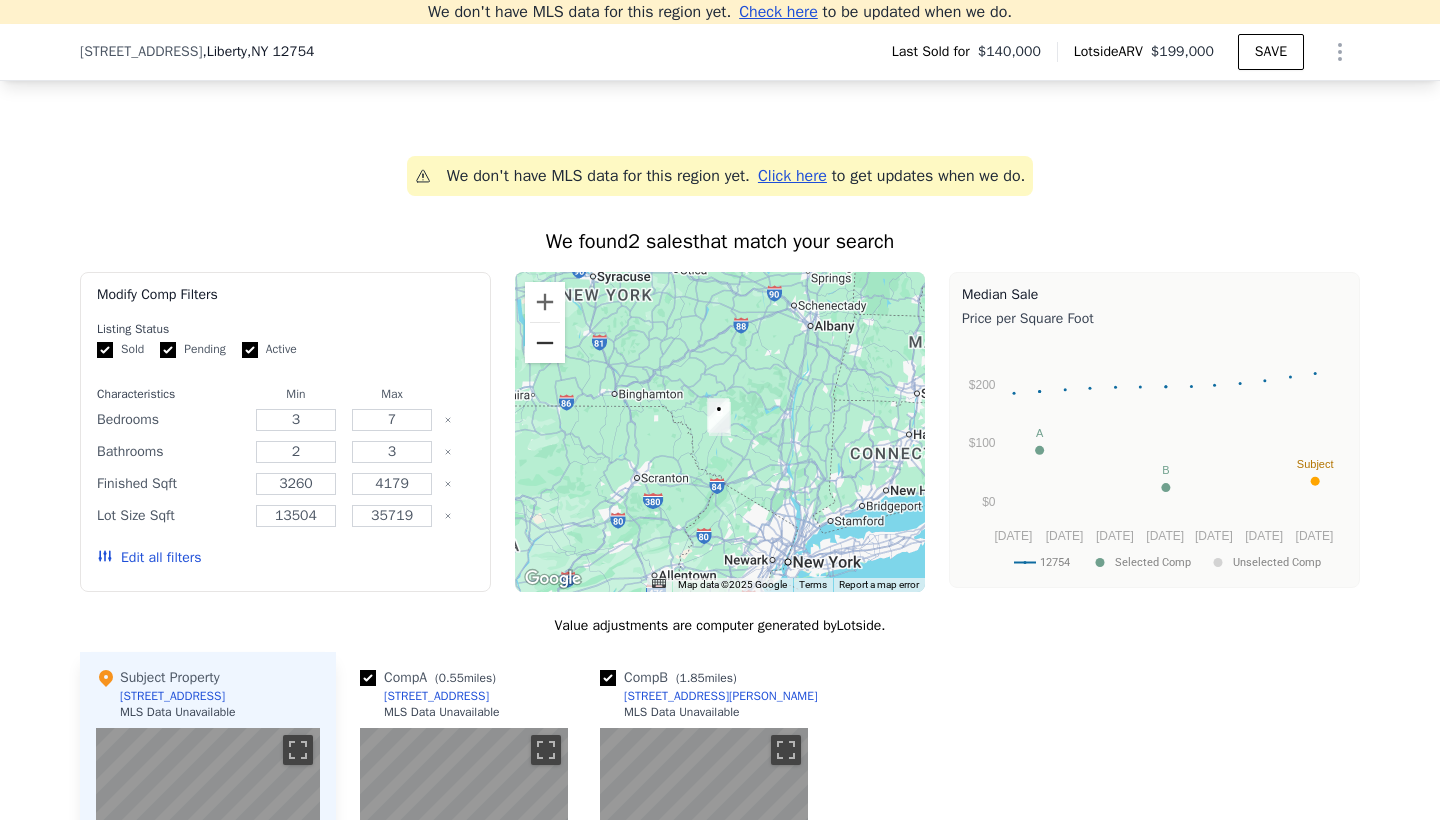 click at bounding box center [545, 343] 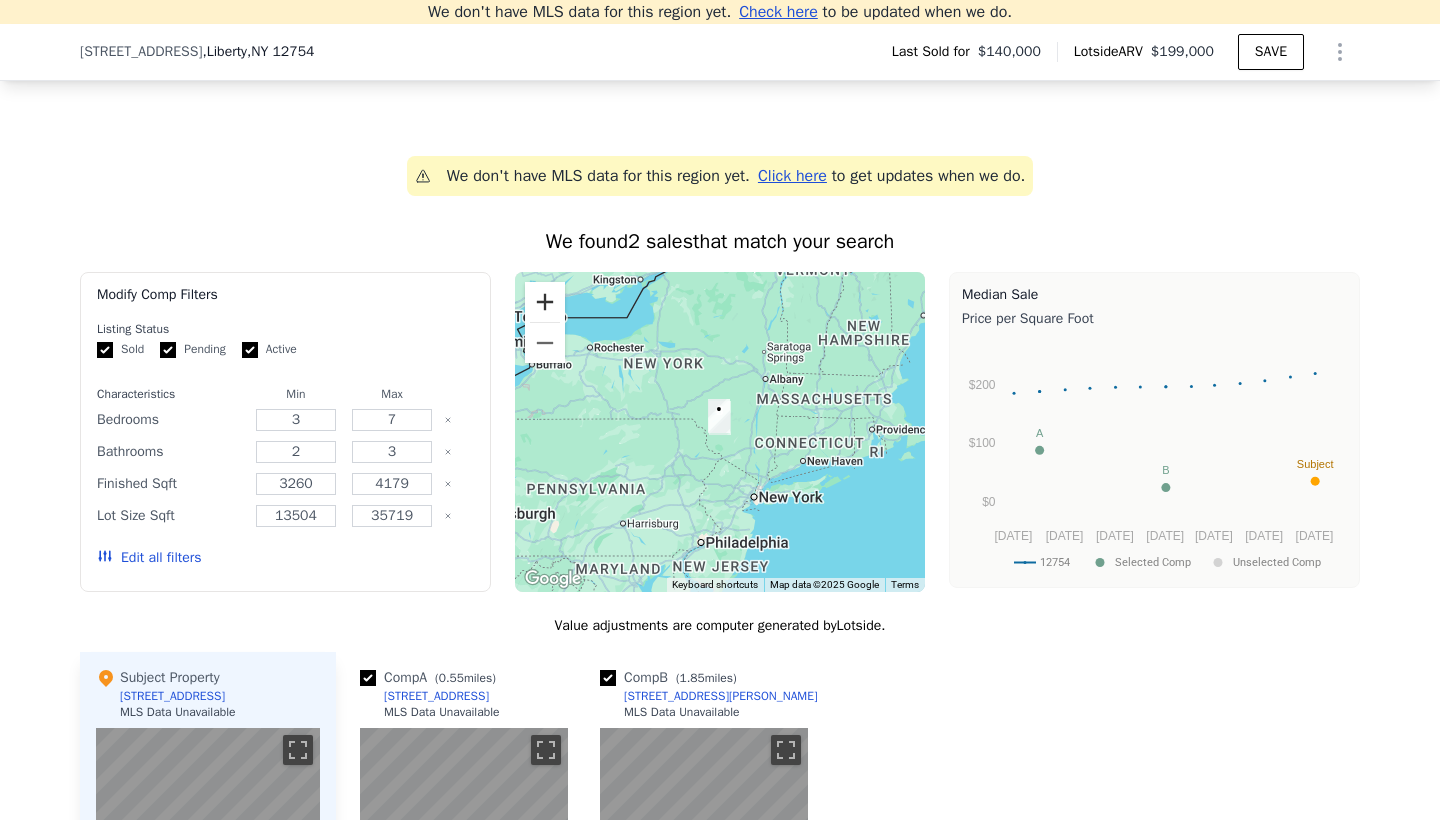 click at bounding box center (545, 302) 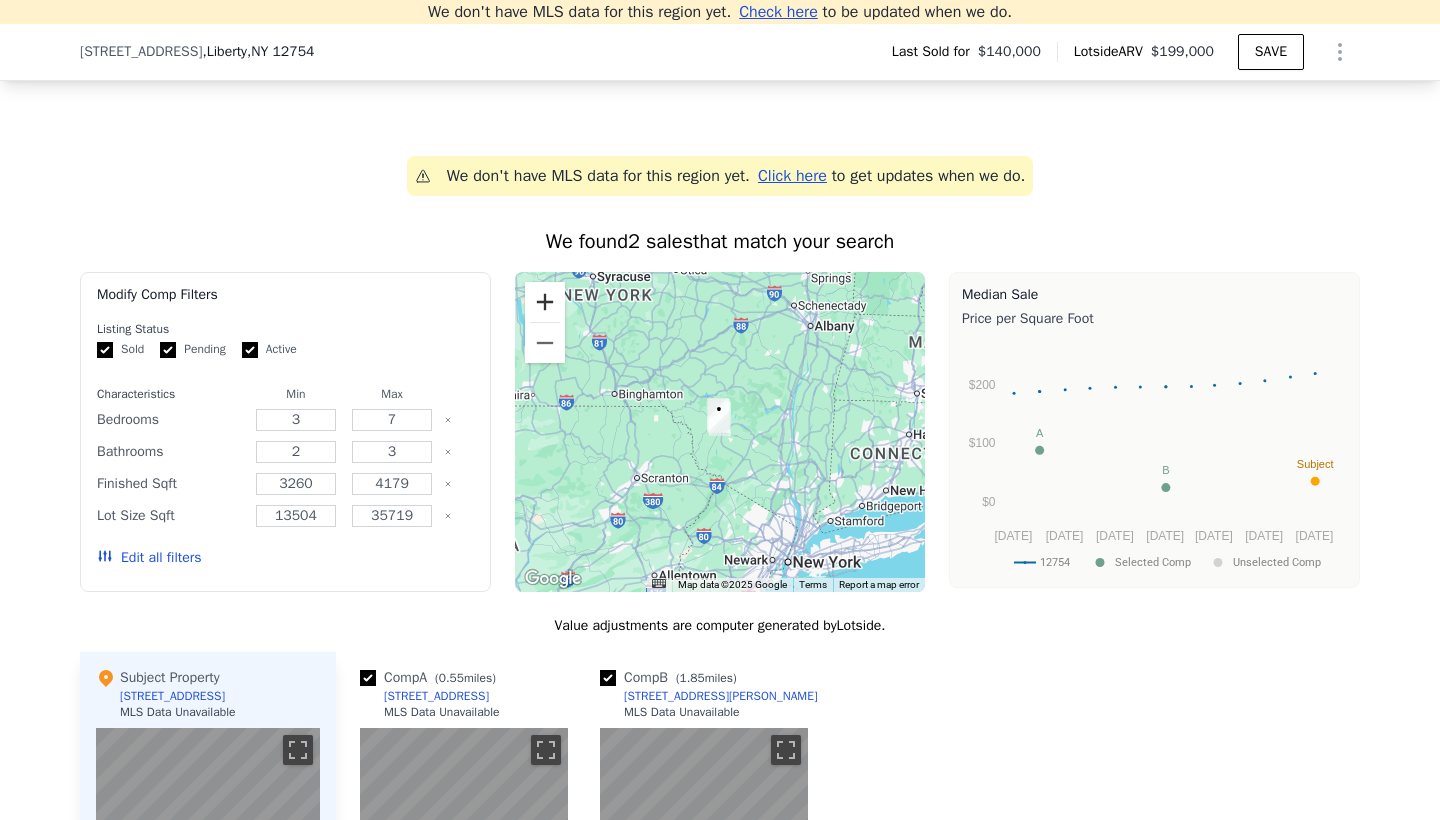 click at bounding box center [545, 302] 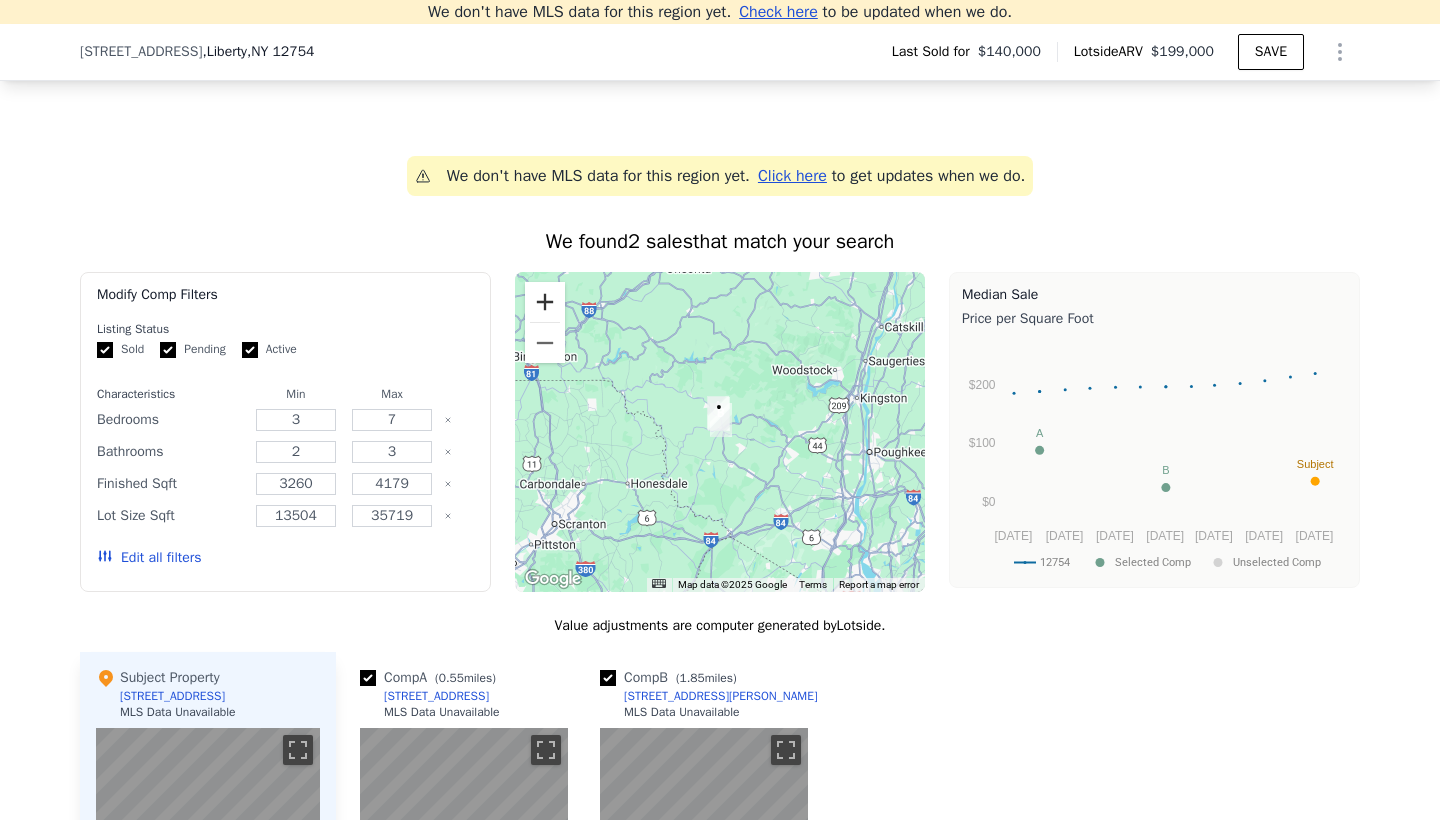 click at bounding box center (545, 302) 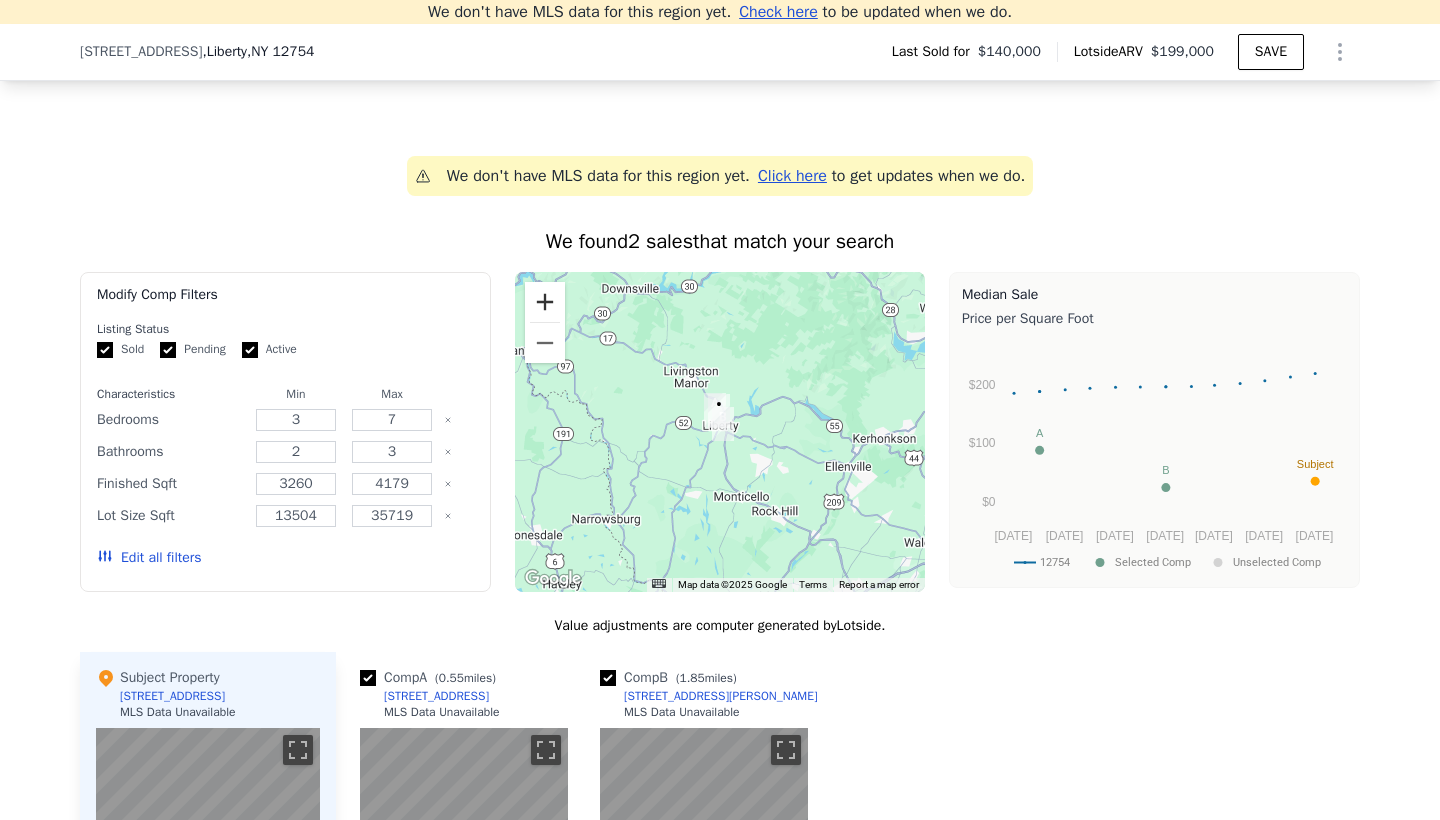click at bounding box center (545, 302) 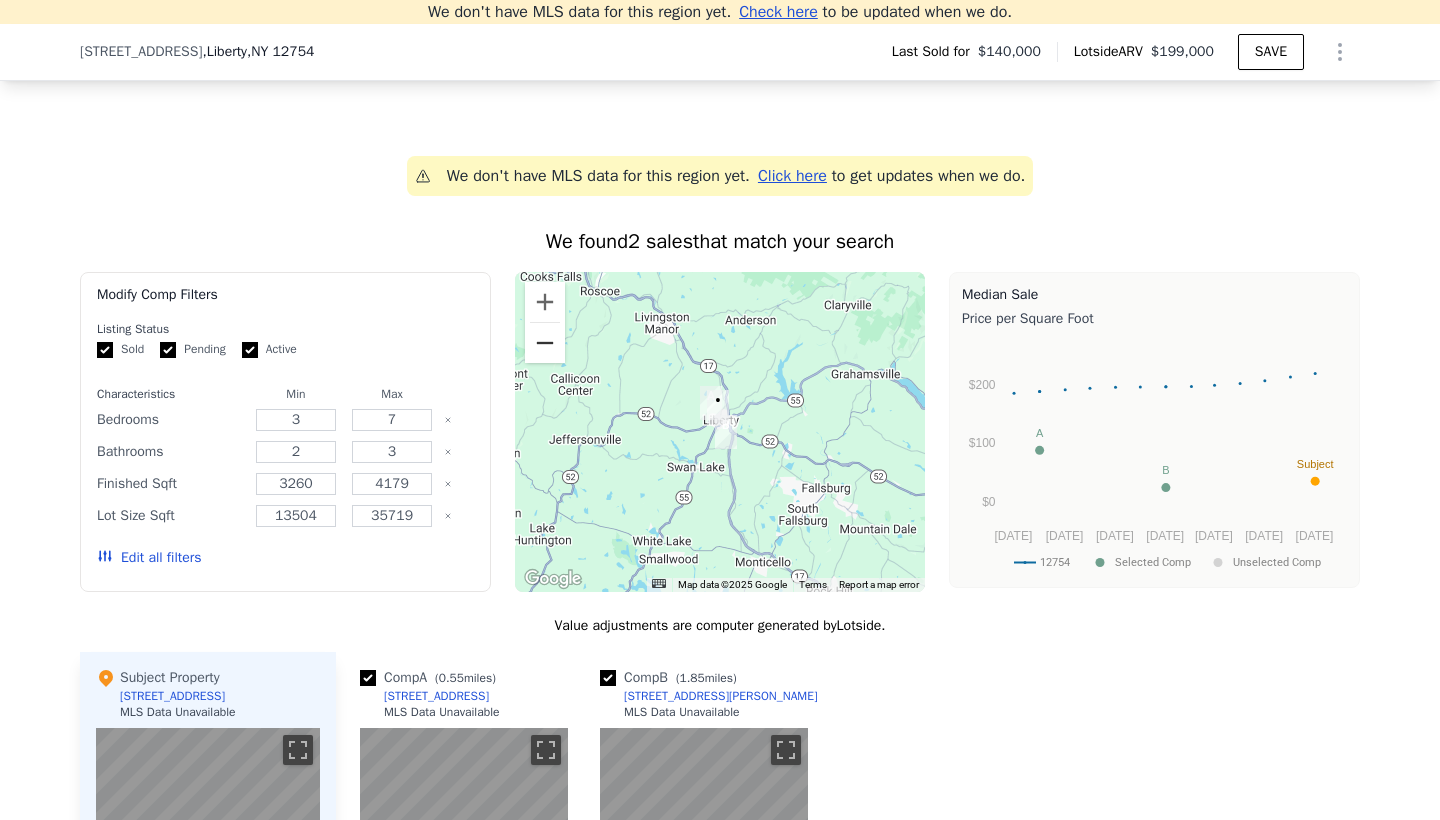 click at bounding box center (545, 343) 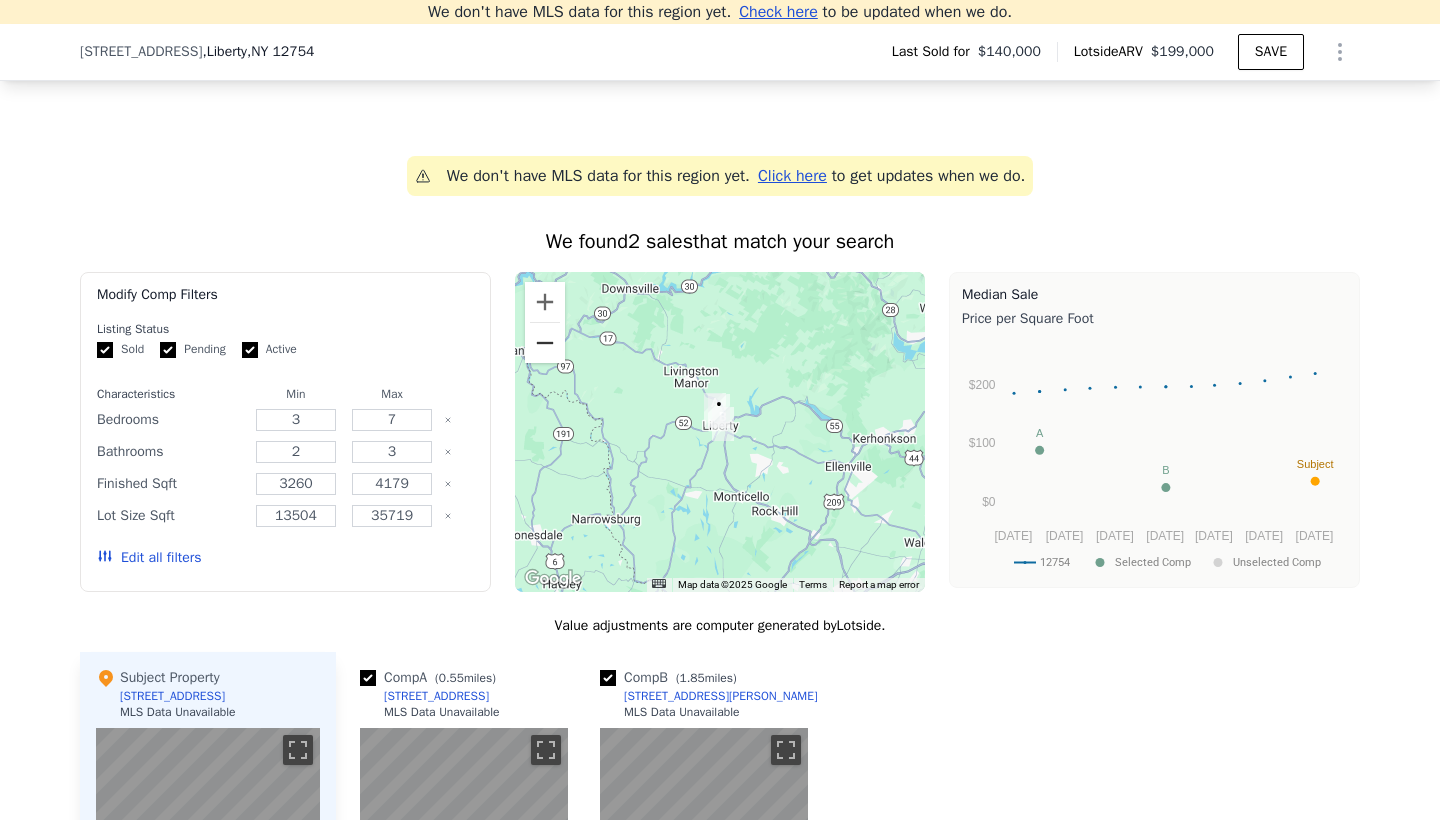 click at bounding box center (545, 343) 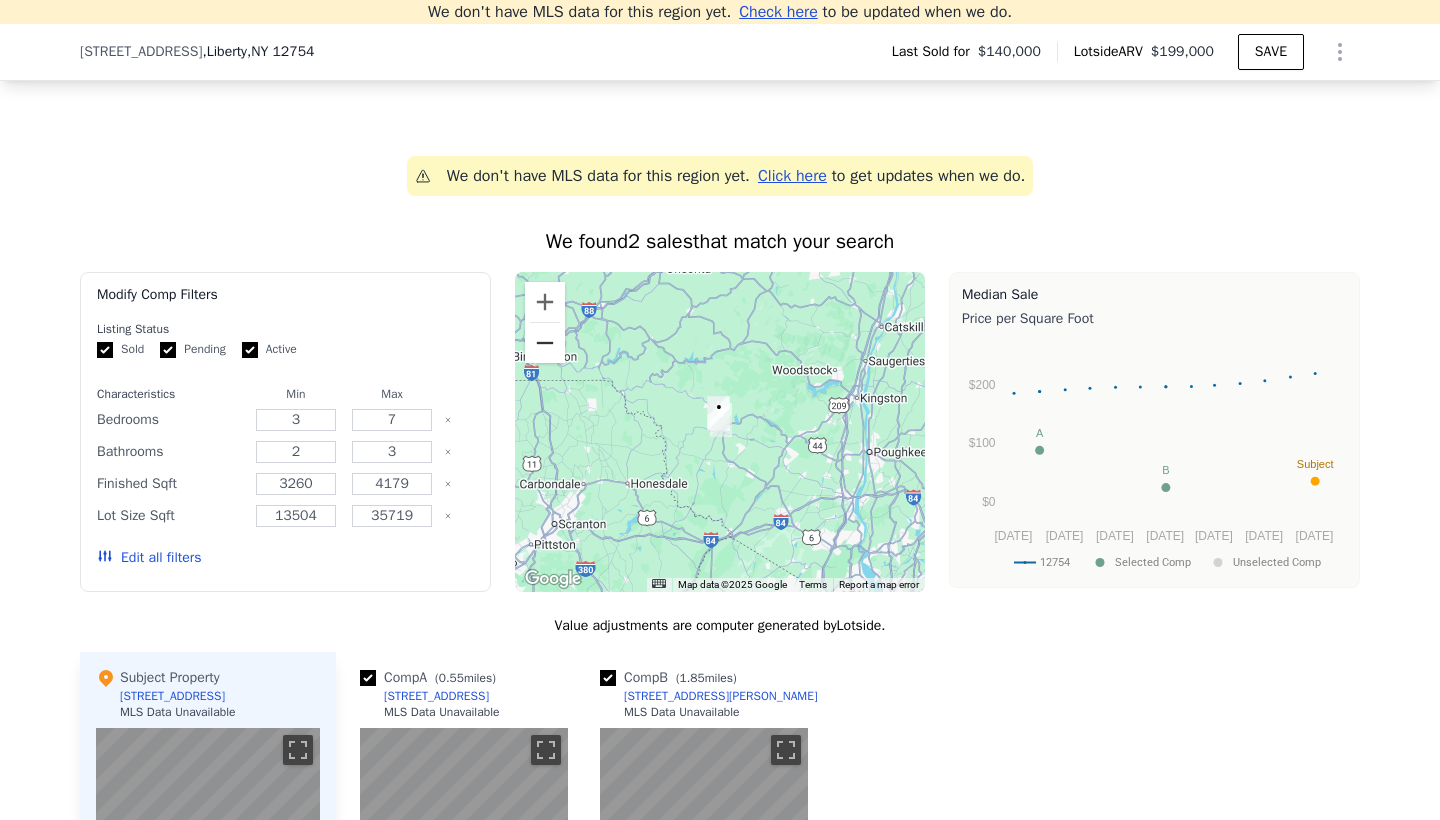click at bounding box center (545, 343) 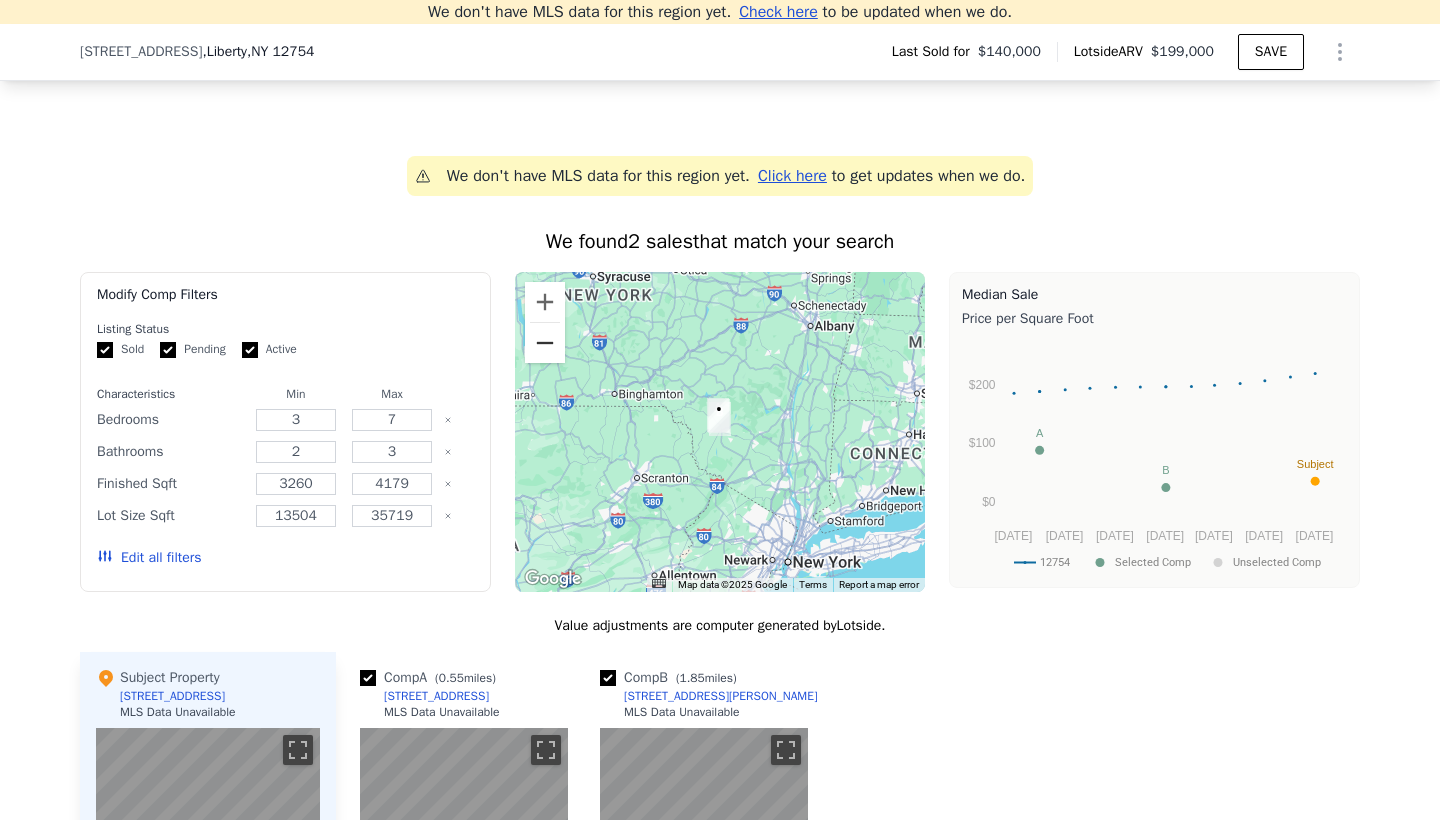 click at bounding box center (545, 343) 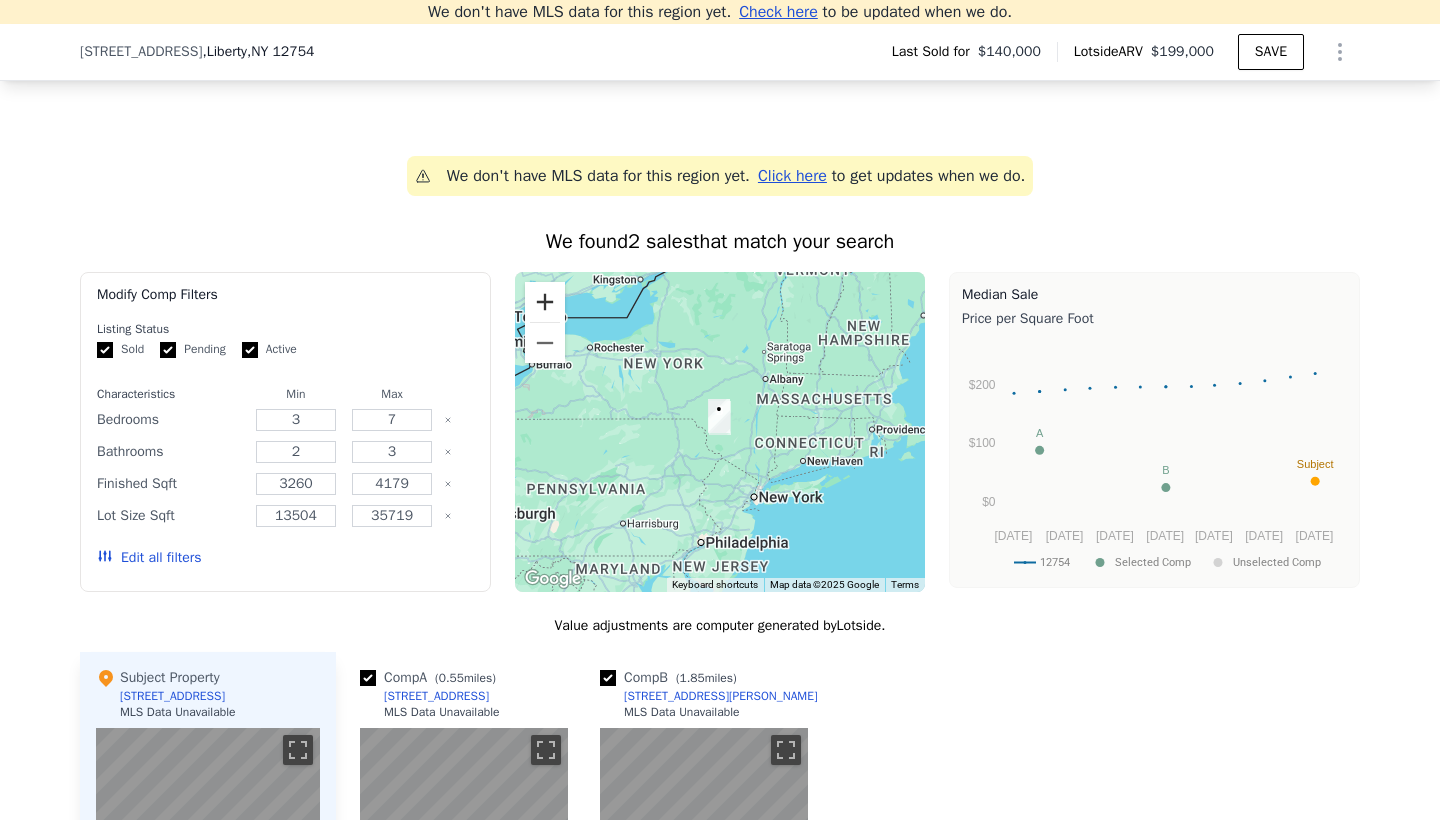 click at bounding box center (545, 302) 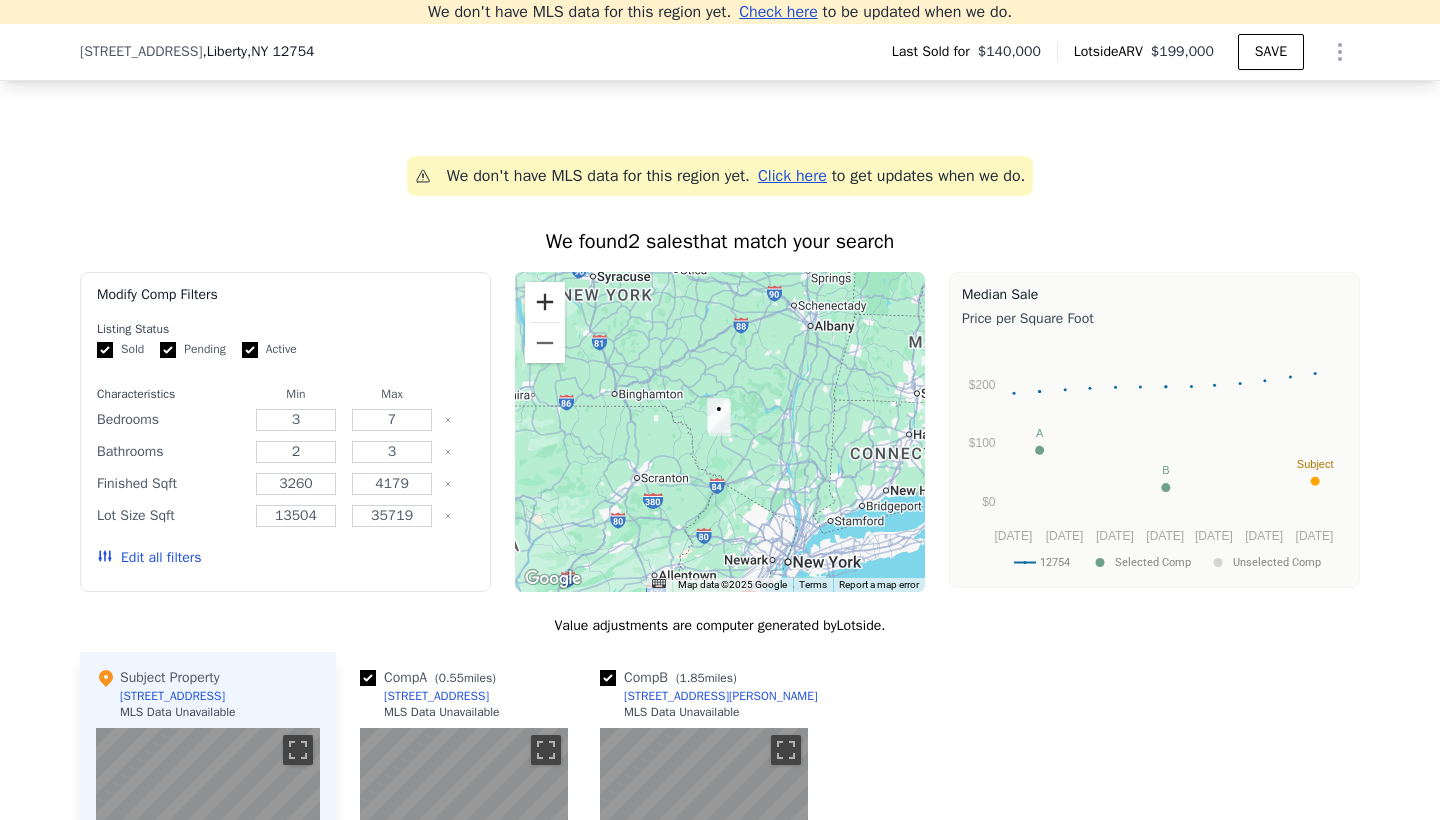 click at bounding box center (545, 302) 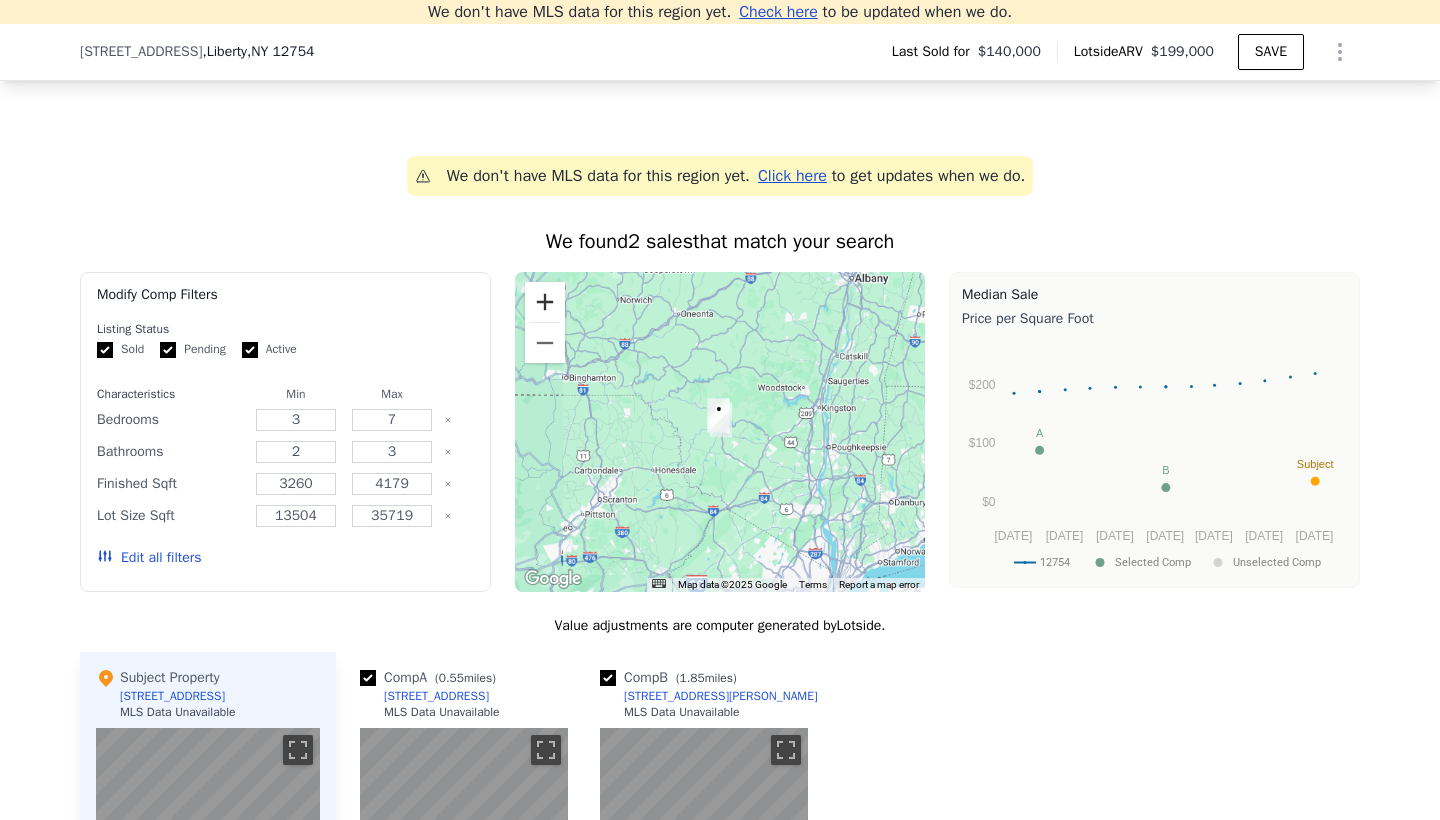 click at bounding box center (545, 302) 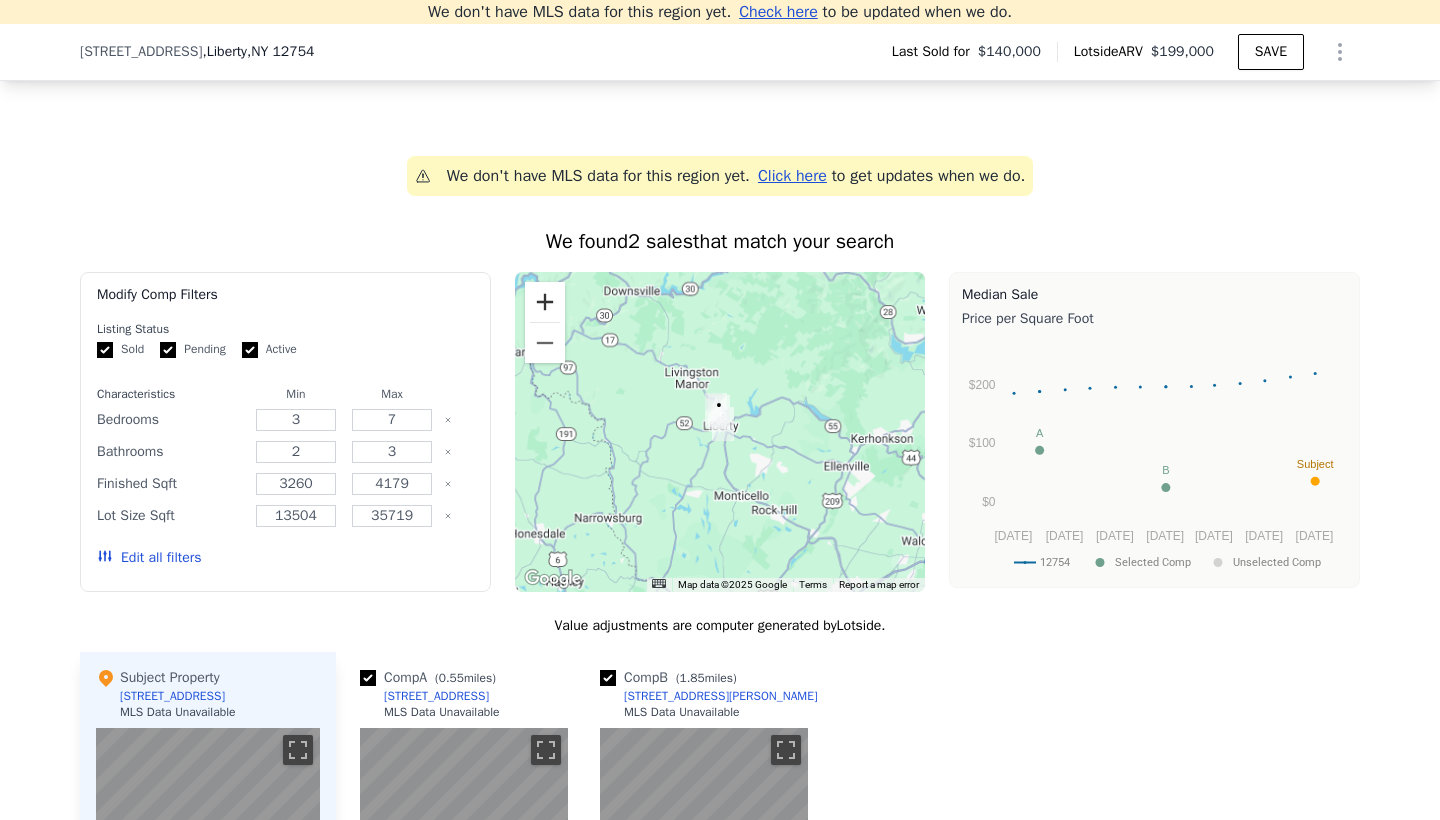 click at bounding box center (545, 302) 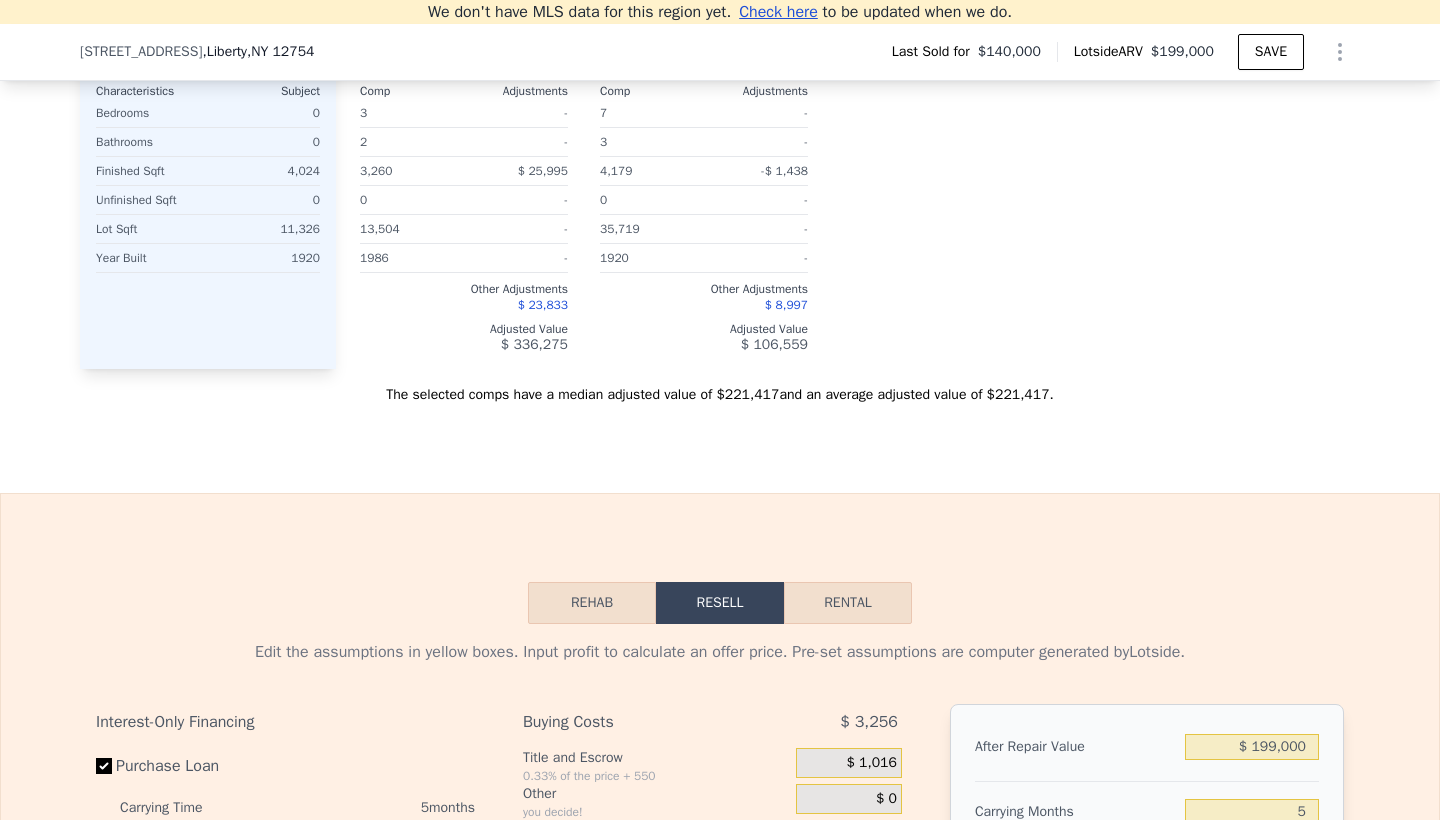 scroll, scrollTop: 2361, scrollLeft: 0, axis: vertical 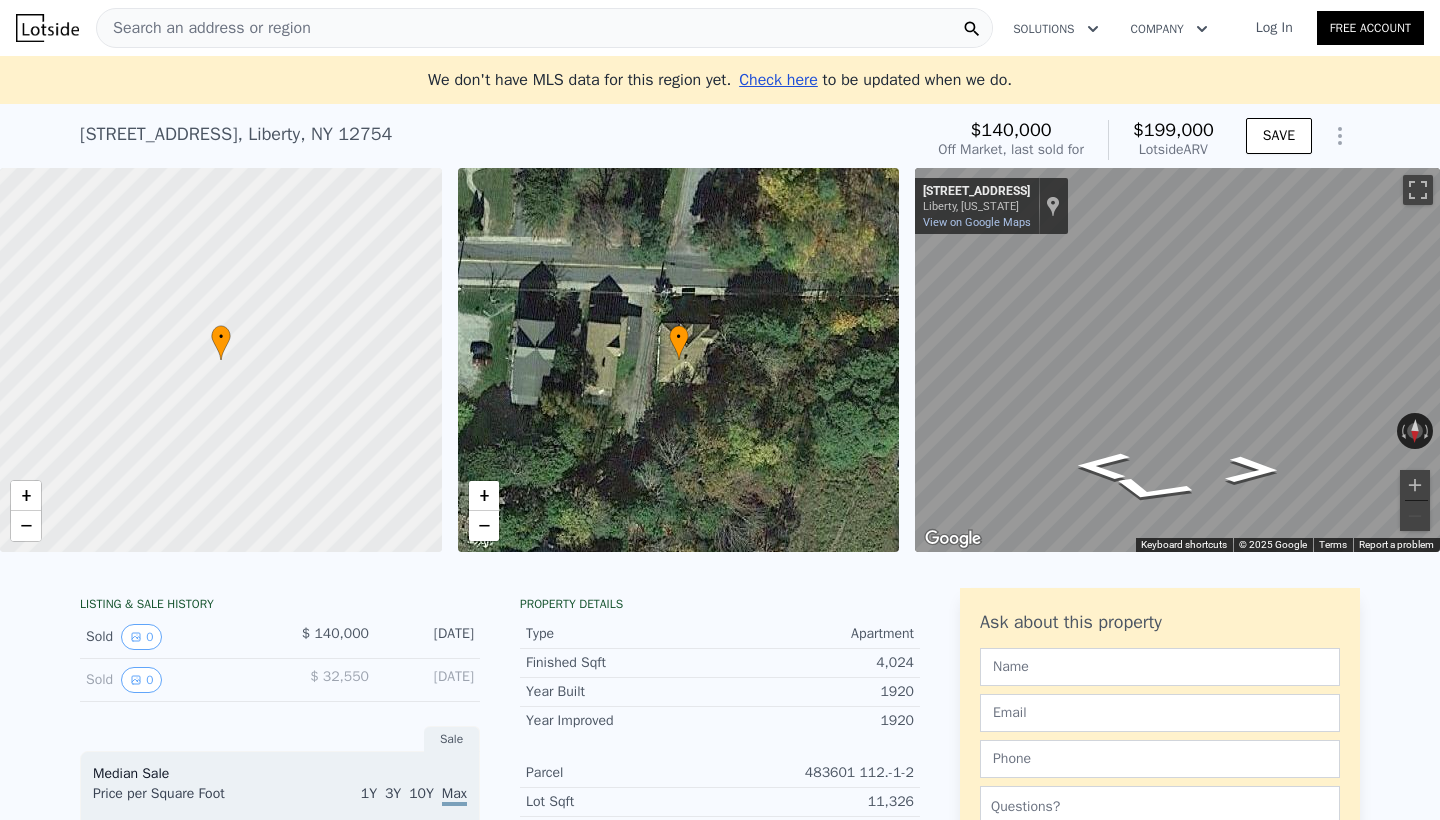 click on "Search an address or region" at bounding box center (544, 28) 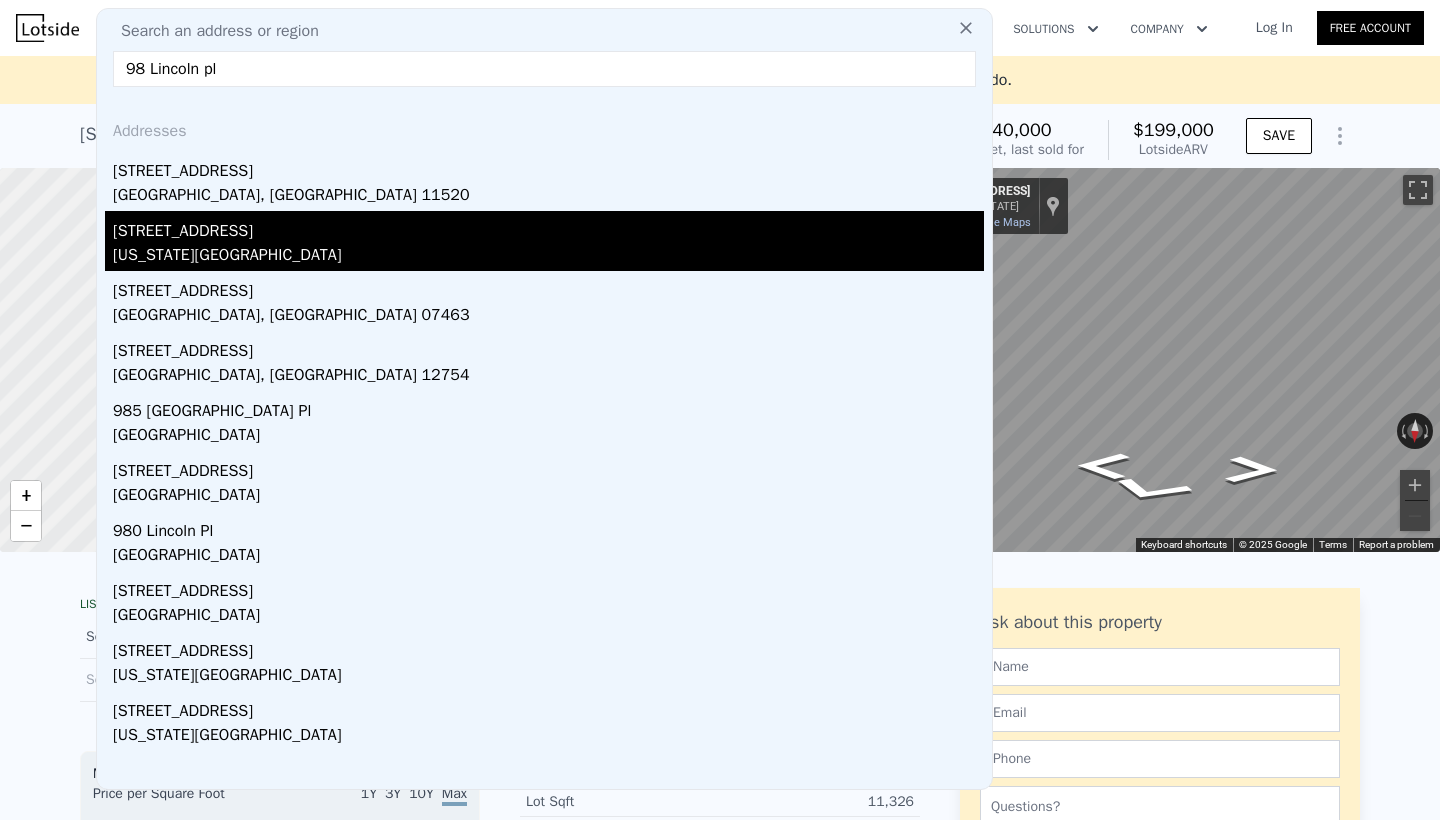 type on "98 Lincoln pl" 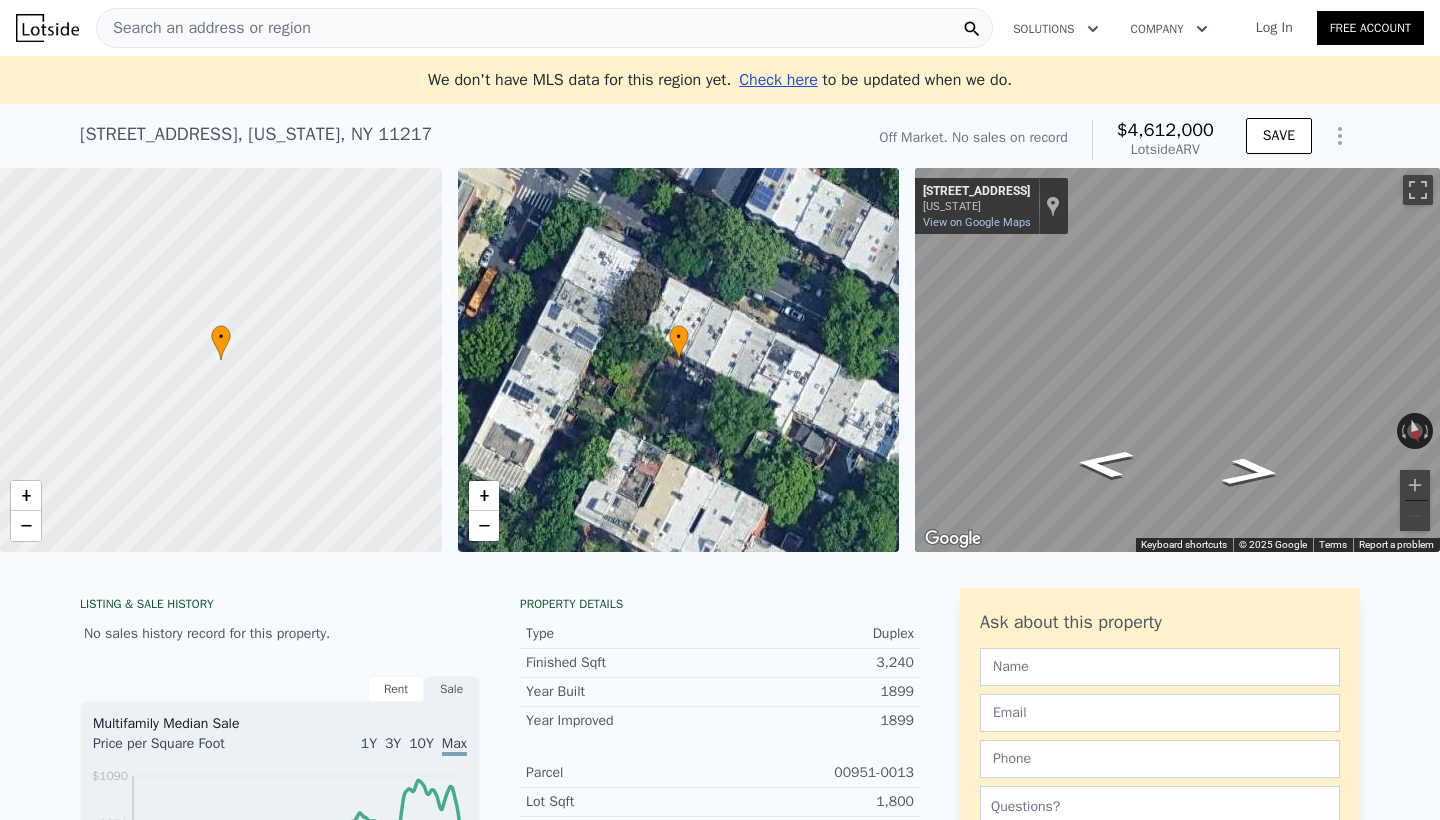 click on "Search an address or region" at bounding box center [544, 28] 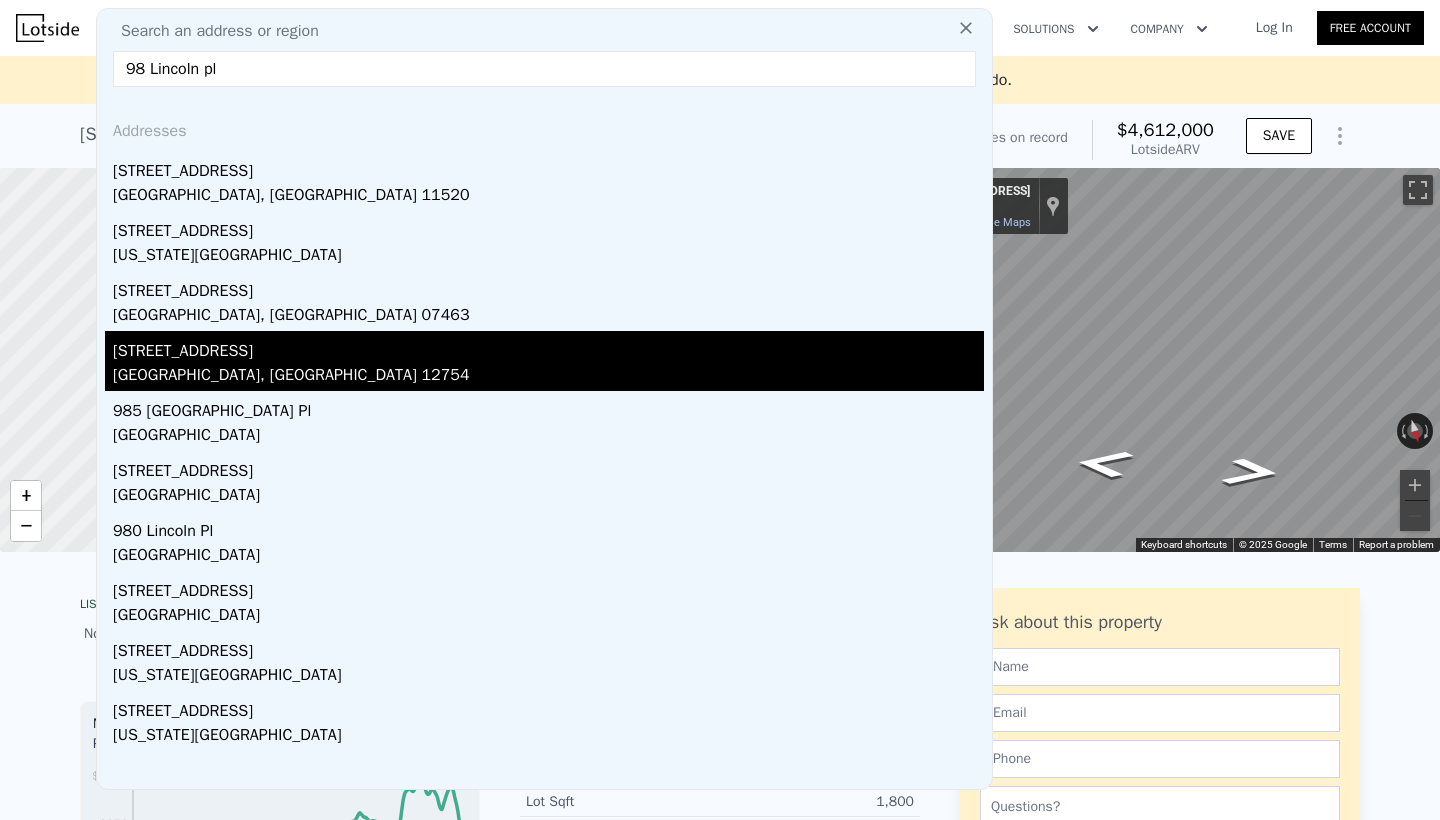type on "98 Lincoln pl" 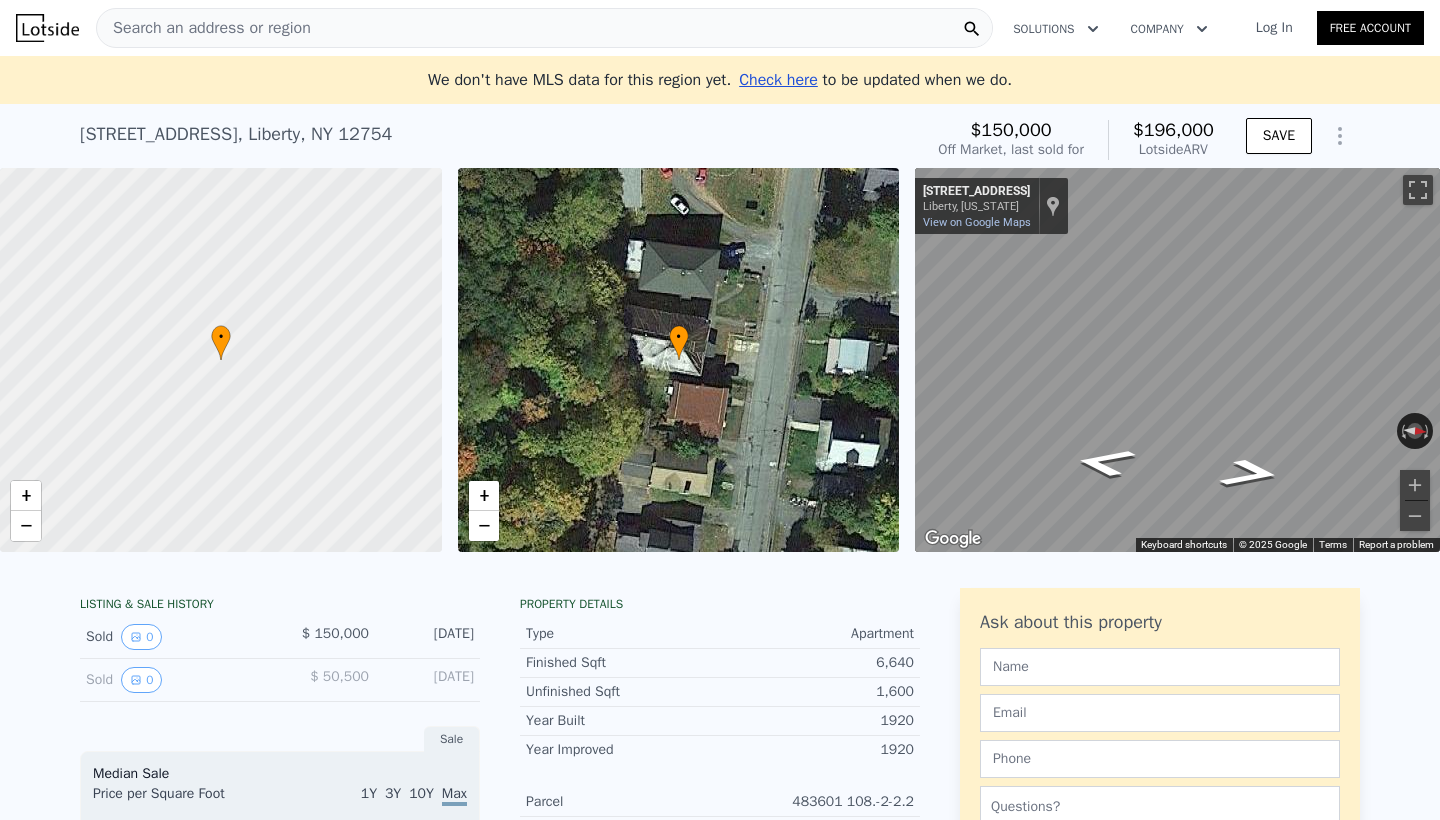 scroll, scrollTop: 0, scrollLeft: 0, axis: both 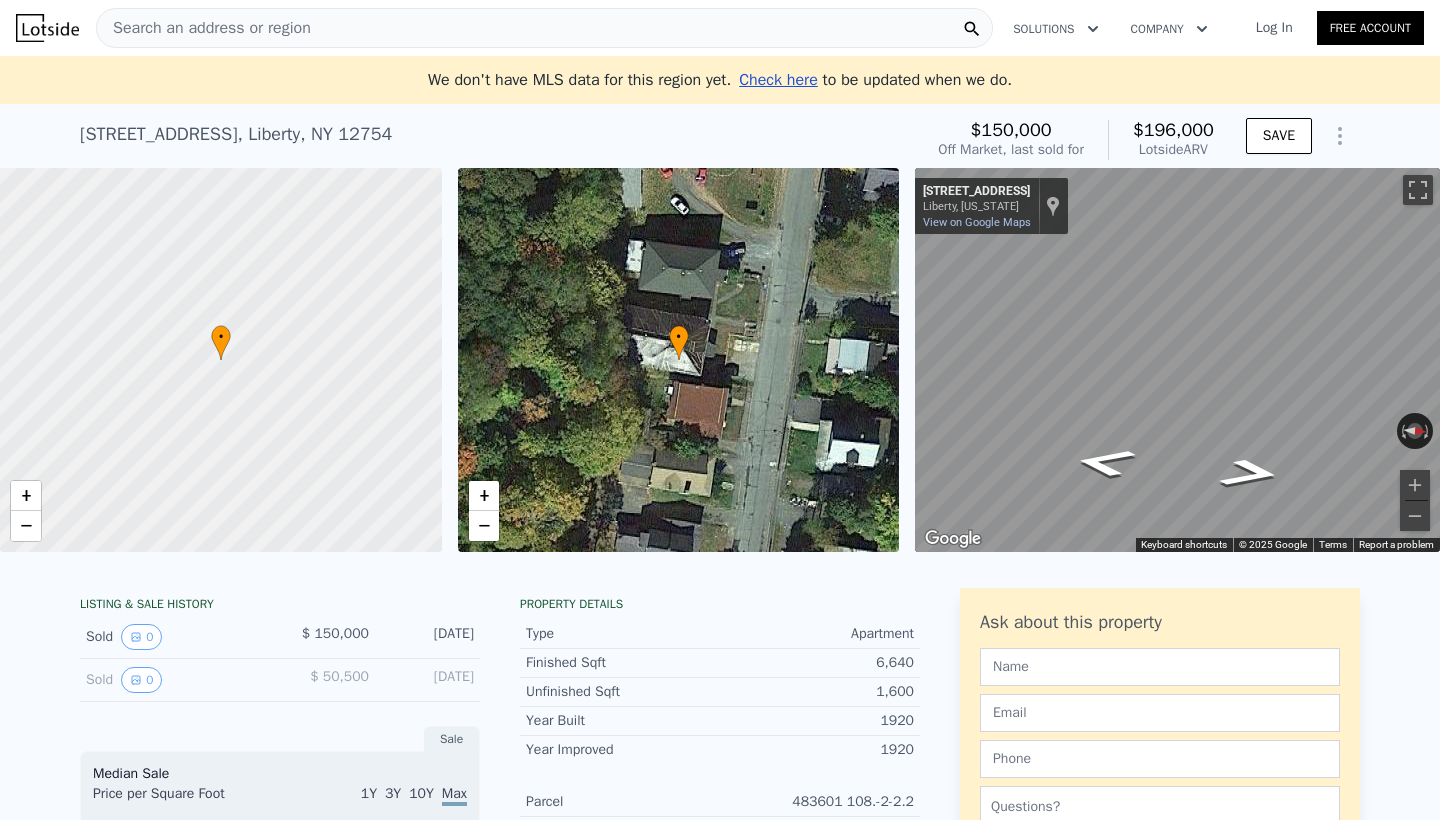 click on "Search an address or region" at bounding box center (544, 28) 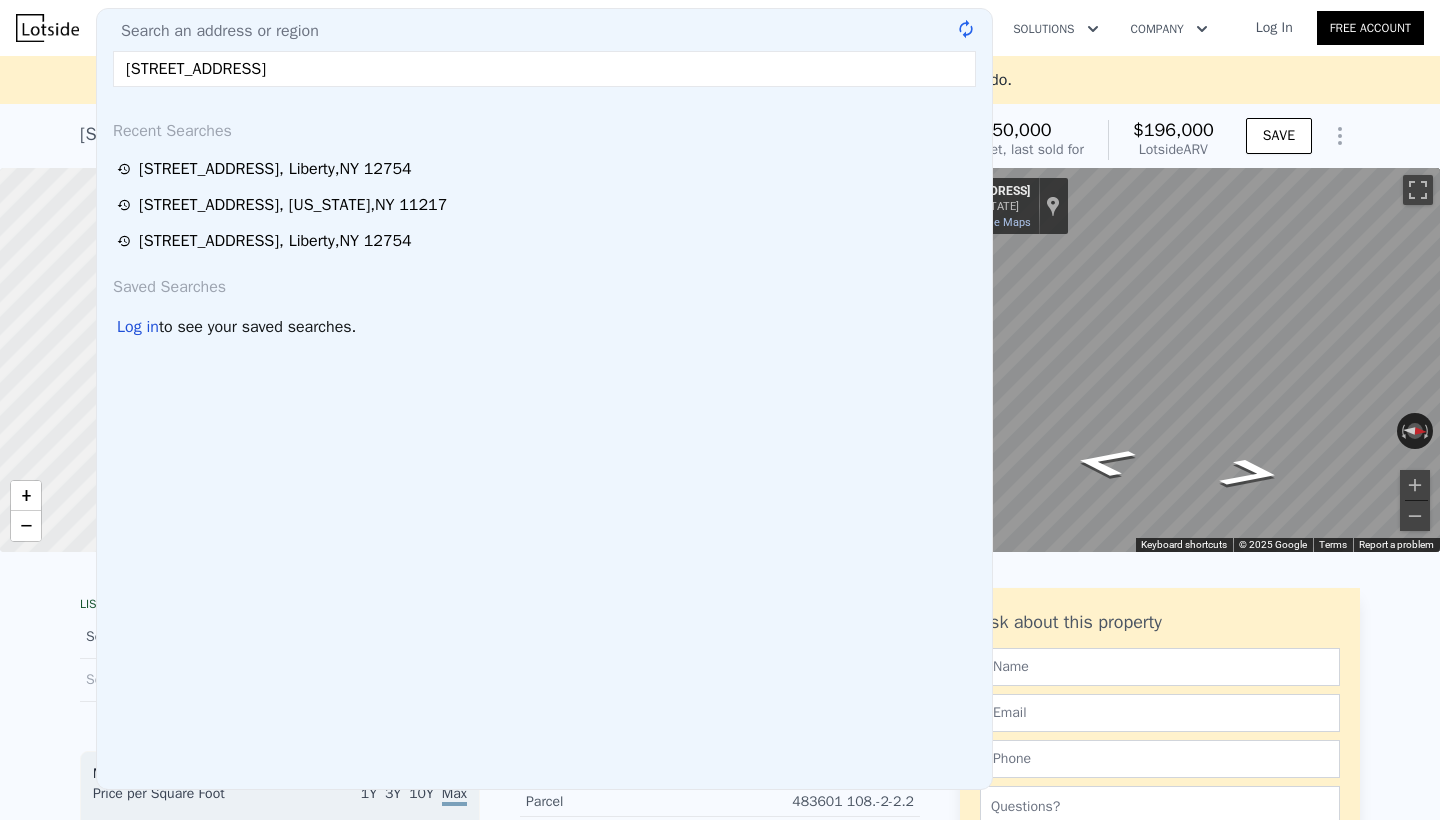 type on "[STREET_ADDRESS]" 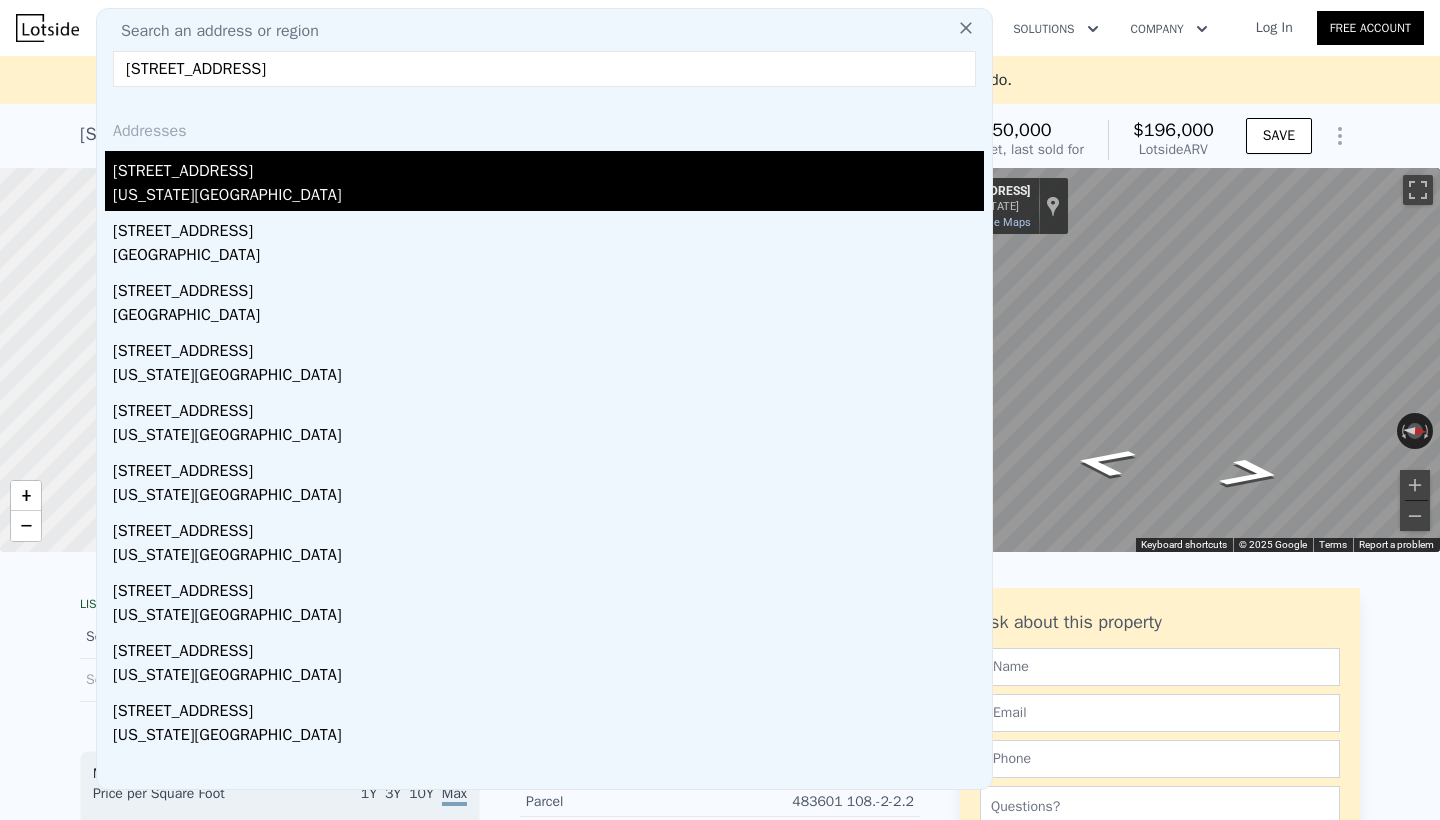 click on "[STREET_ADDRESS]" at bounding box center [548, 167] 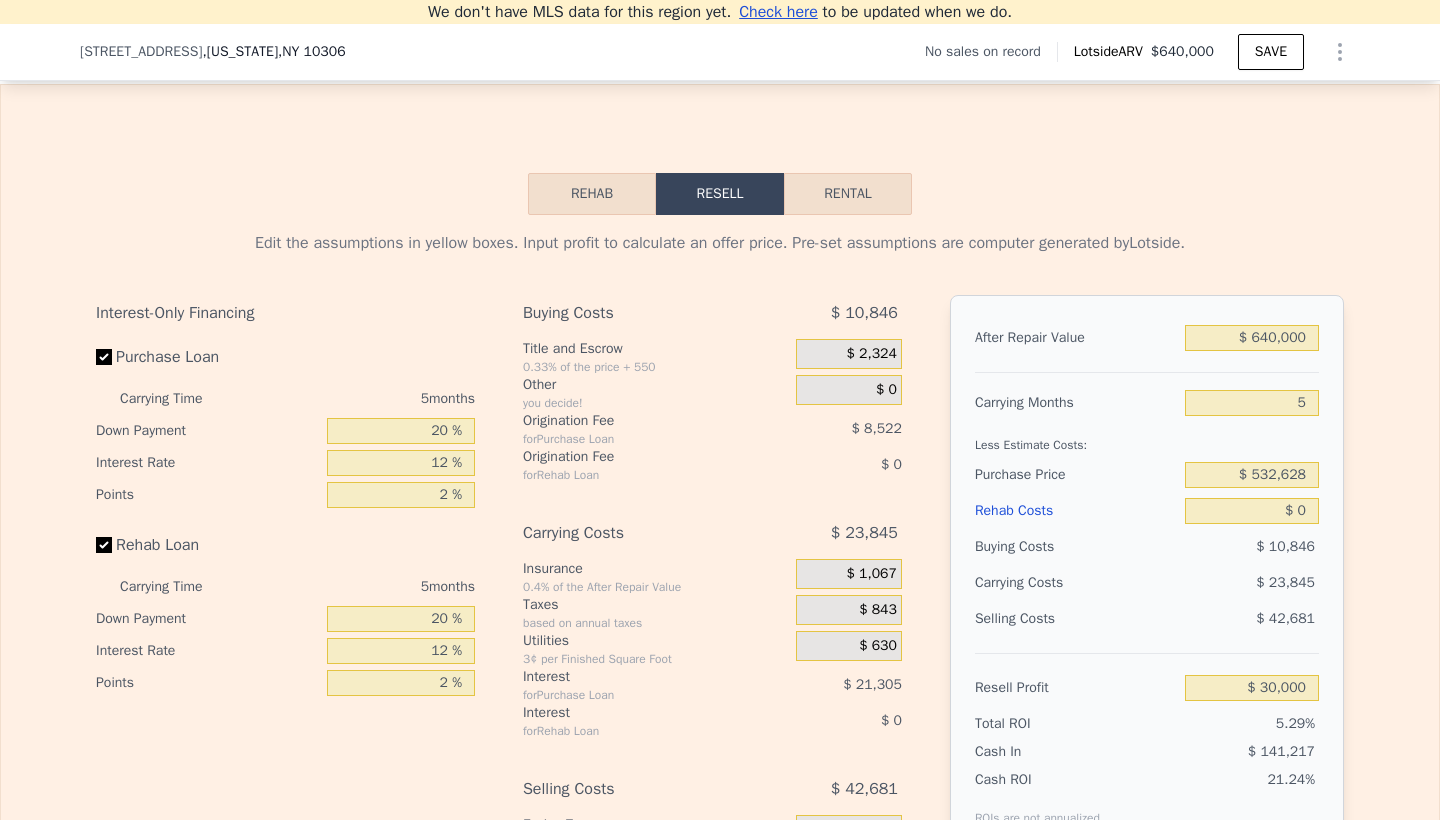 scroll, scrollTop: 2701, scrollLeft: 0, axis: vertical 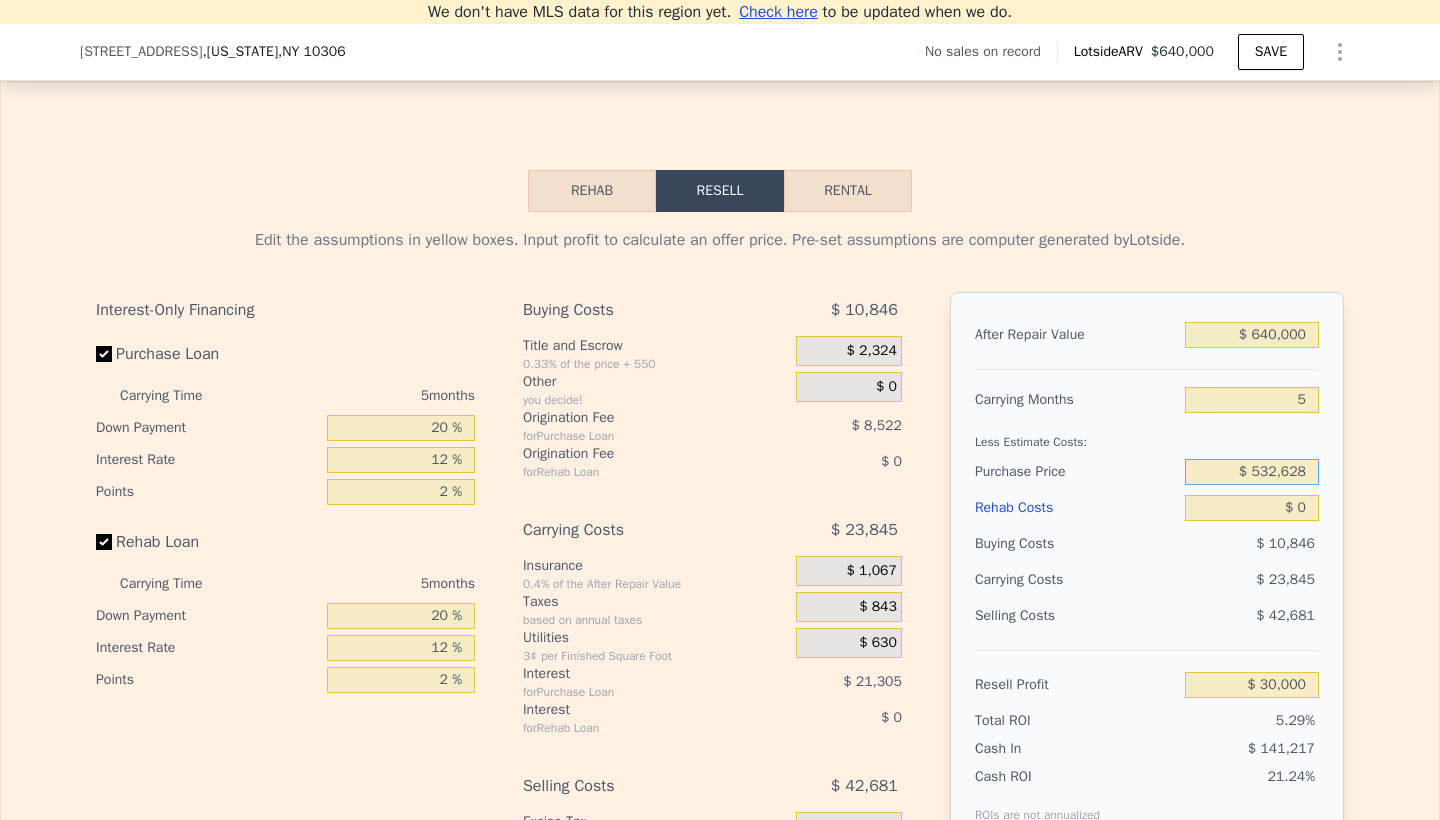 drag, startPoint x: 1253, startPoint y: 470, endPoint x: 1332, endPoint y: 473, distance: 79.05694 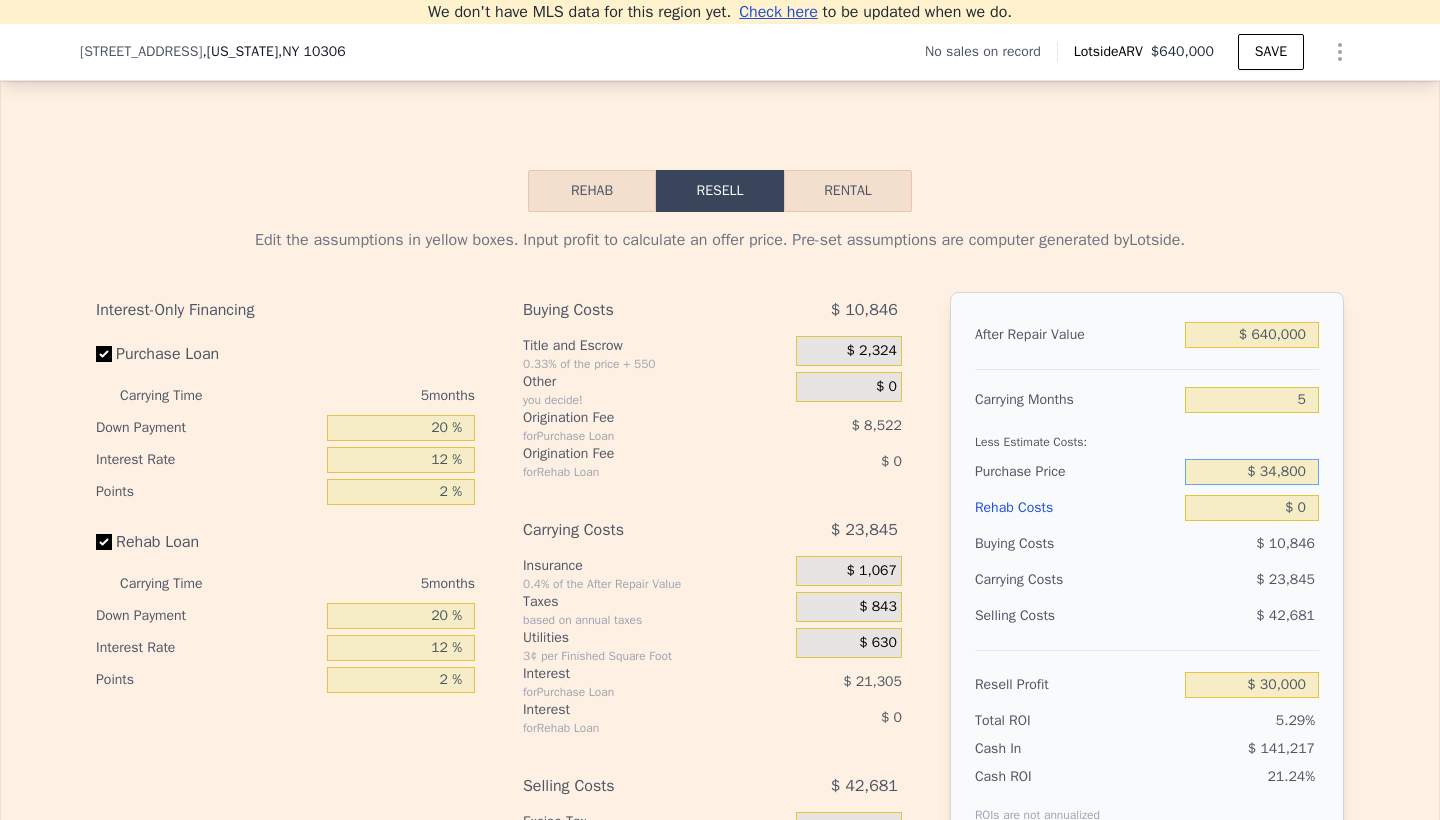 type on "$ 348,000" 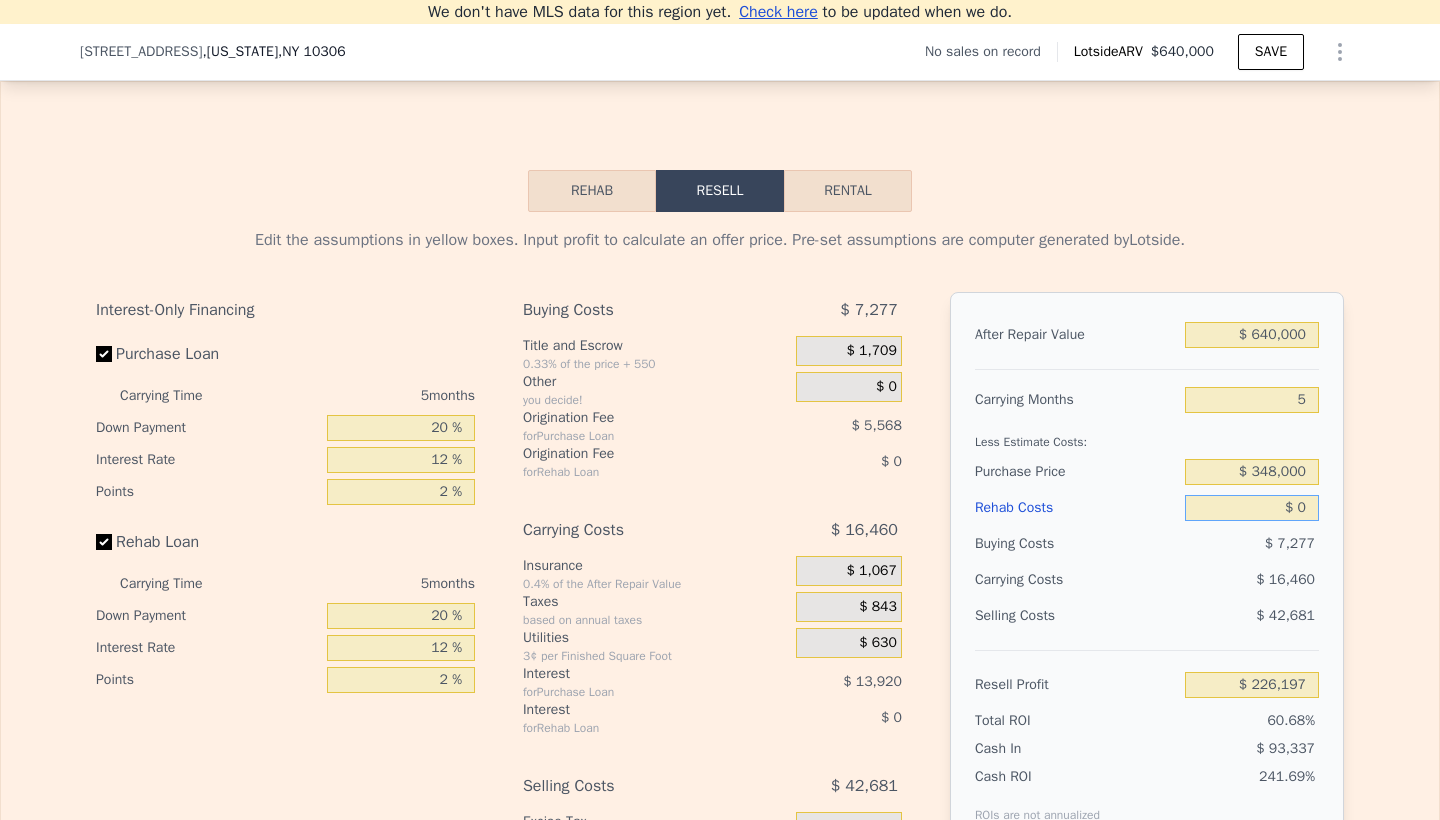 click on "$ 0" at bounding box center (1252, 508) 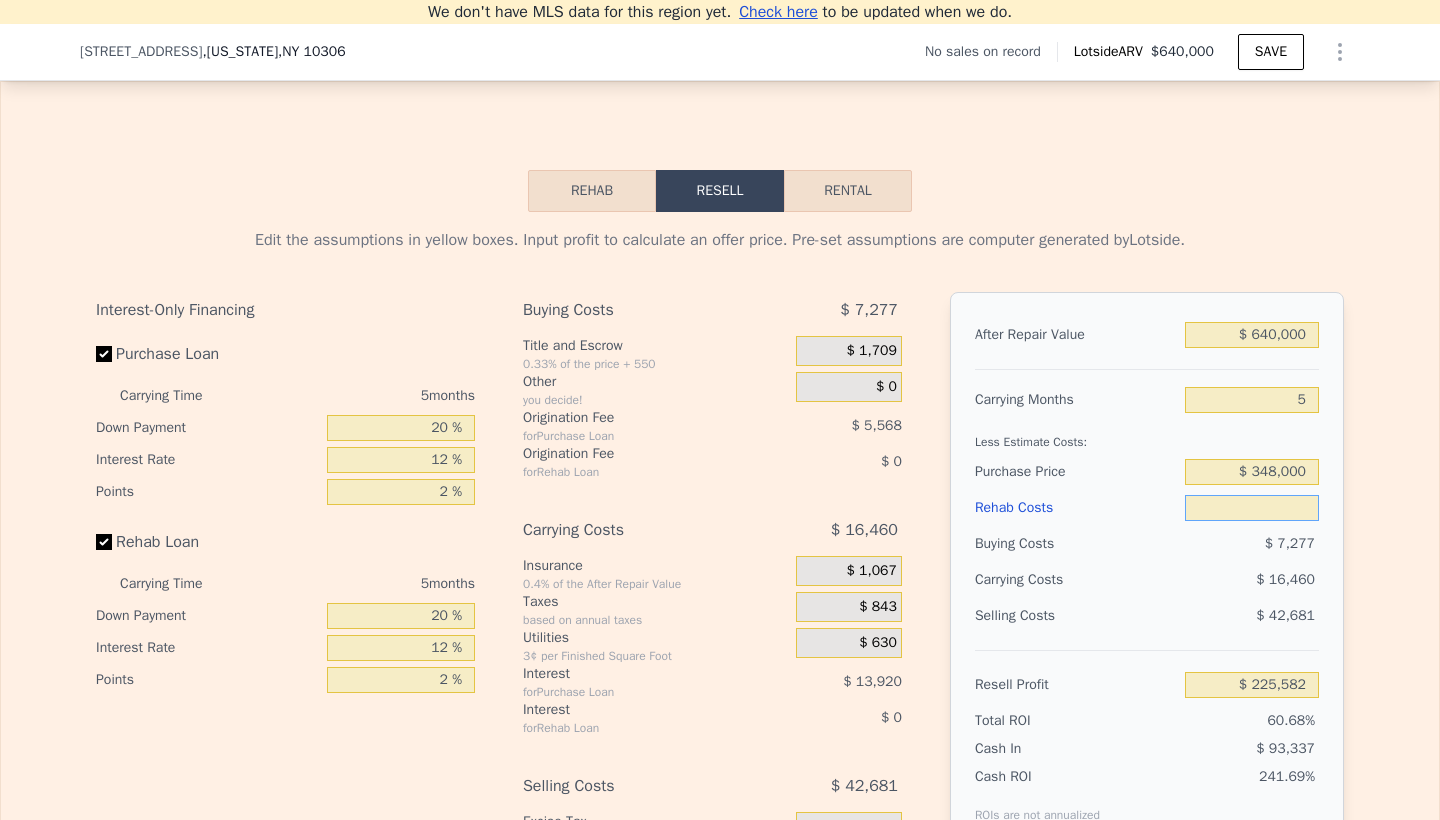 type on "$ 1" 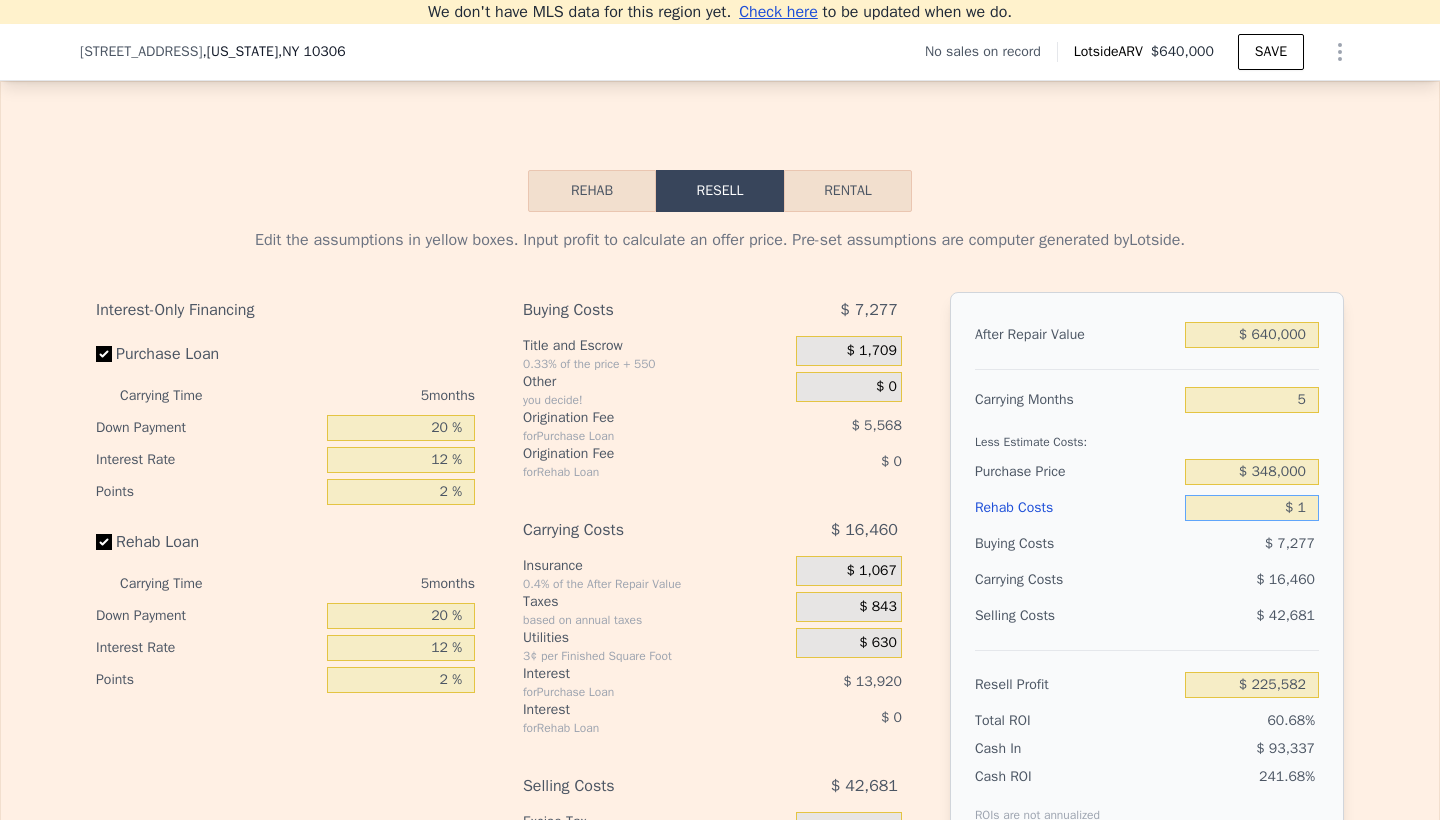 type on "$ 225,581" 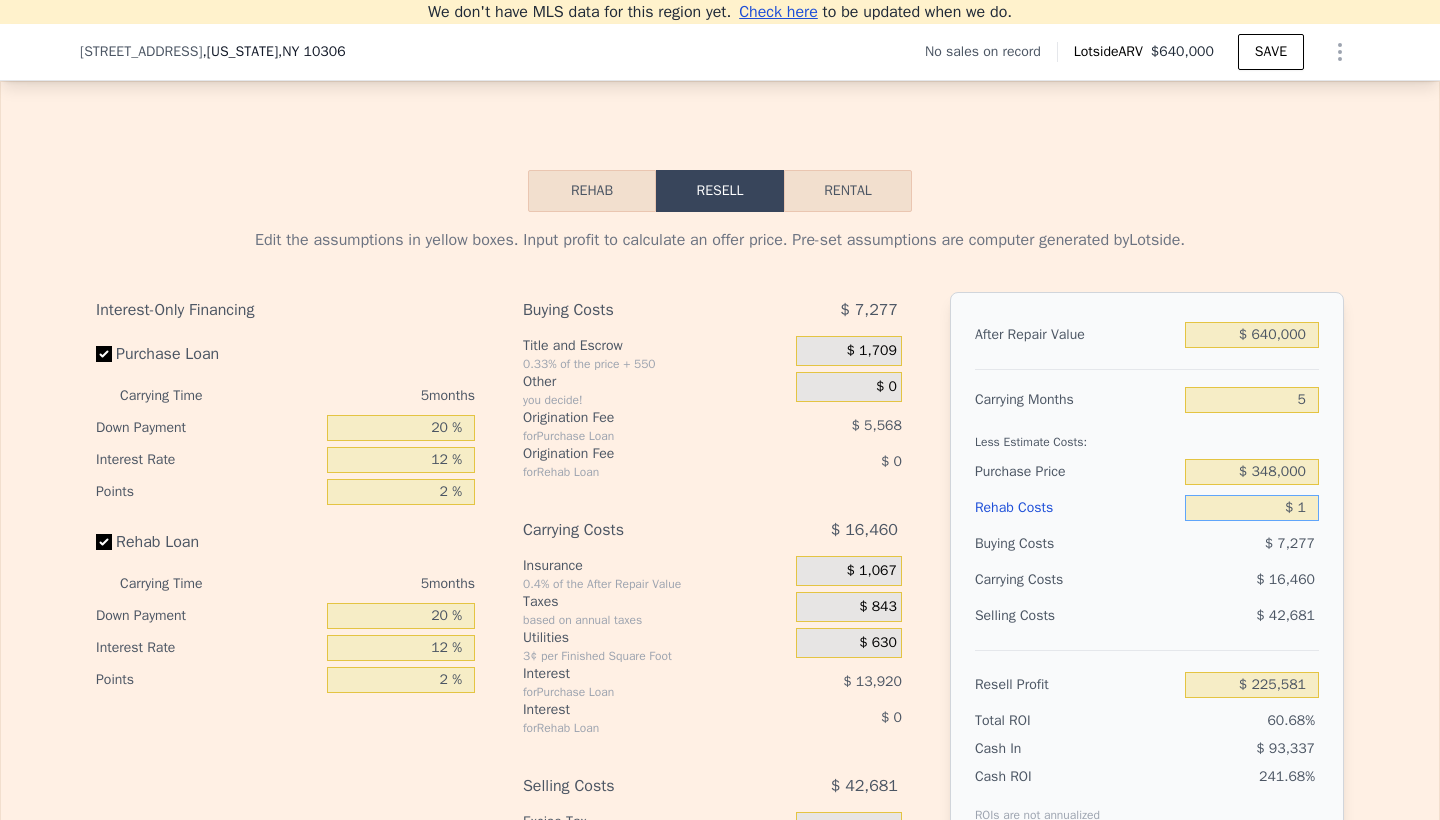 type on "$ 10" 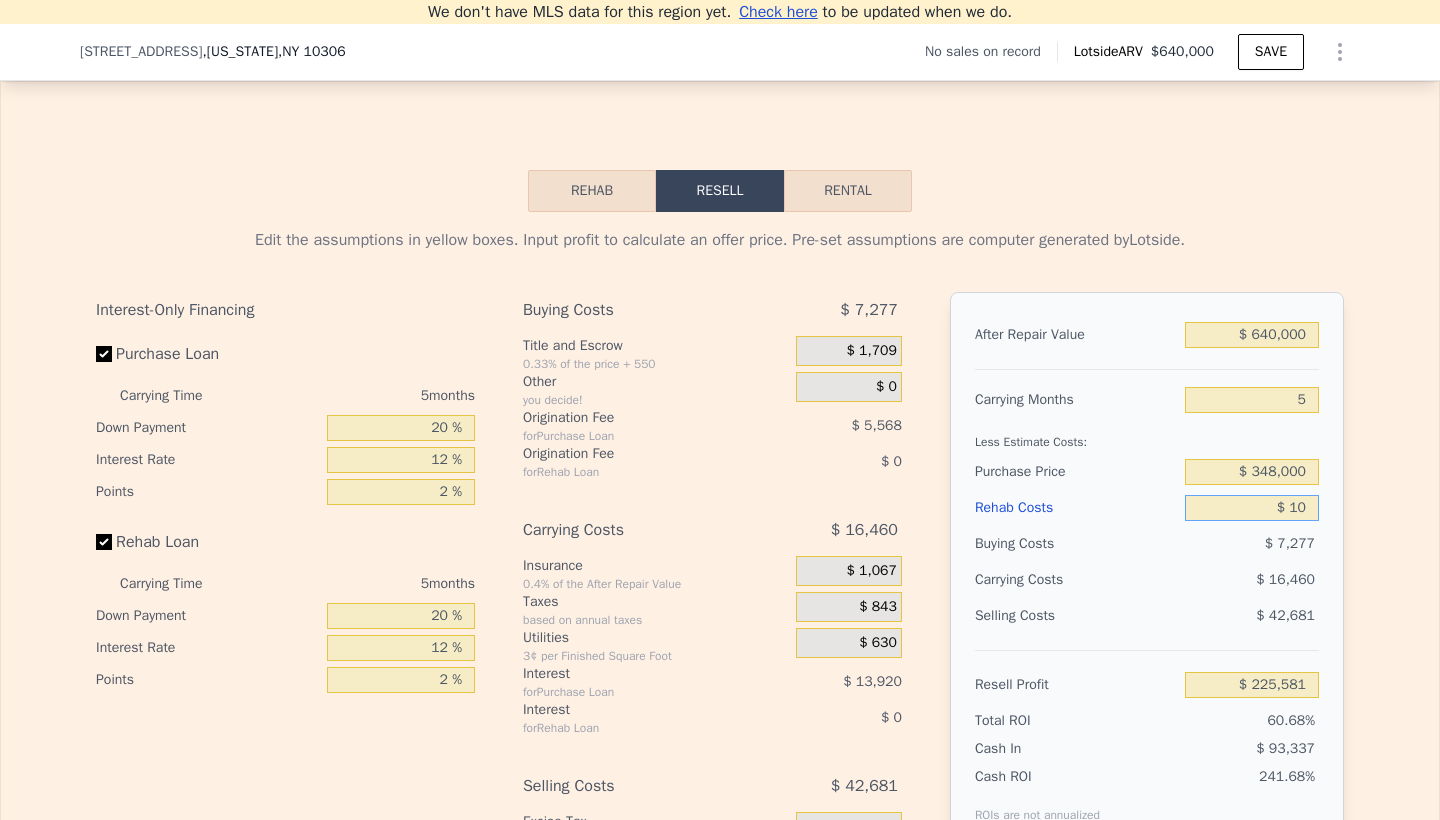 type on "$ 225,572" 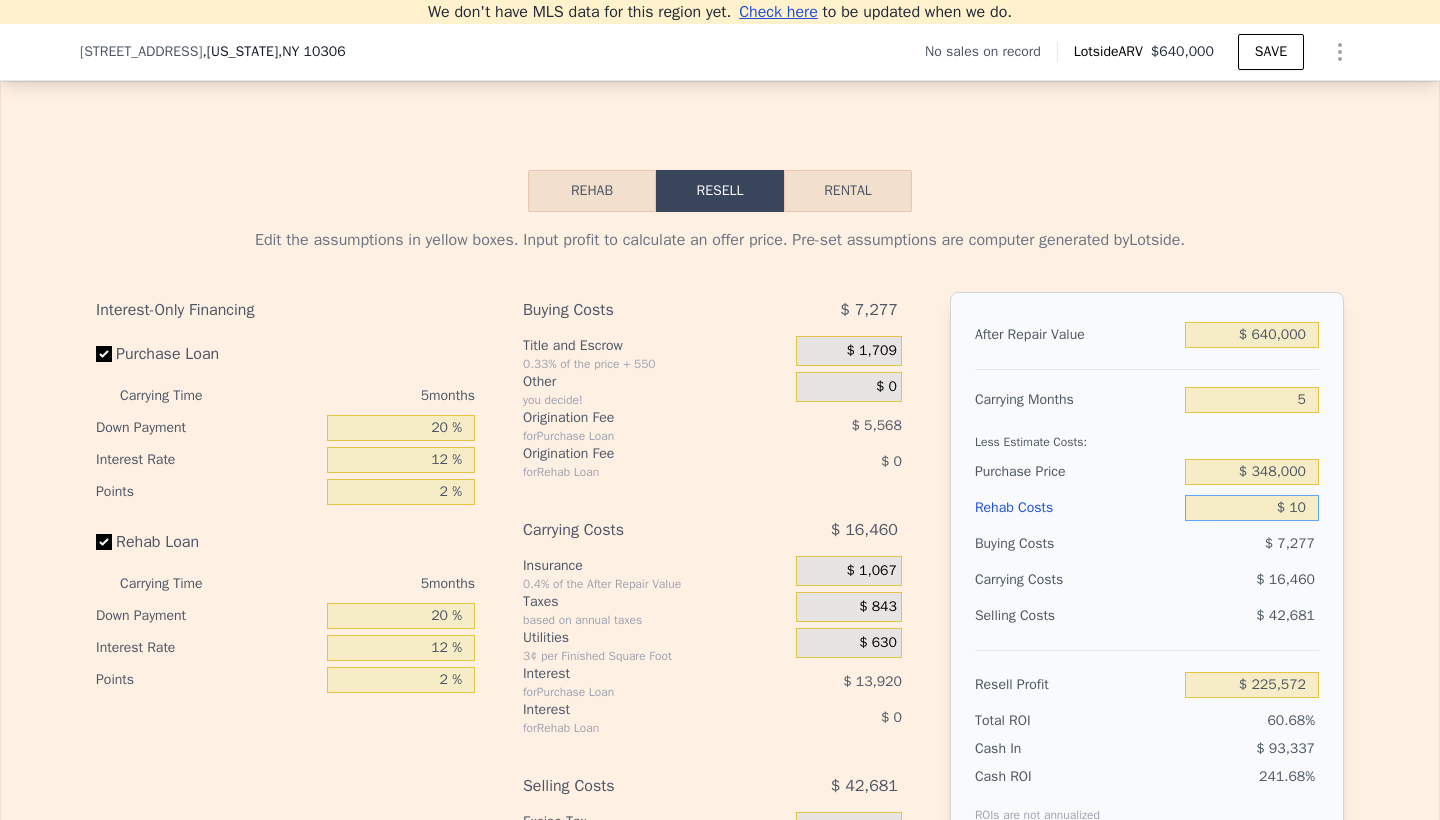 type on "$ 100" 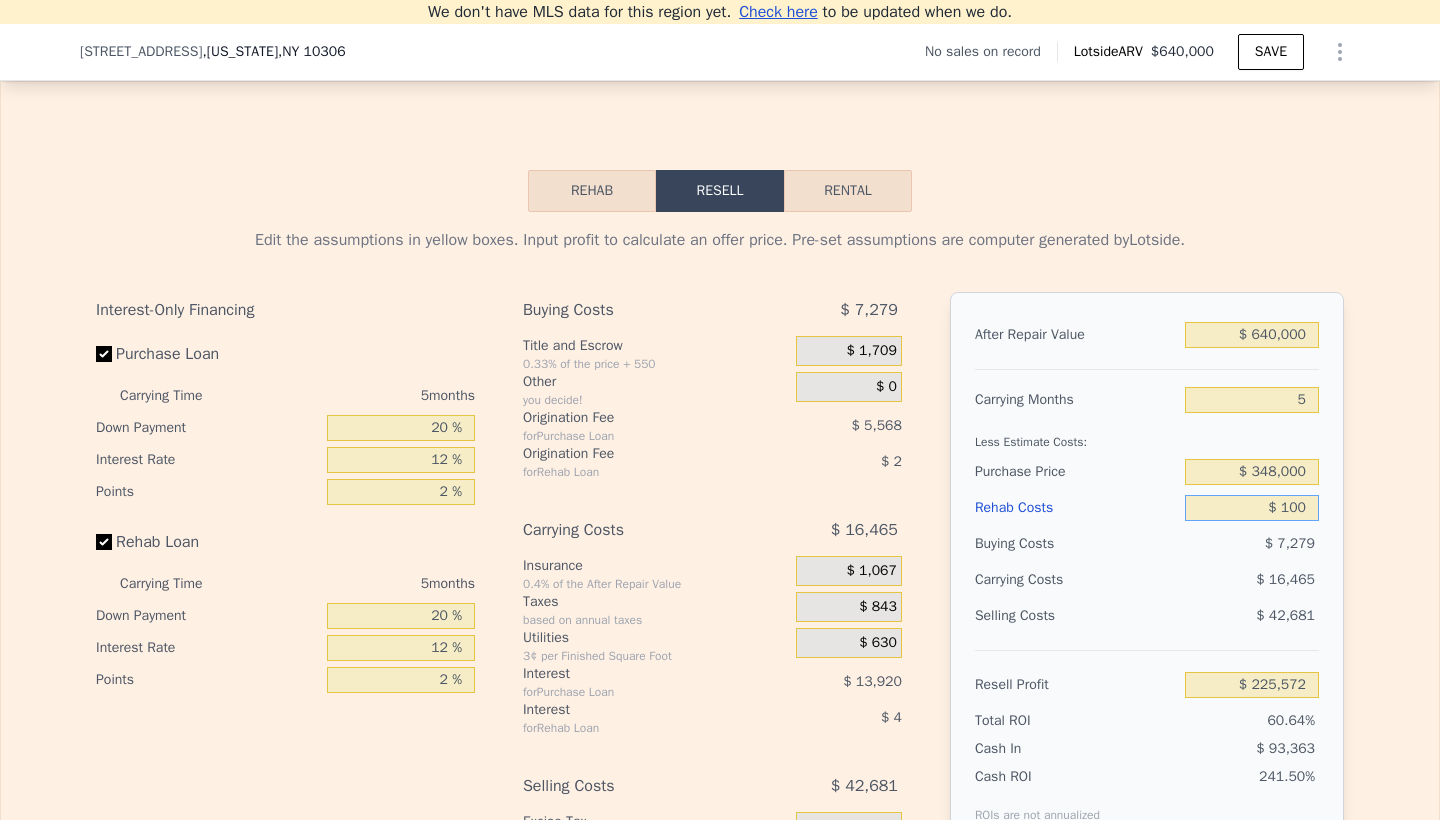 type on "$ 225,475" 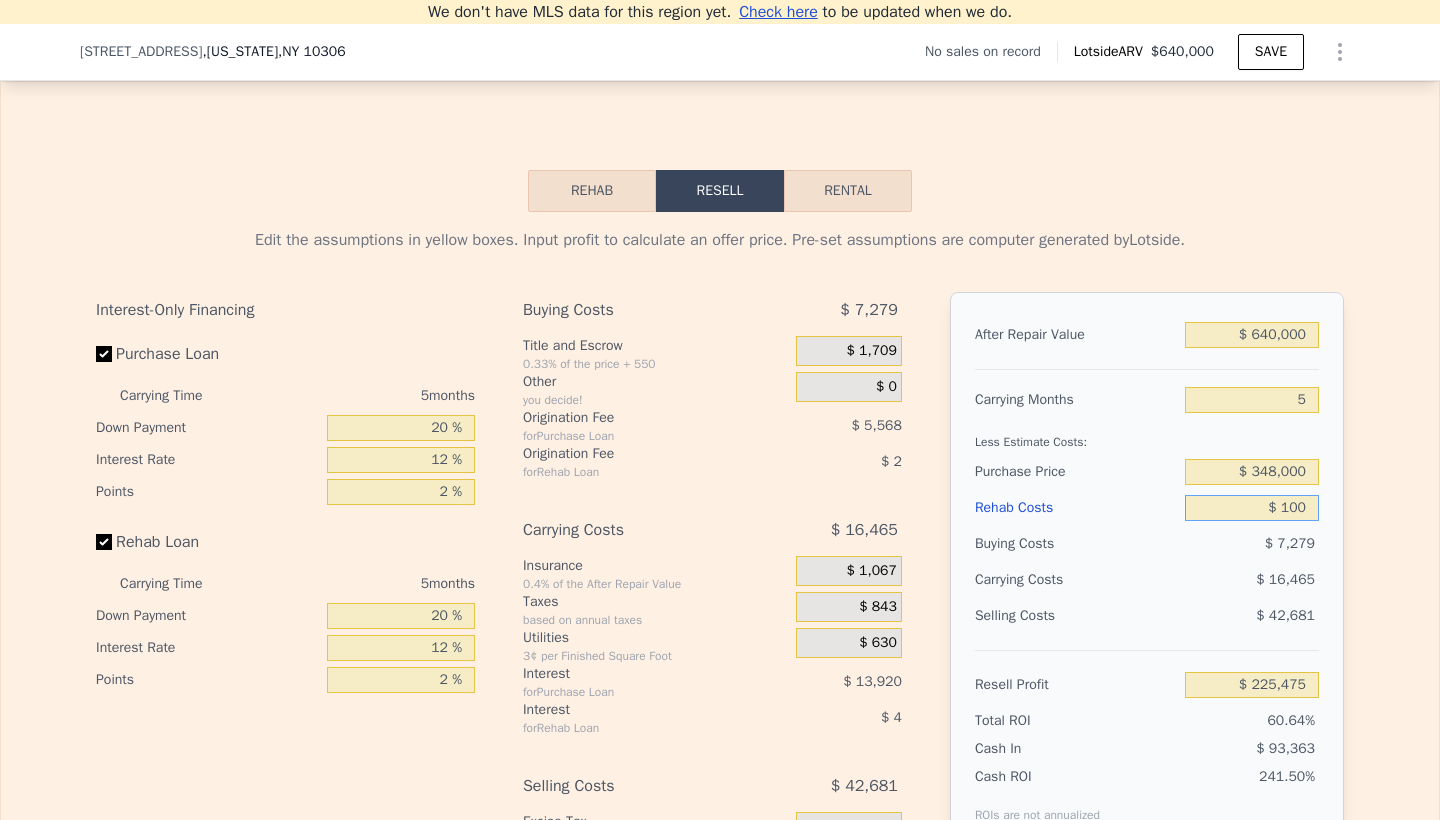 type on "$ 1,000" 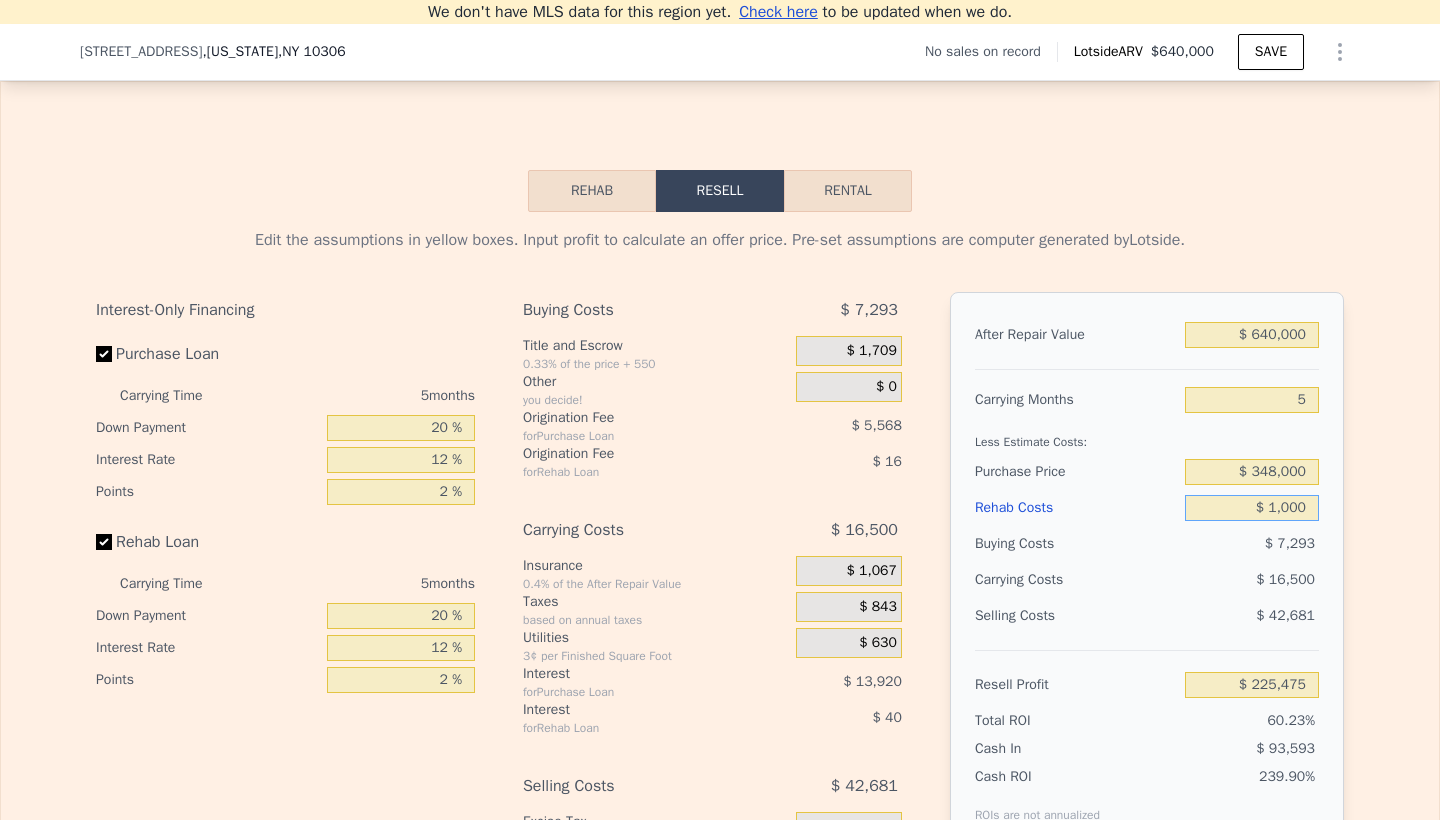 type on "$ 224,526" 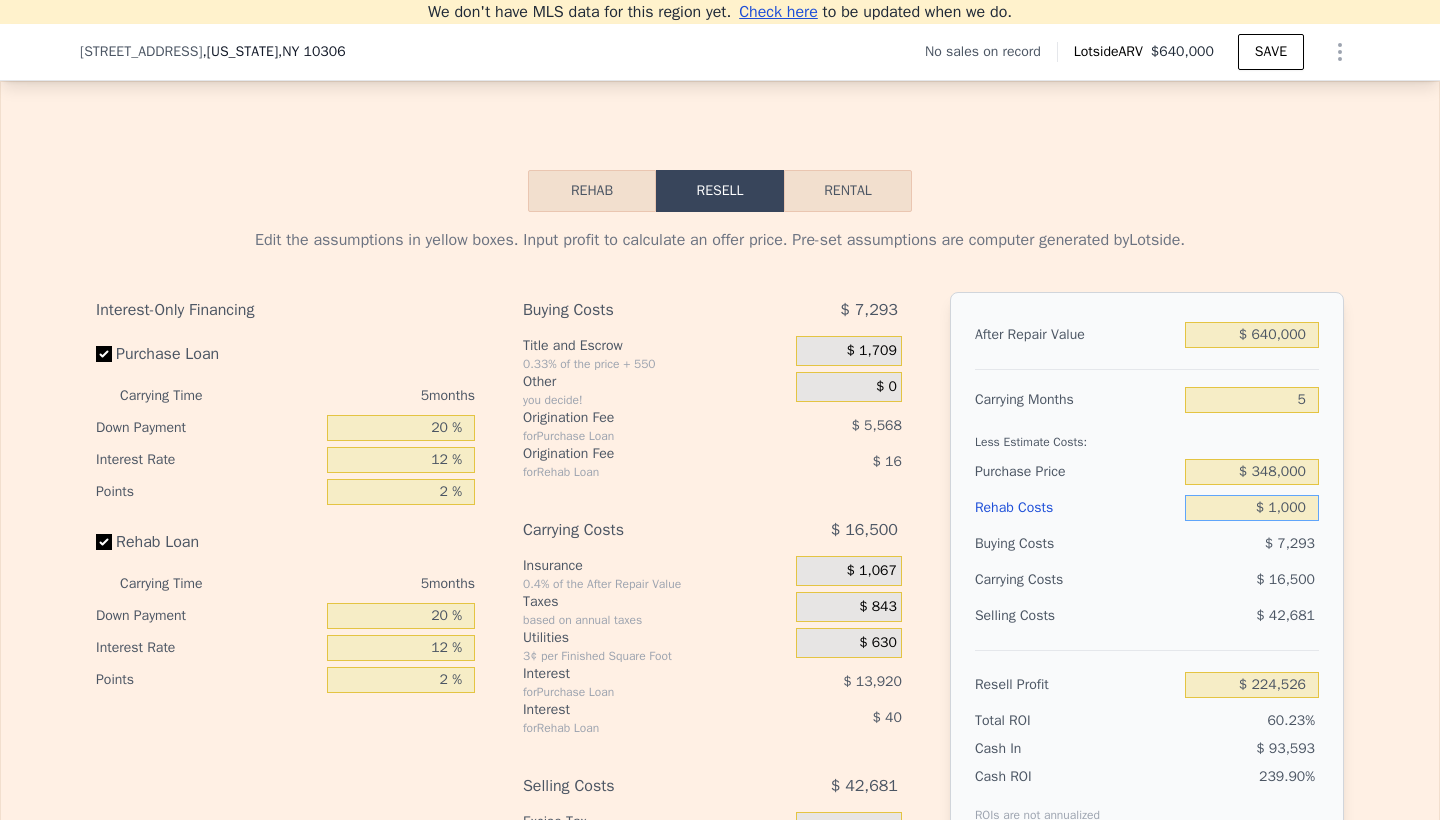 type on "$ 10,000" 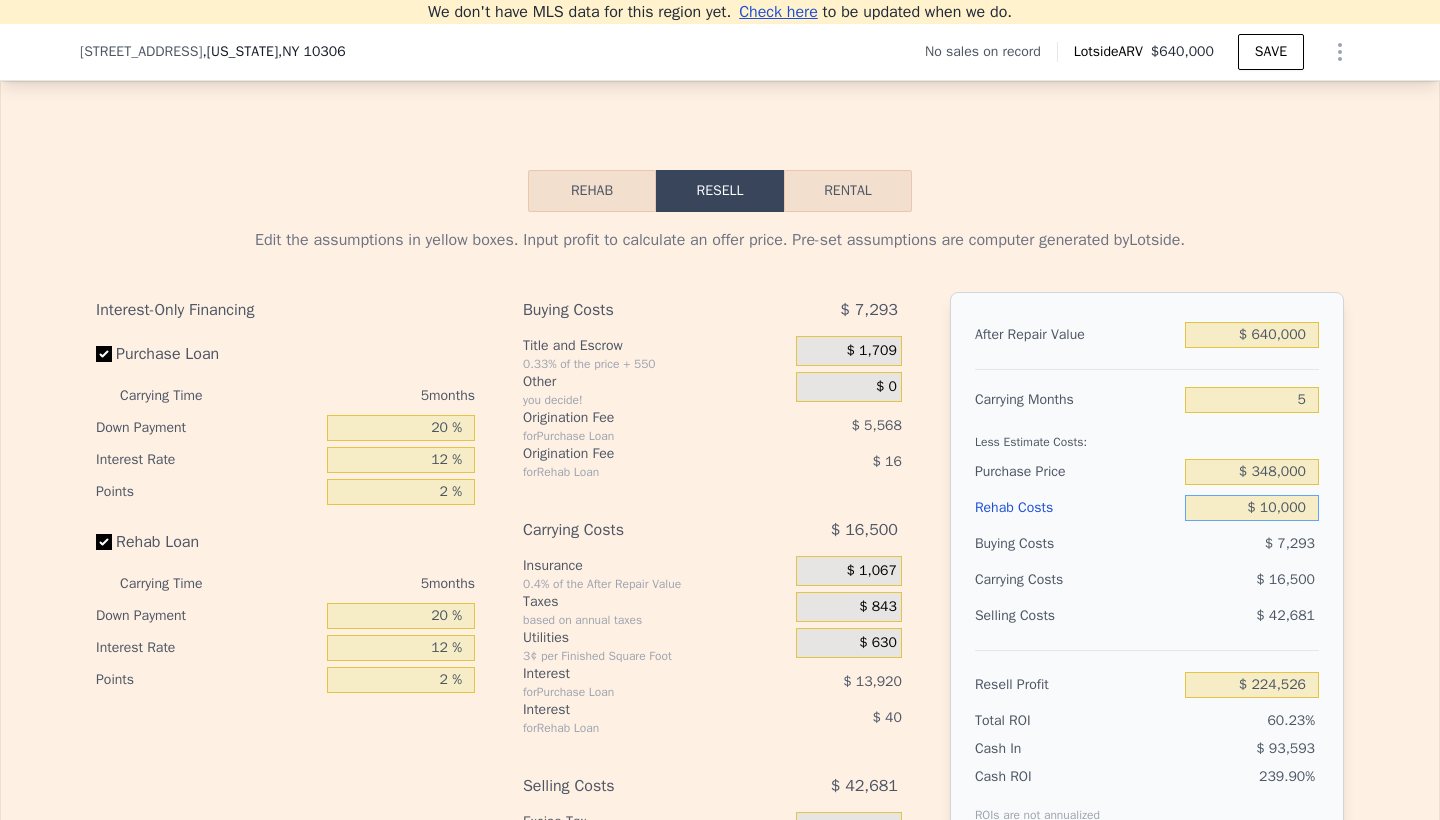 type on "$ 215,022" 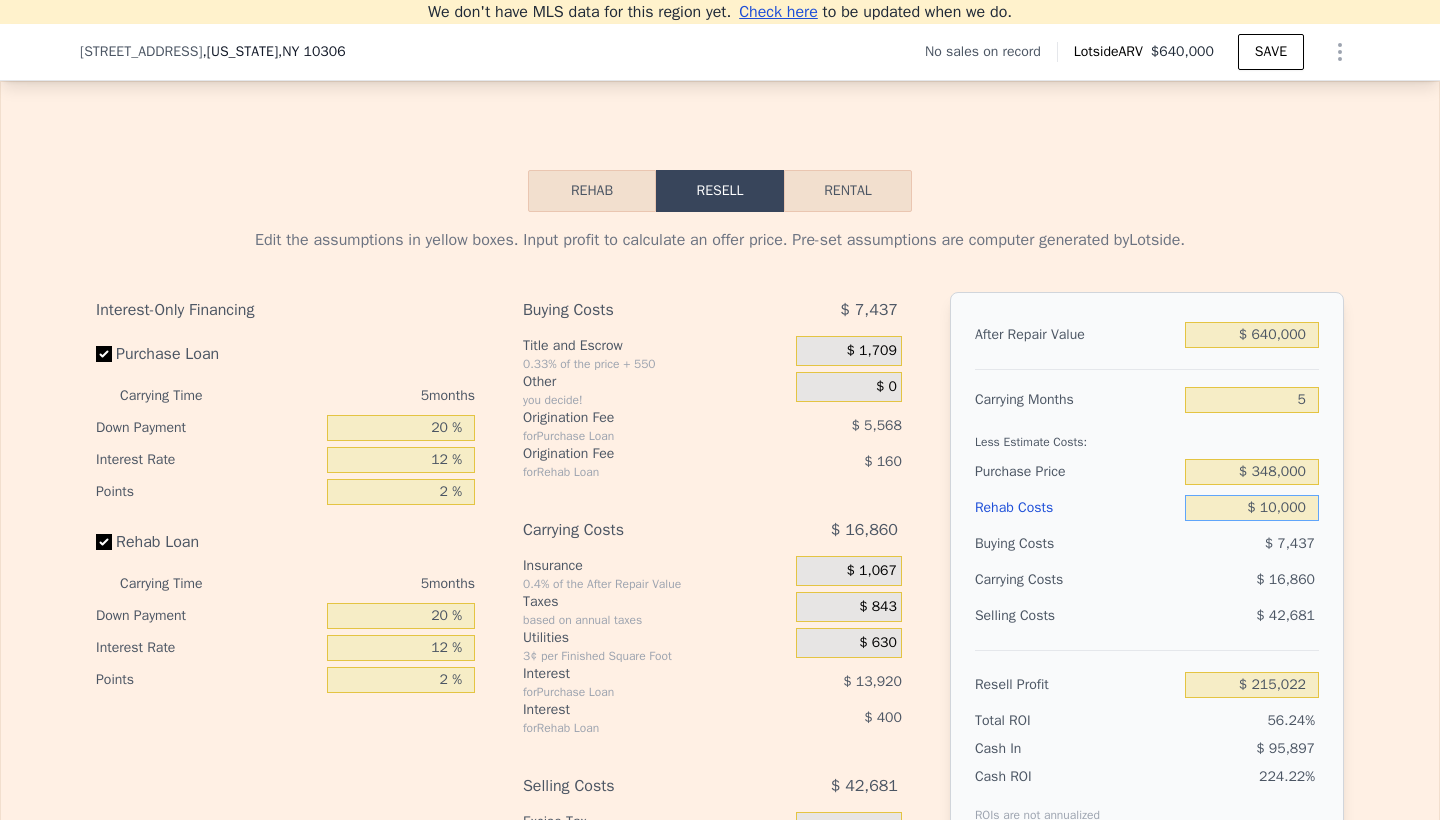 type on "$ 100,000" 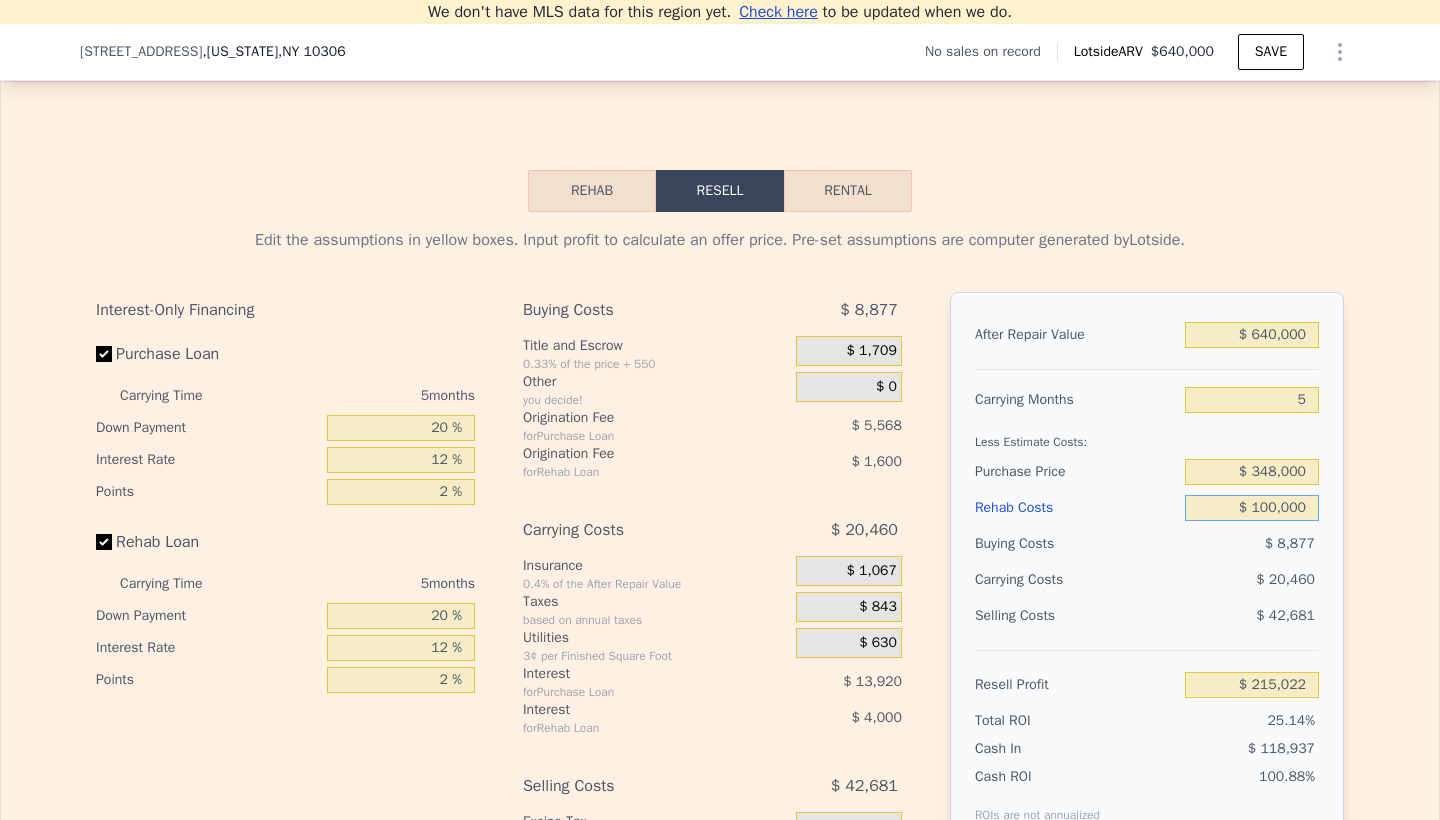 type on "$ 119,982" 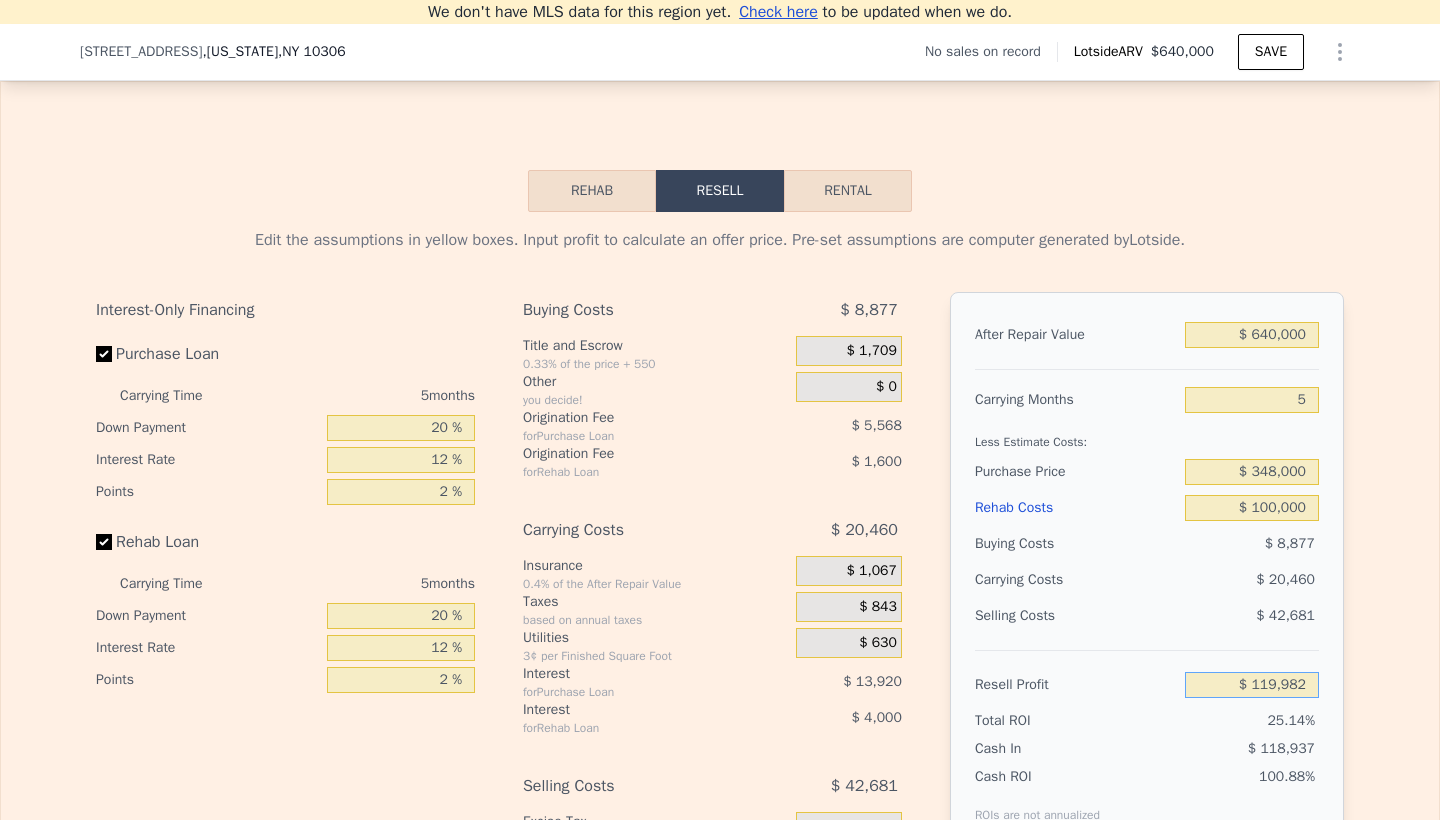 click on "$ 119,982" at bounding box center (1252, 685) 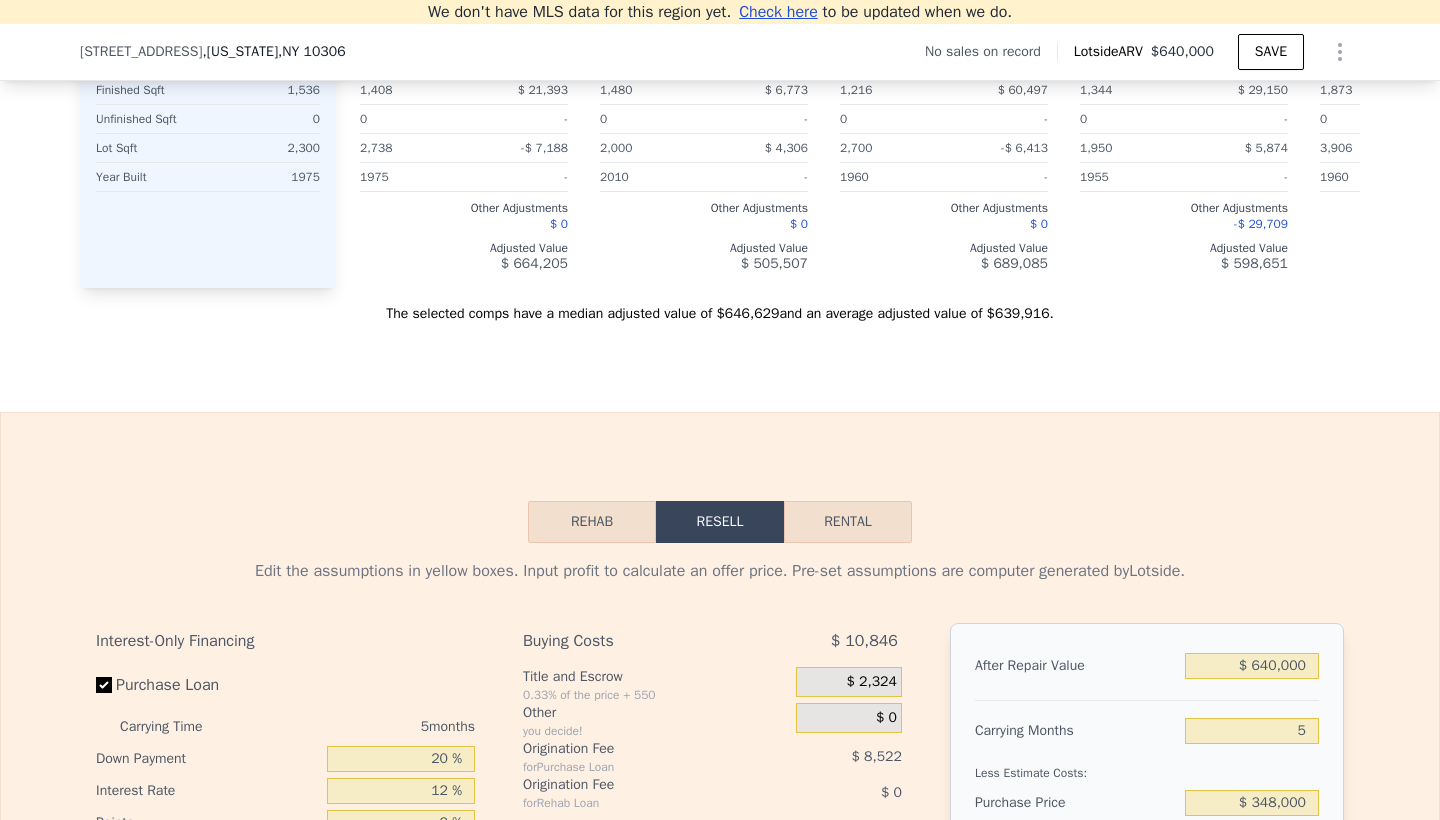 type on "$ 0" 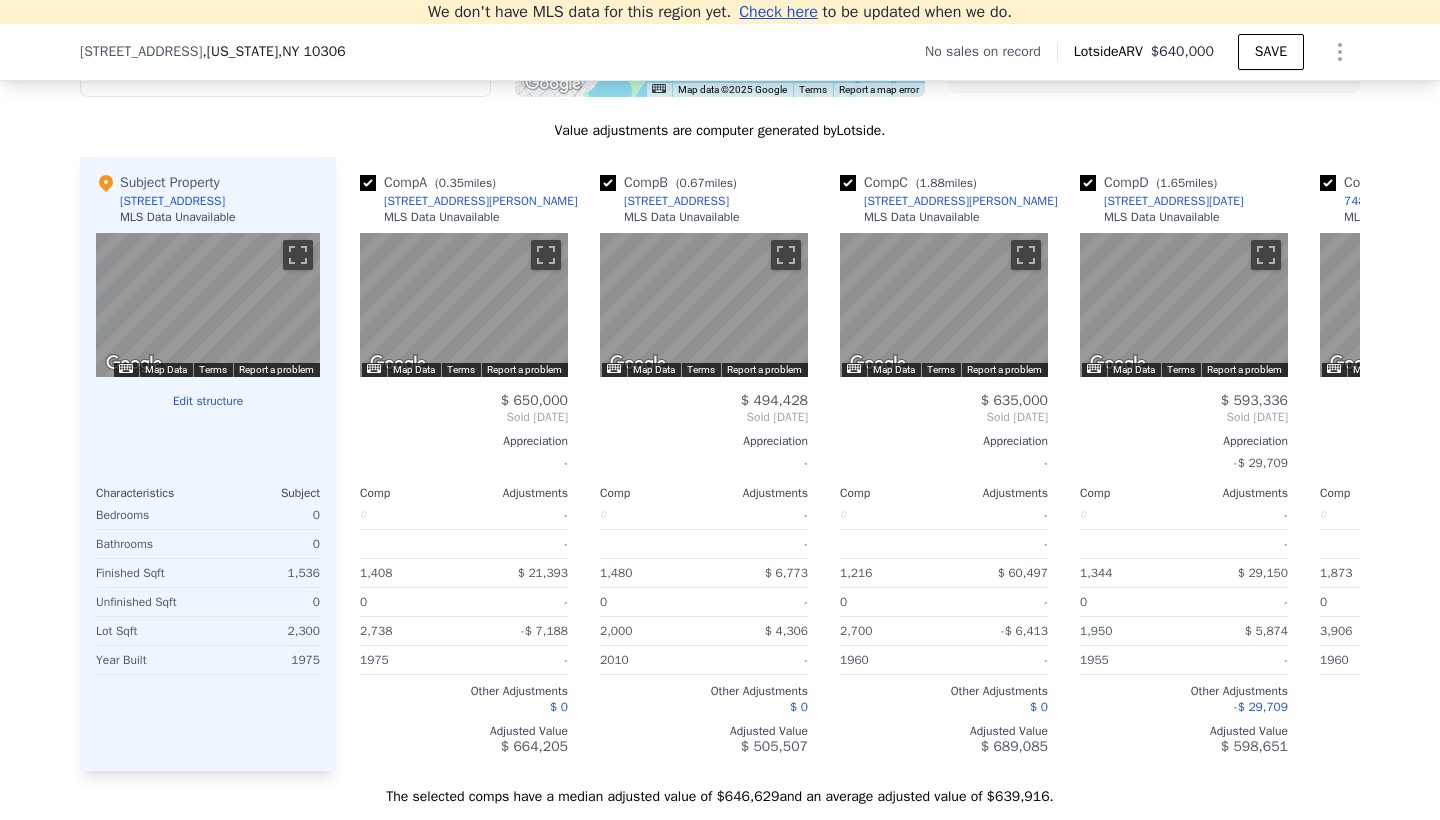 scroll, scrollTop: 1886, scrollLeft: 0, axis: vertical 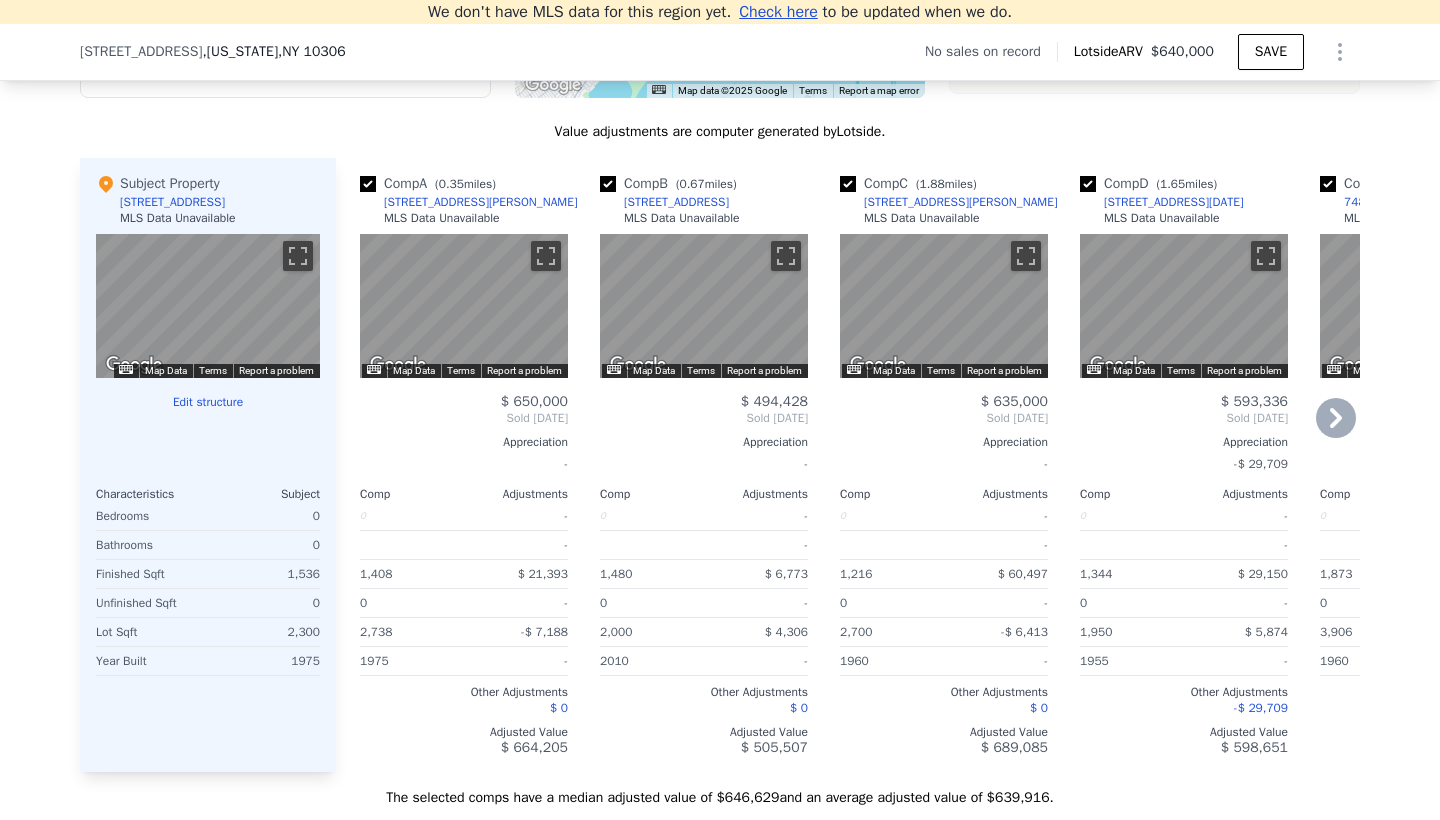 type on "$ 532,628" 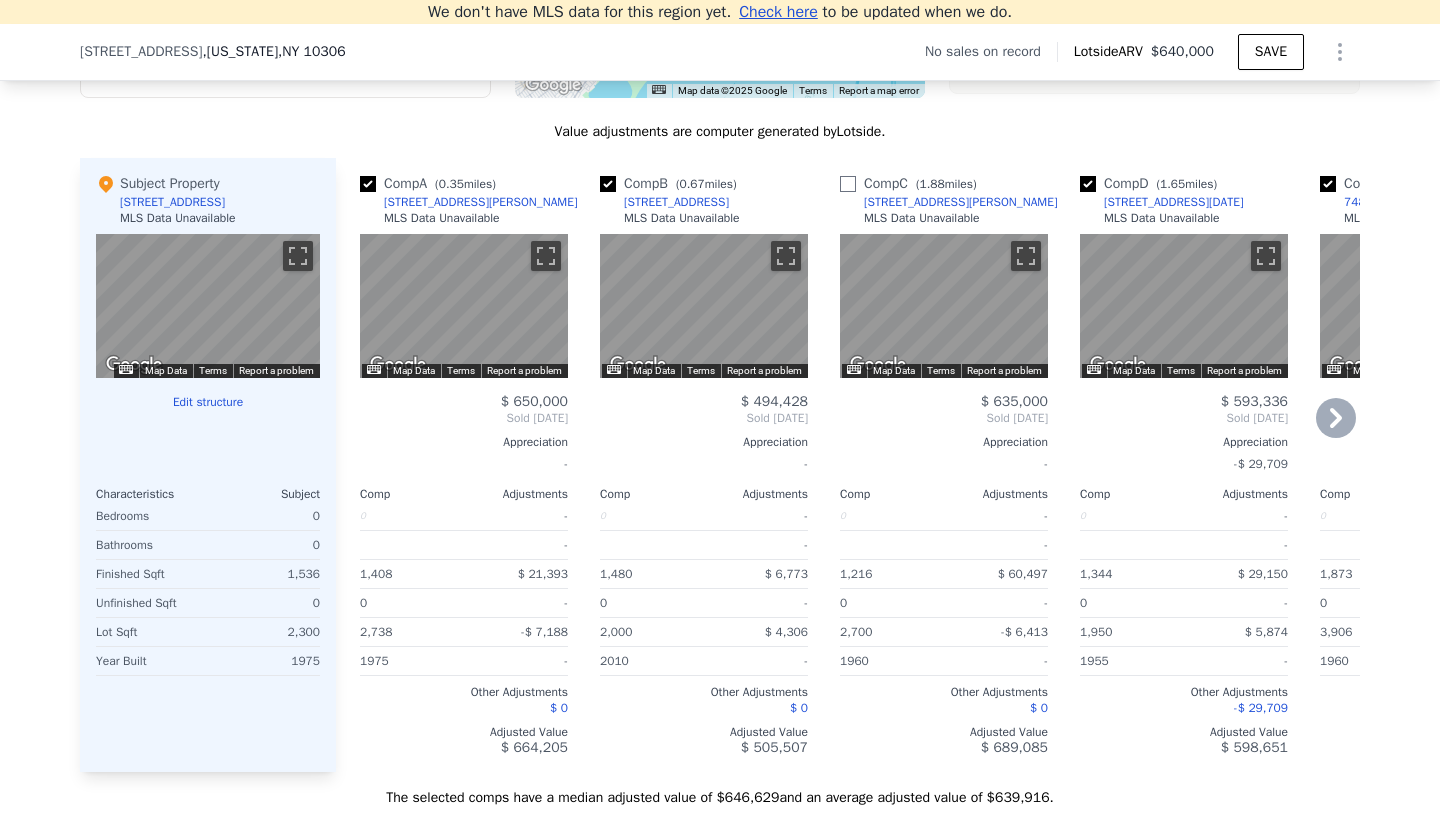 checkbox on "false" 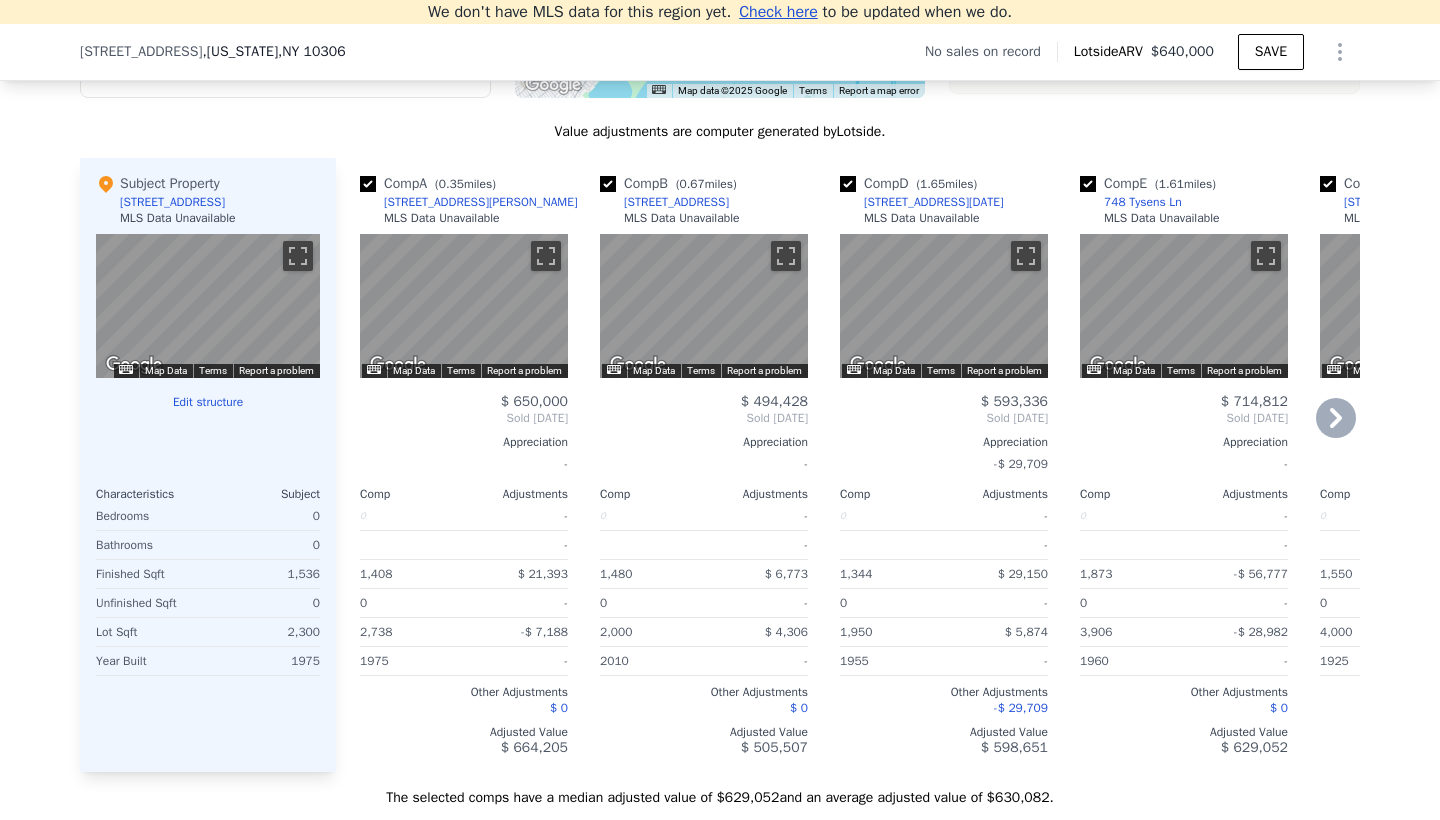 click at bounding box center (848, 184) 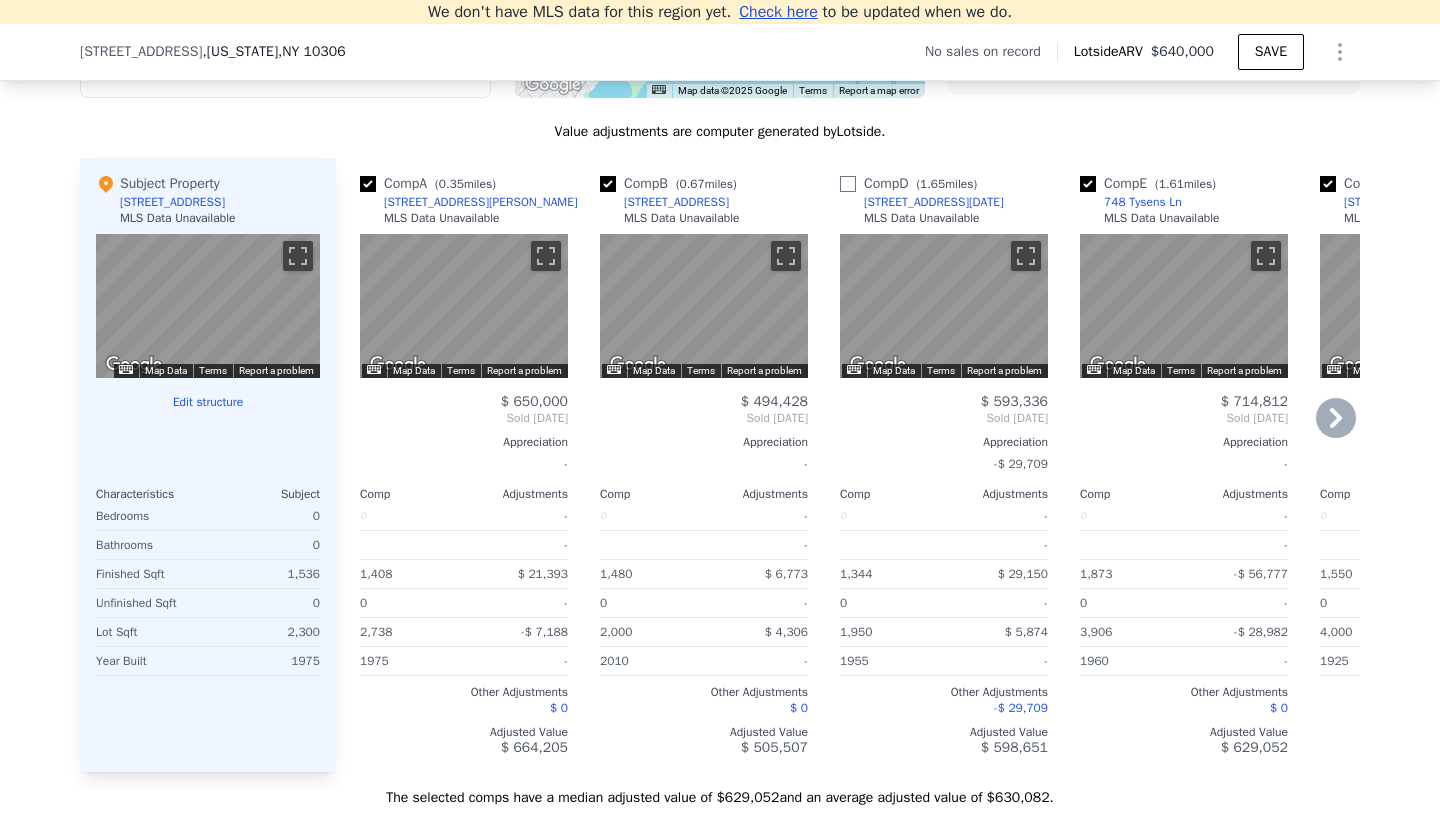 checkbox on "false" 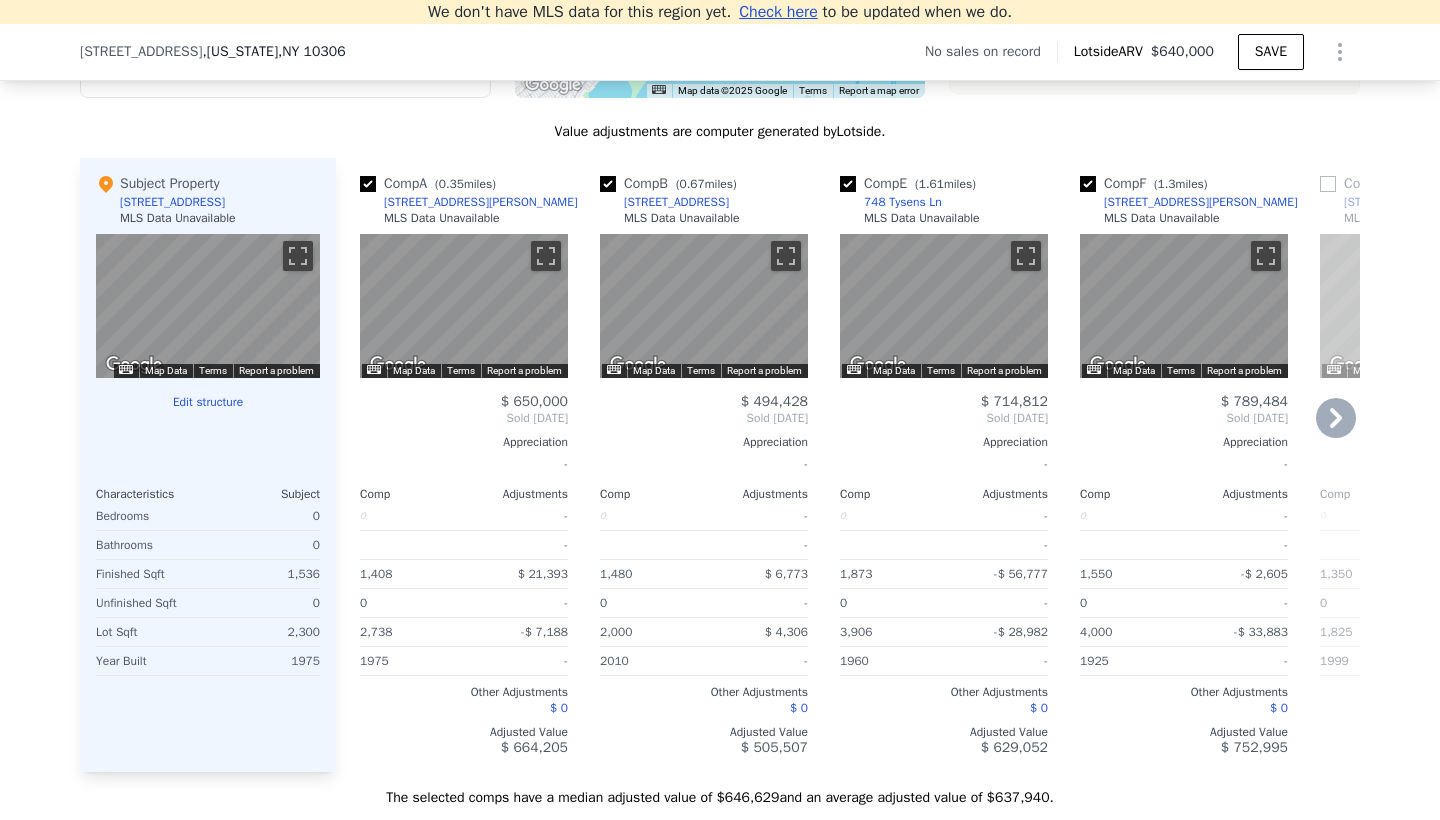 click at bounding box center [848, 184] 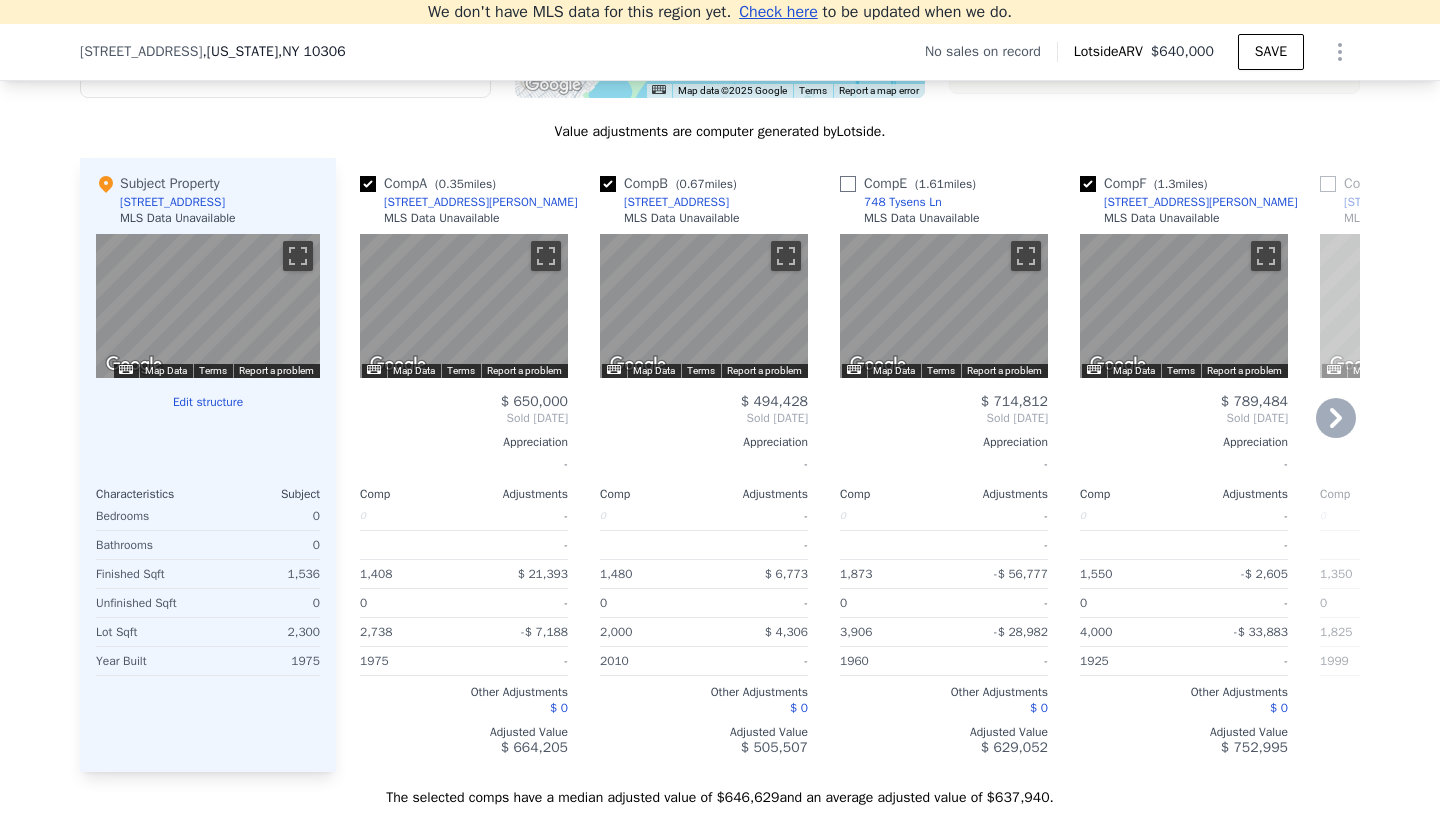 checkbox on "false" 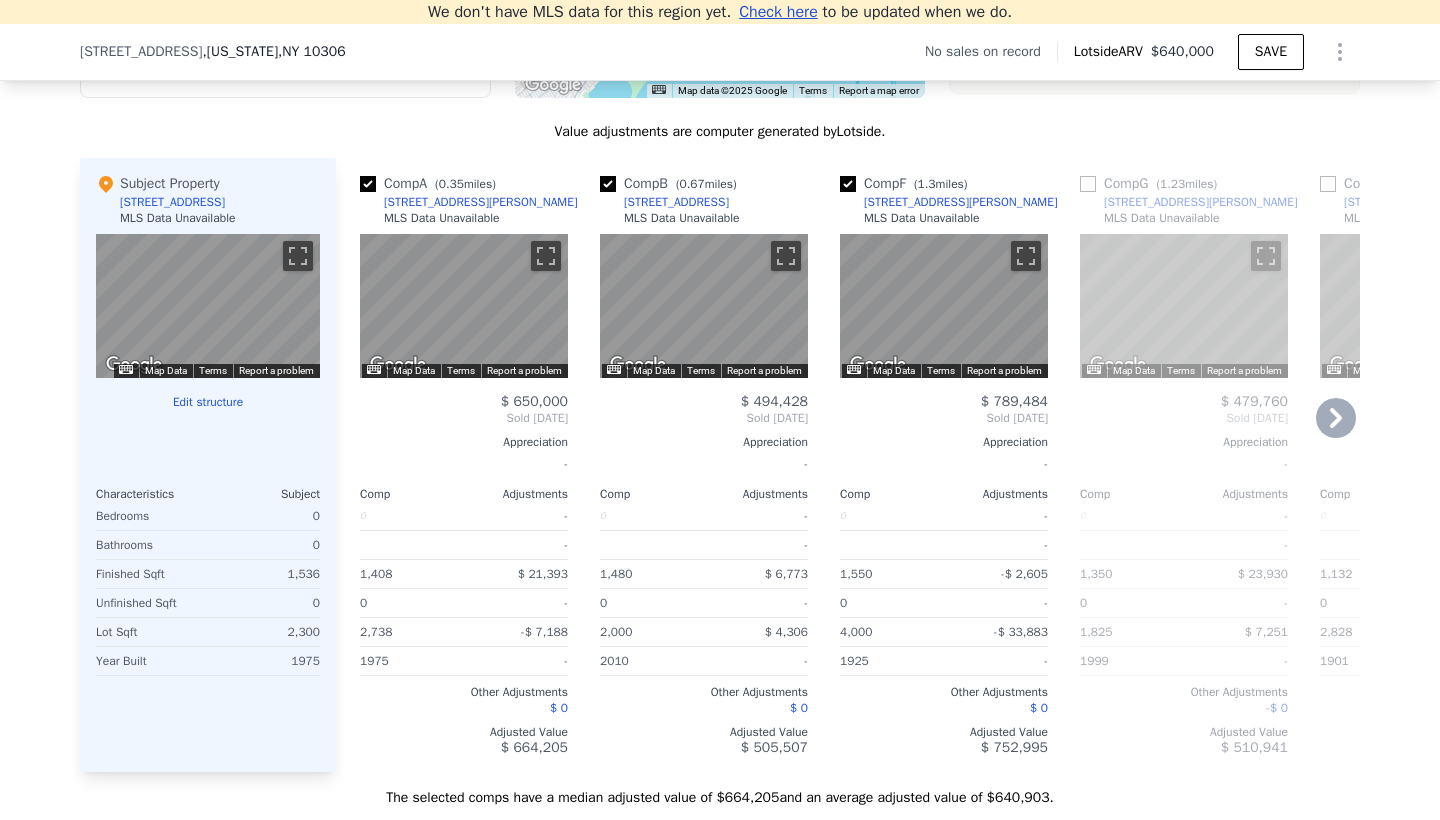 click at bounding box center [848, 184] 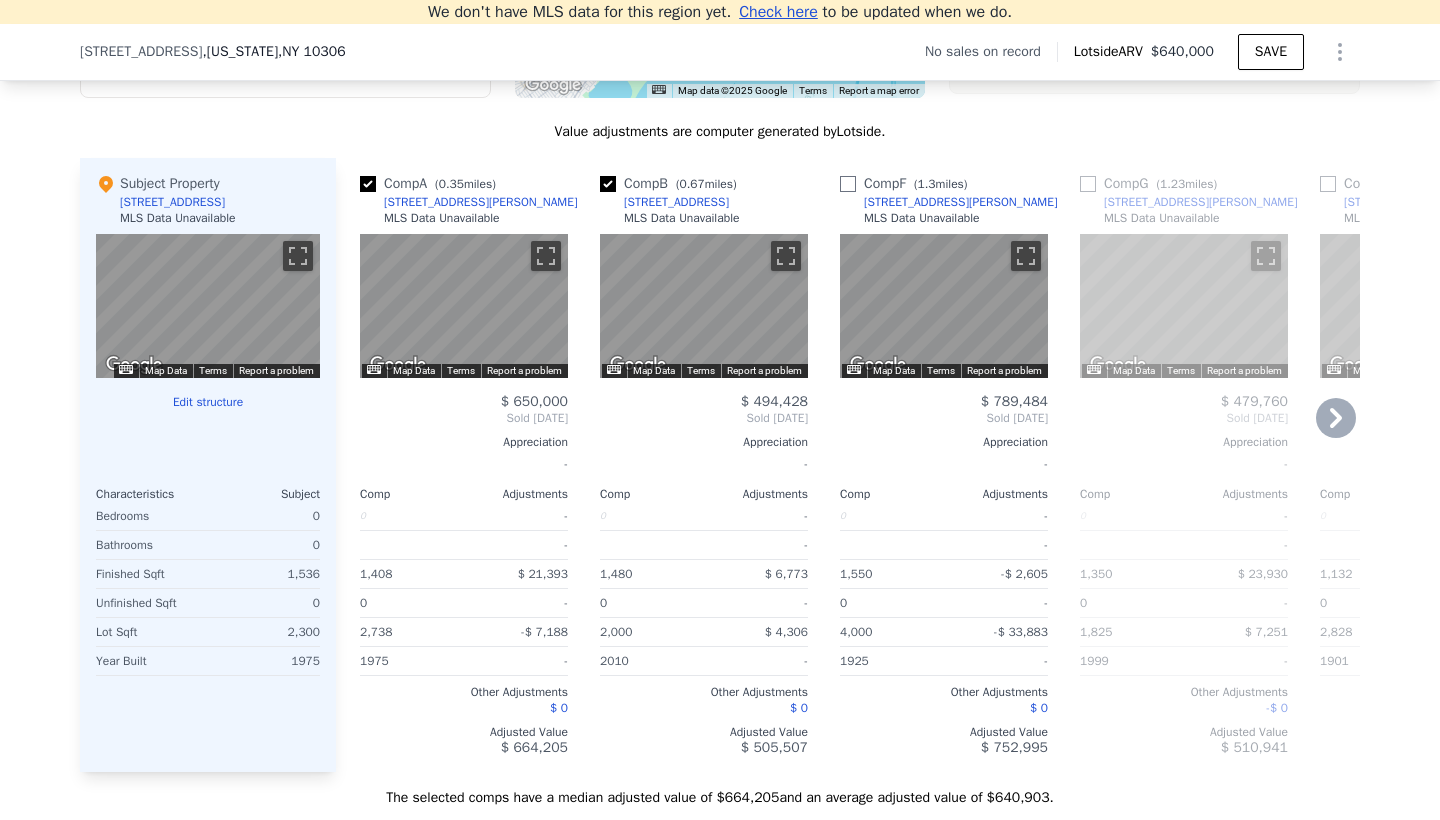 checkbox on "false" 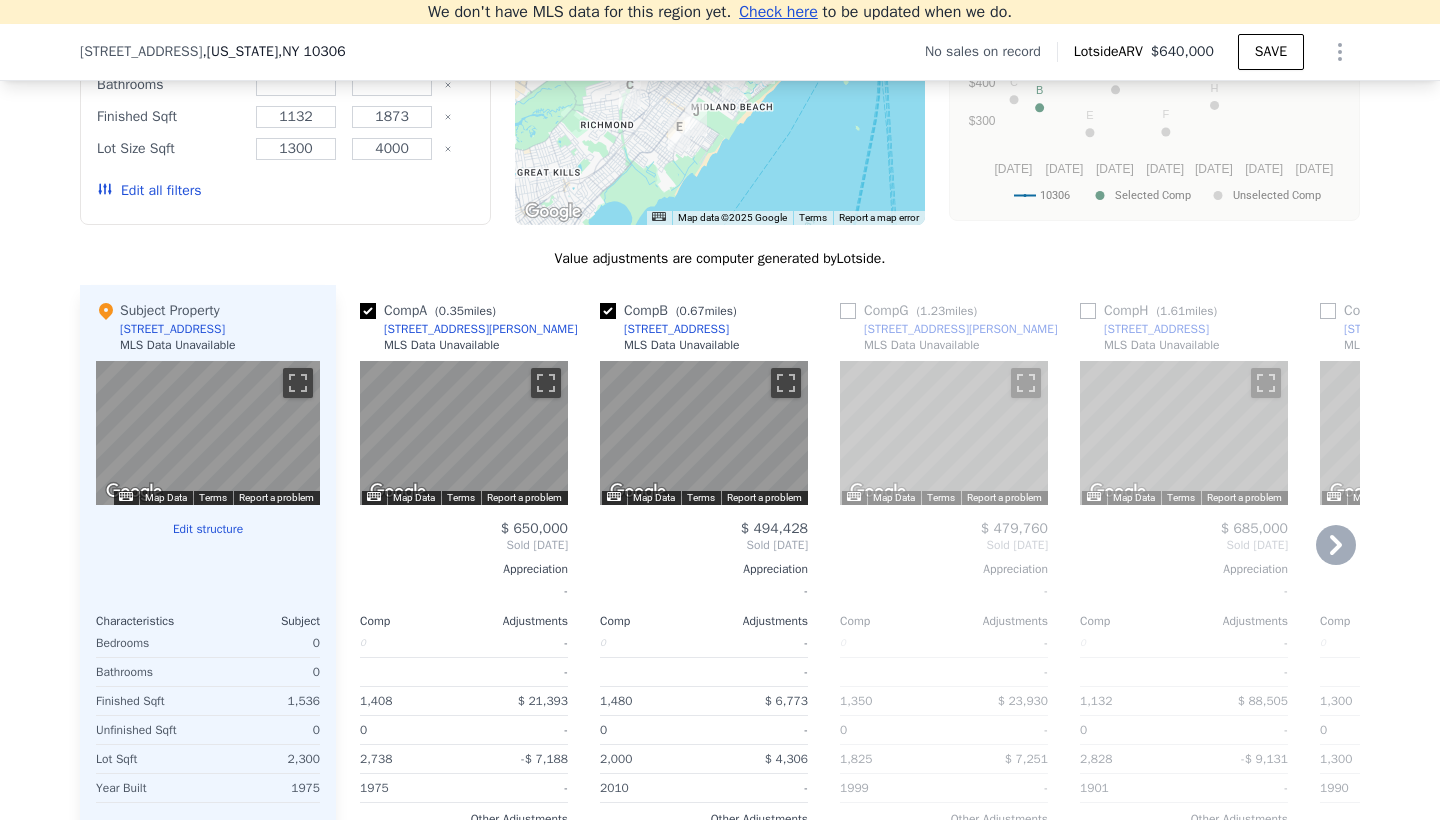 scroll, scrollTop: 1760, scrollLeft: 0, axis: vertical 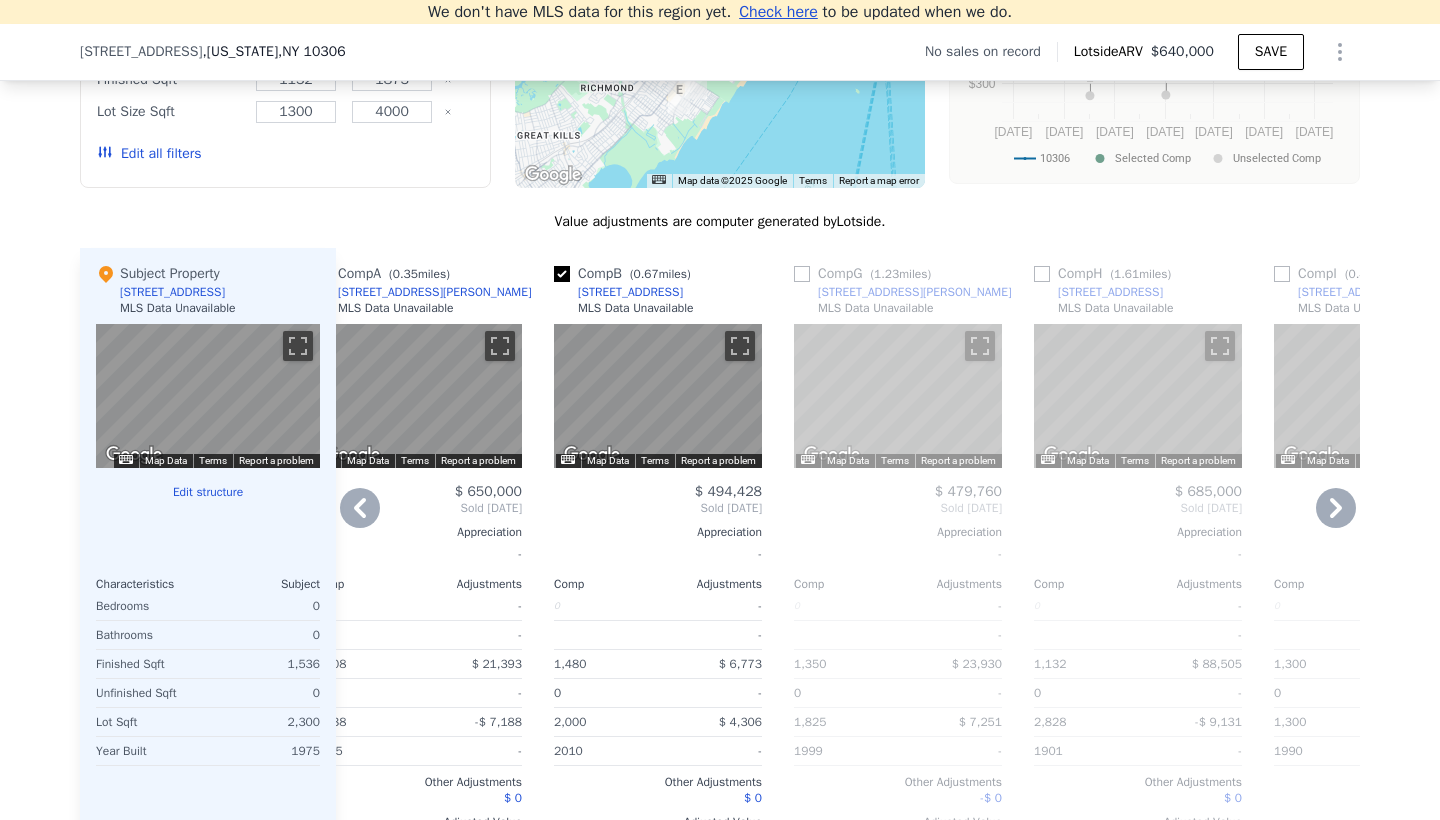 click at bounding box center [1042, 274] 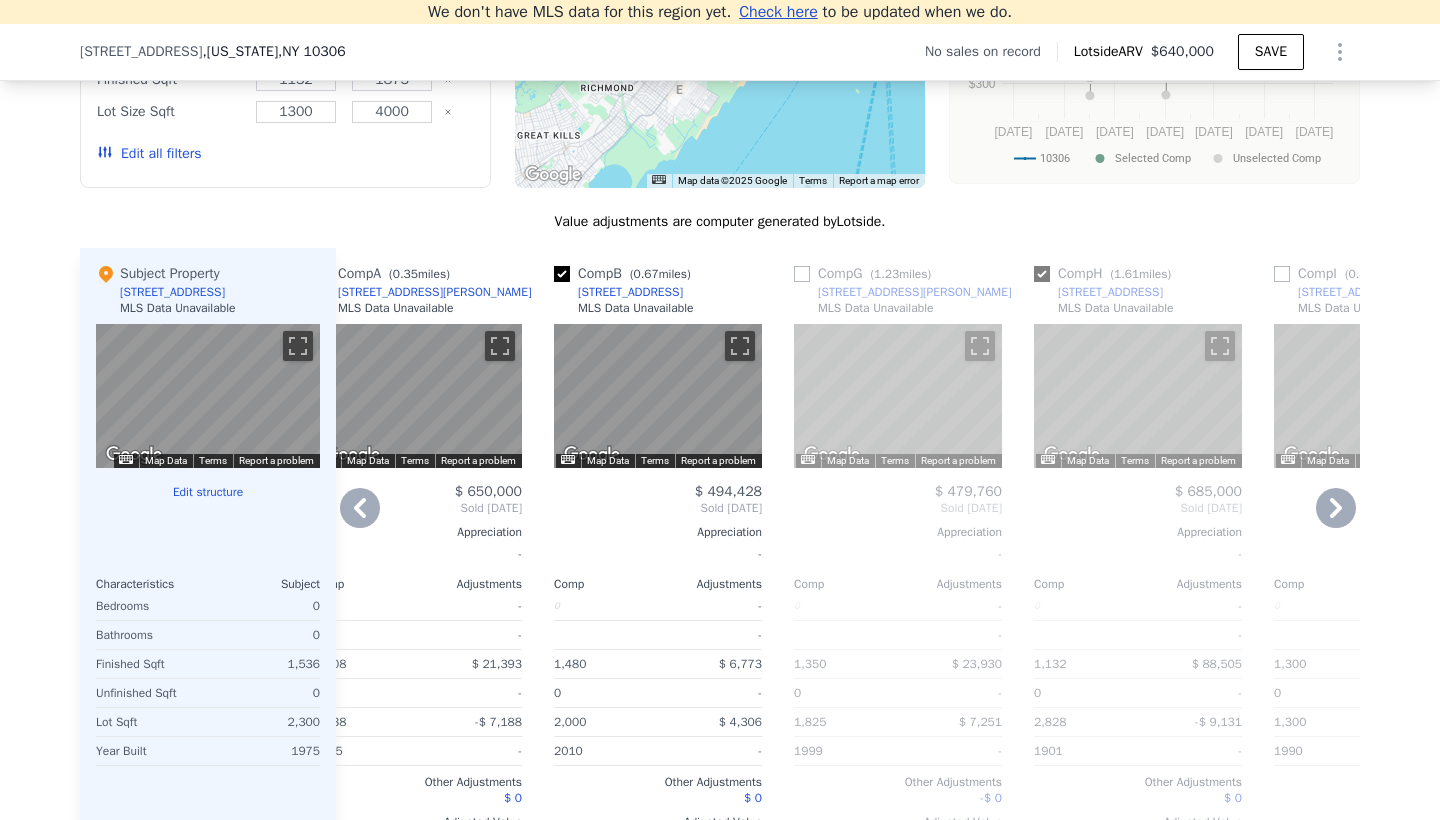 checkbox on "true" 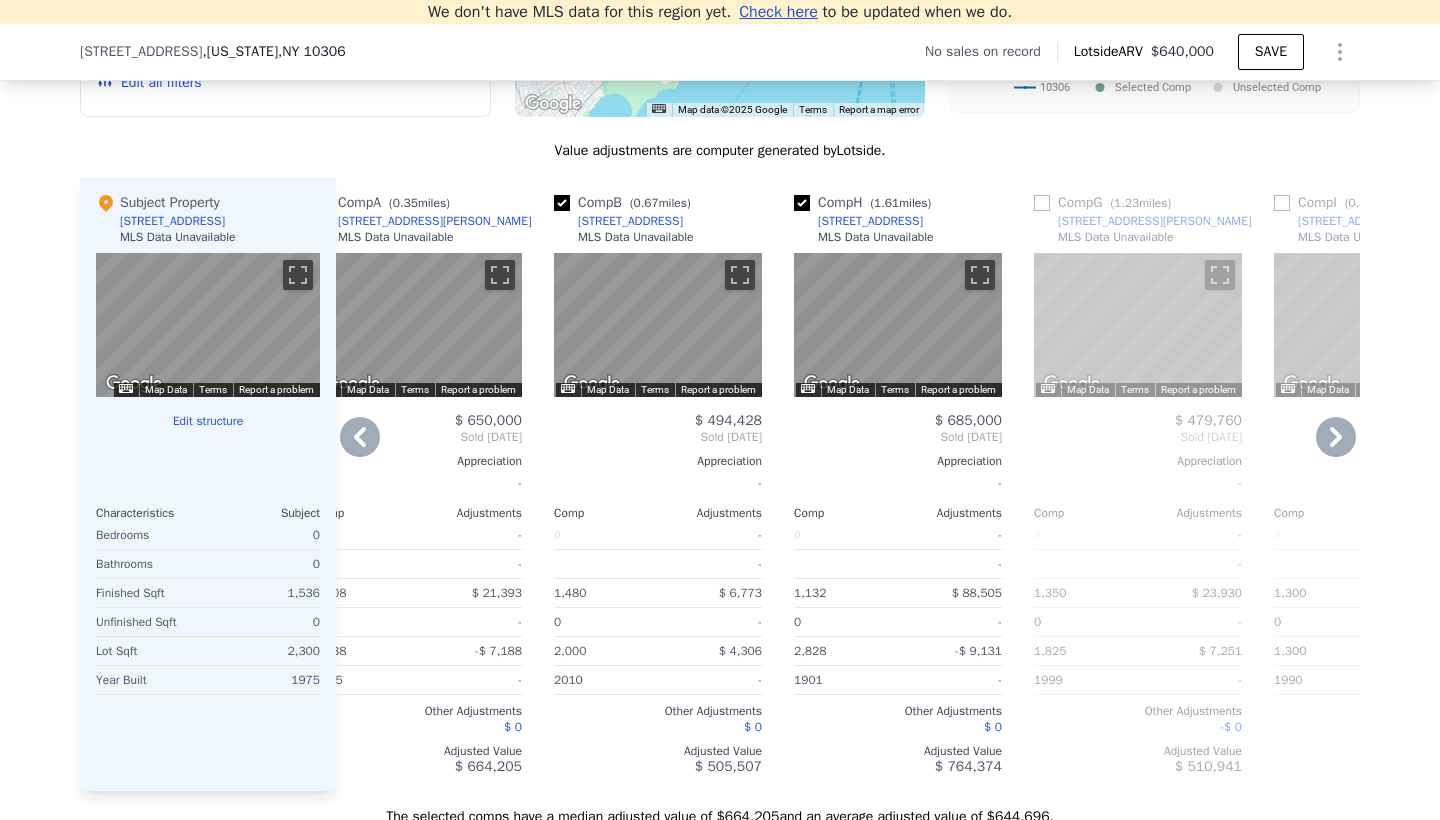 scroll, scrollTop: 1850, scrollLeft: 0, axis: vertical 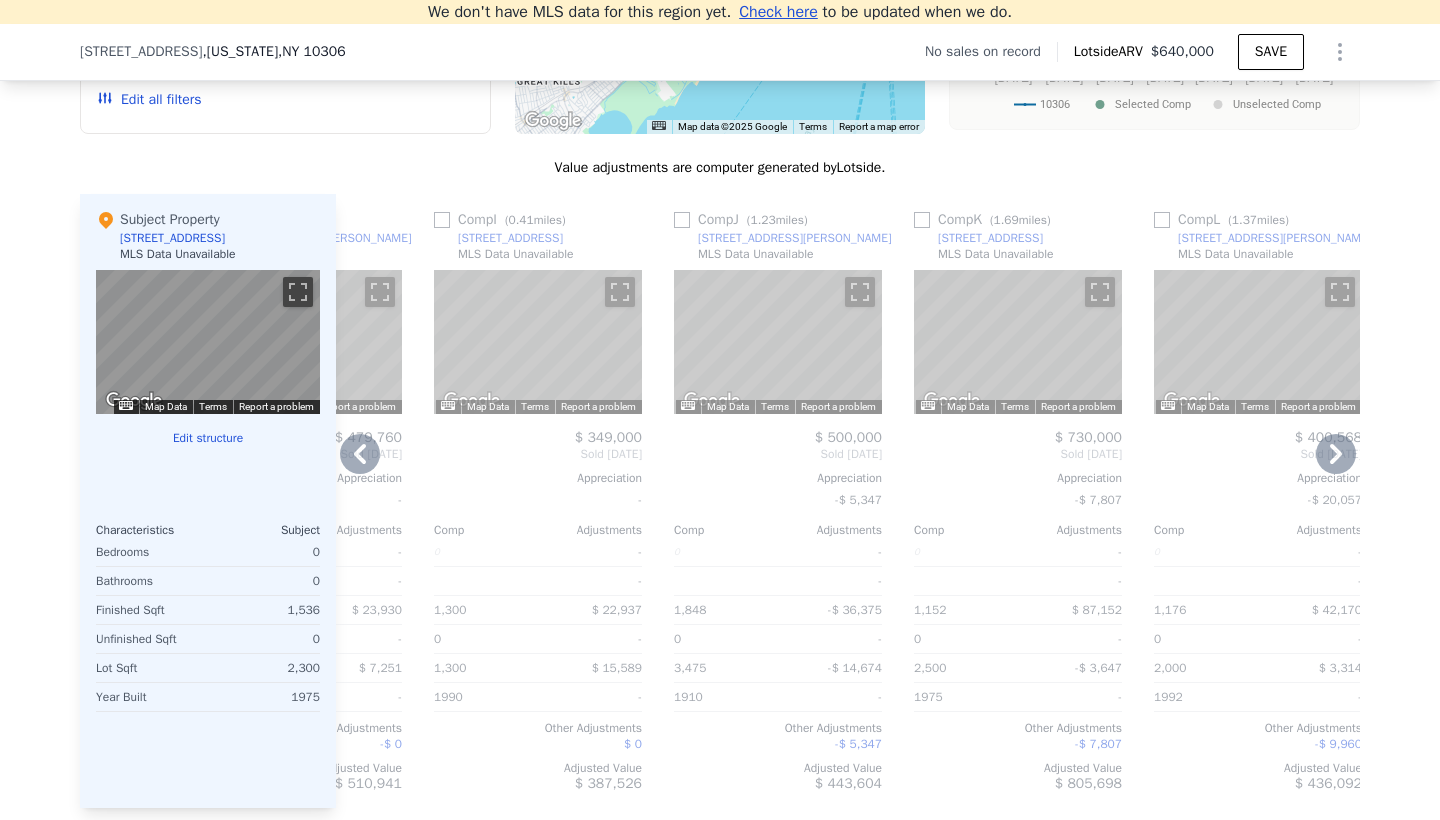 click at bounding box center [922, 220] 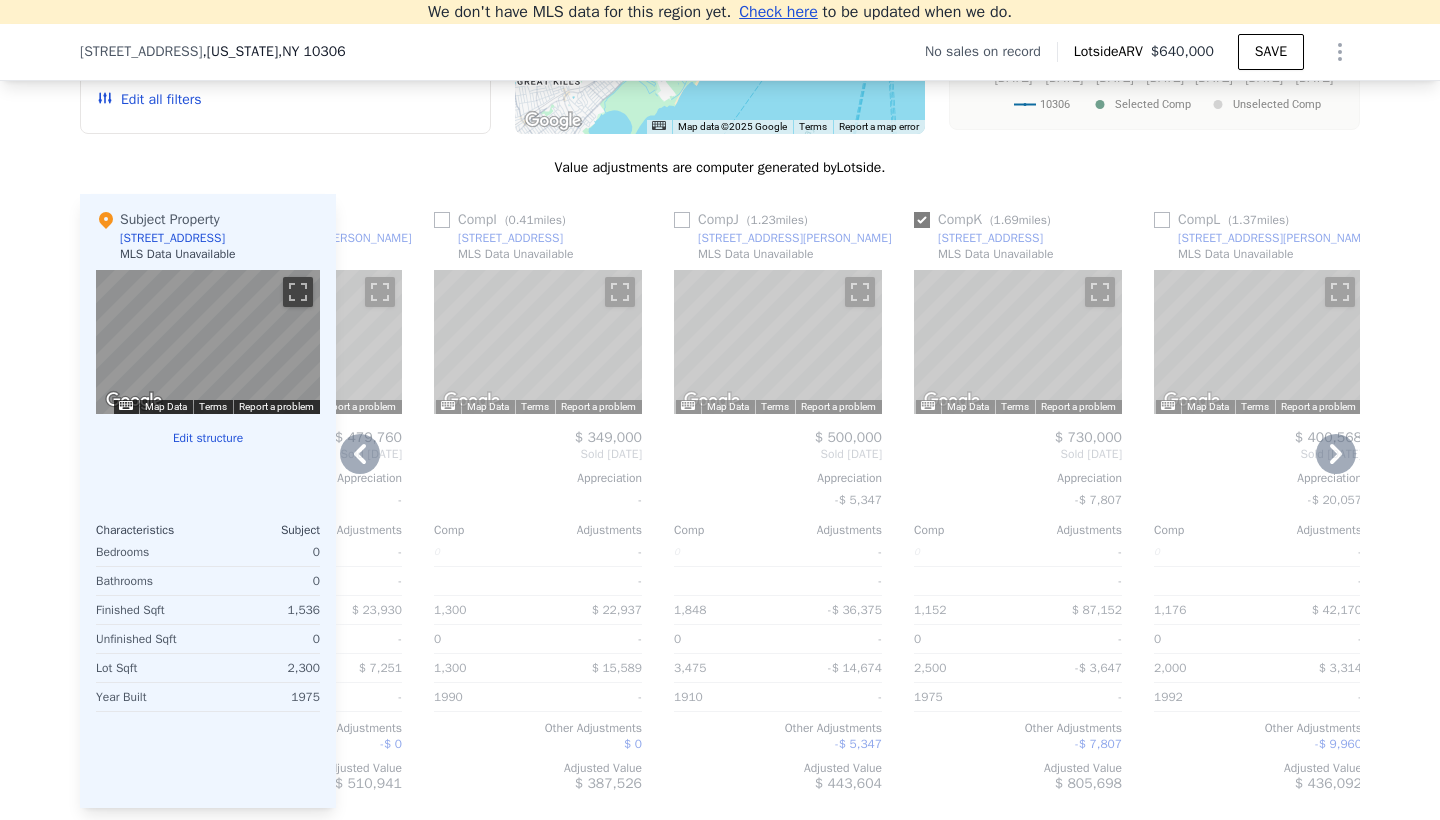 checkbox on "true" 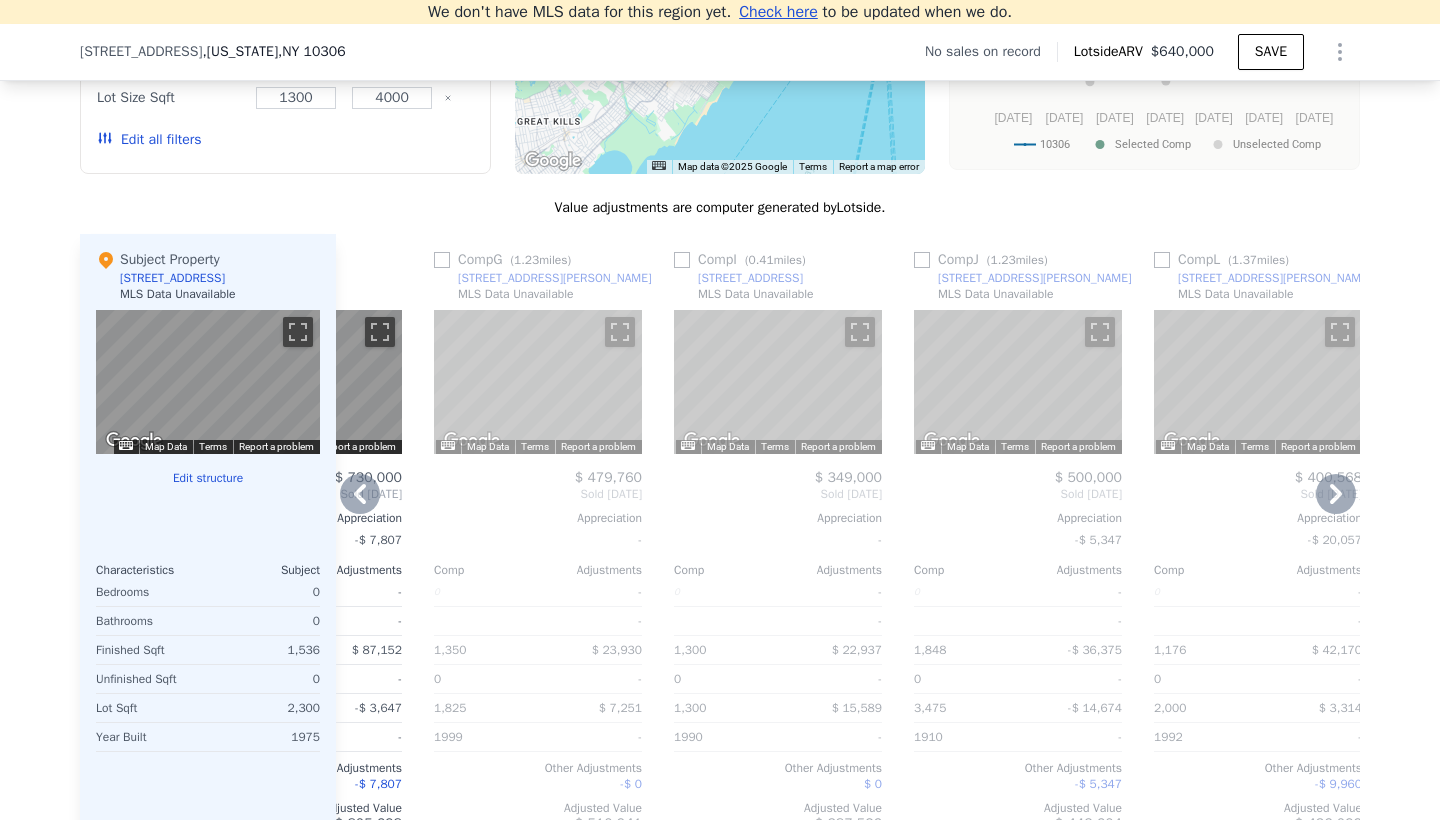 scroll, scrollTop: 1800, scrollLeft: 0, axis: vertical 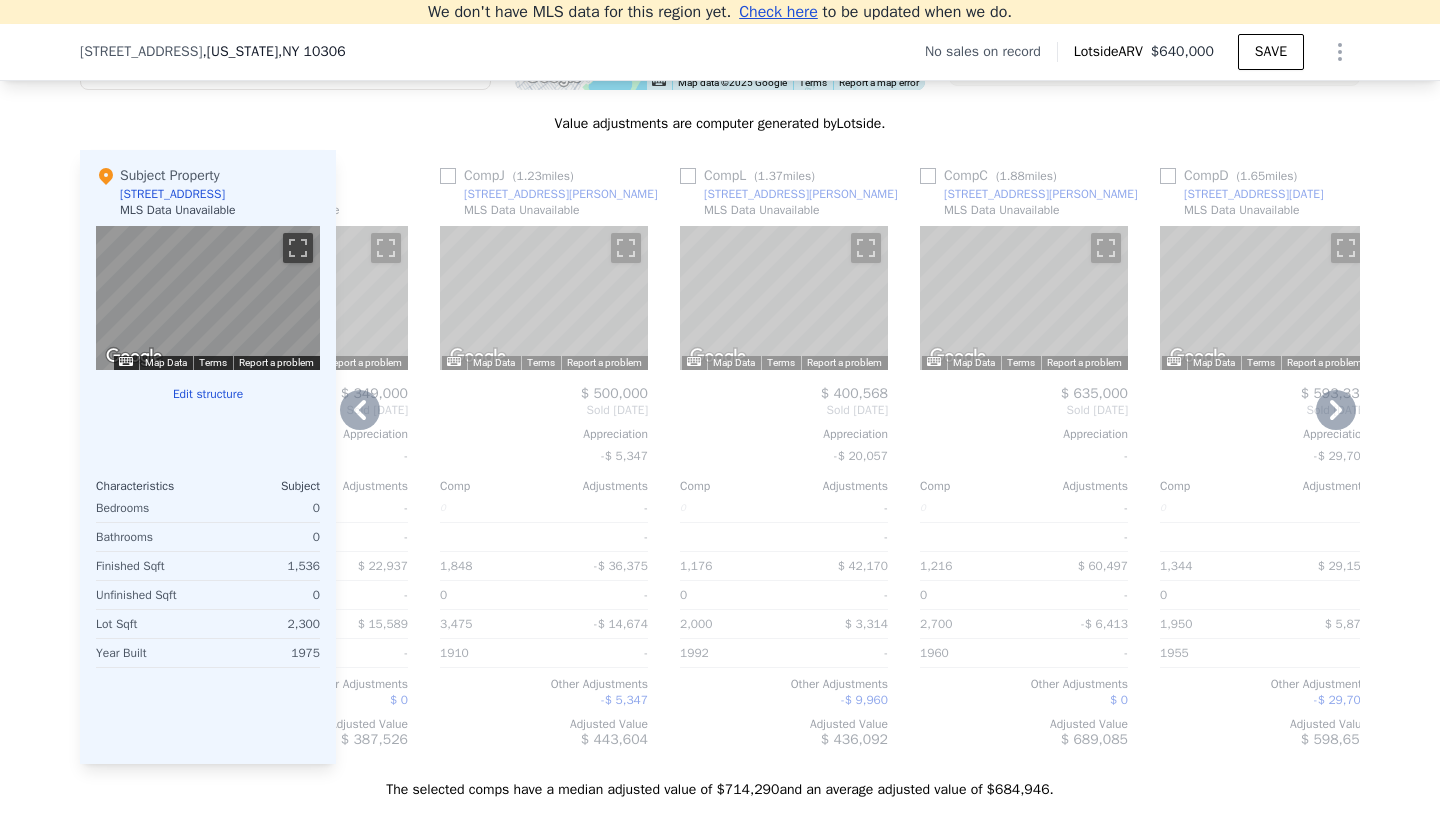 click at bounding box center (928, 176) 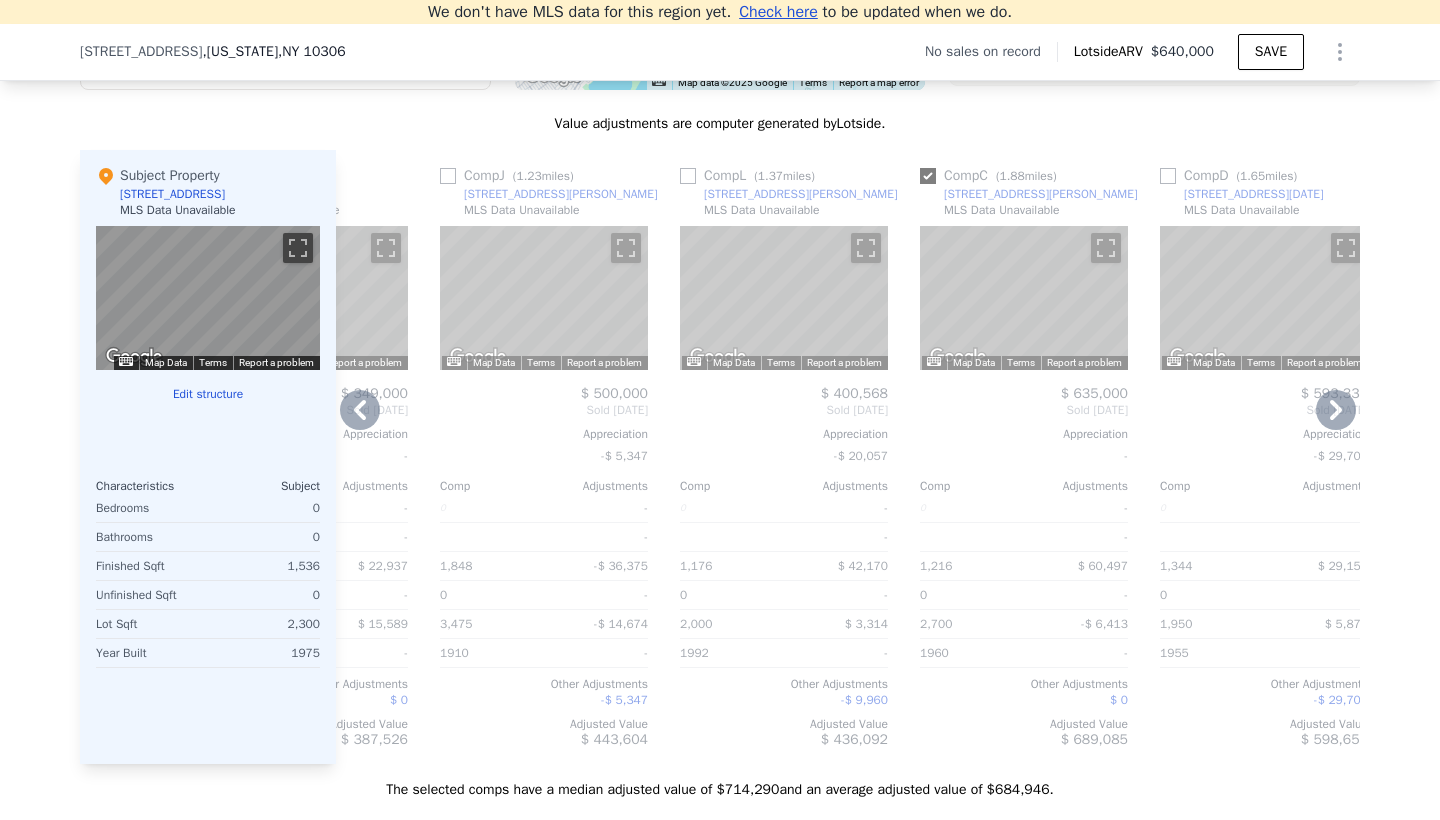 checkbox on "true" 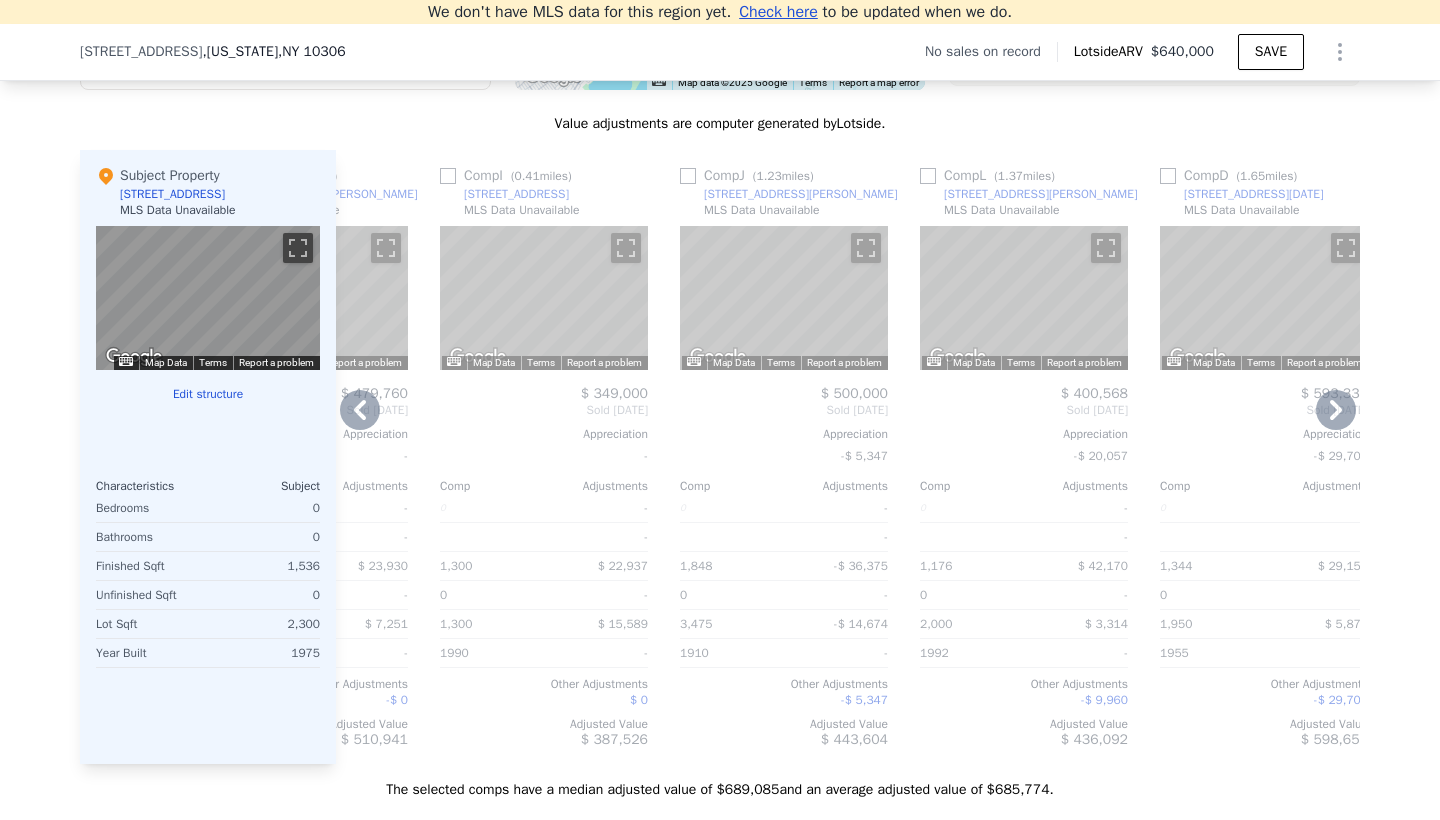 scroll, scrollTop: 1908, scrollLeft: 0, axis: vertical 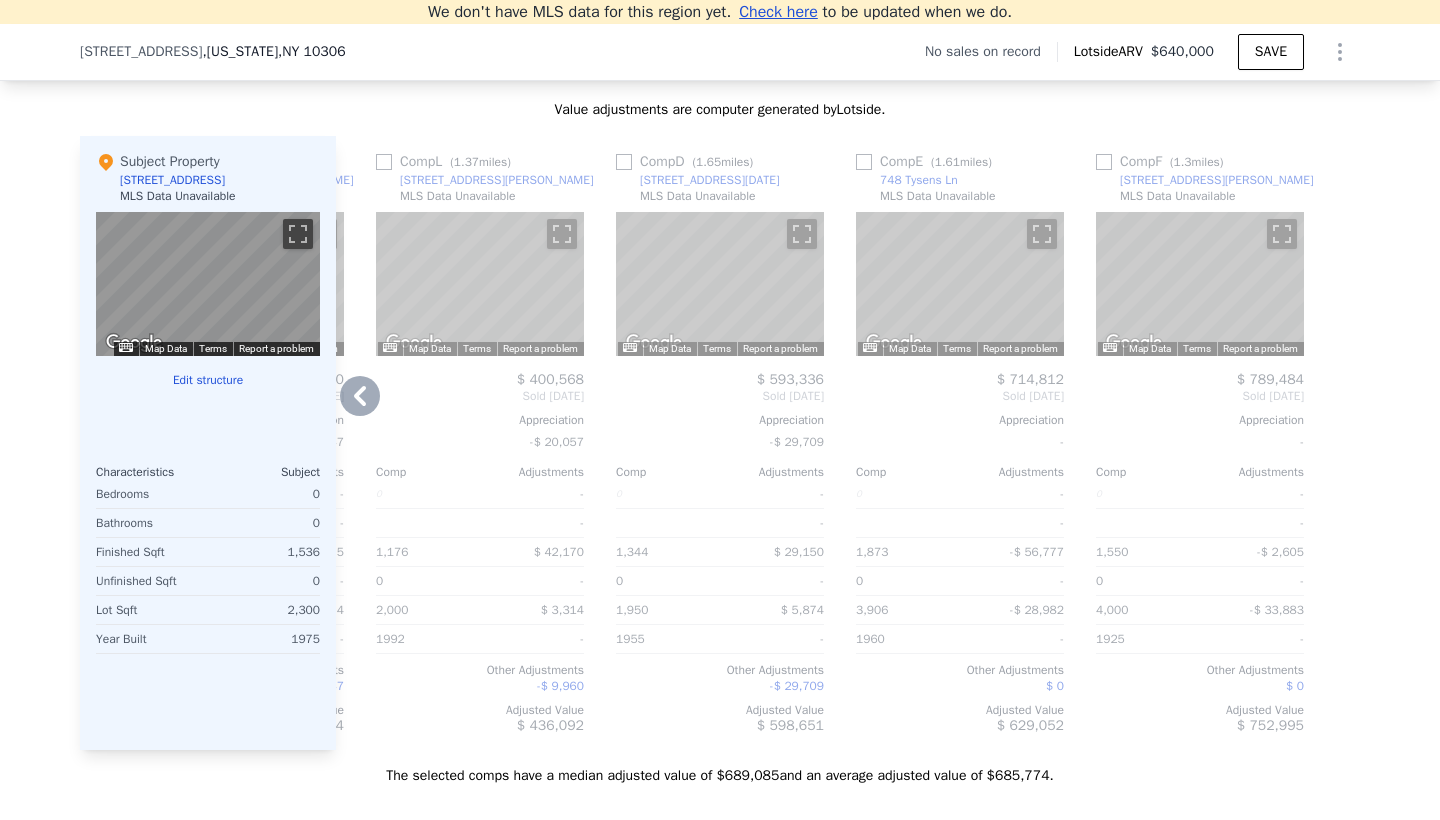 click at bounding box center [1104, 162] 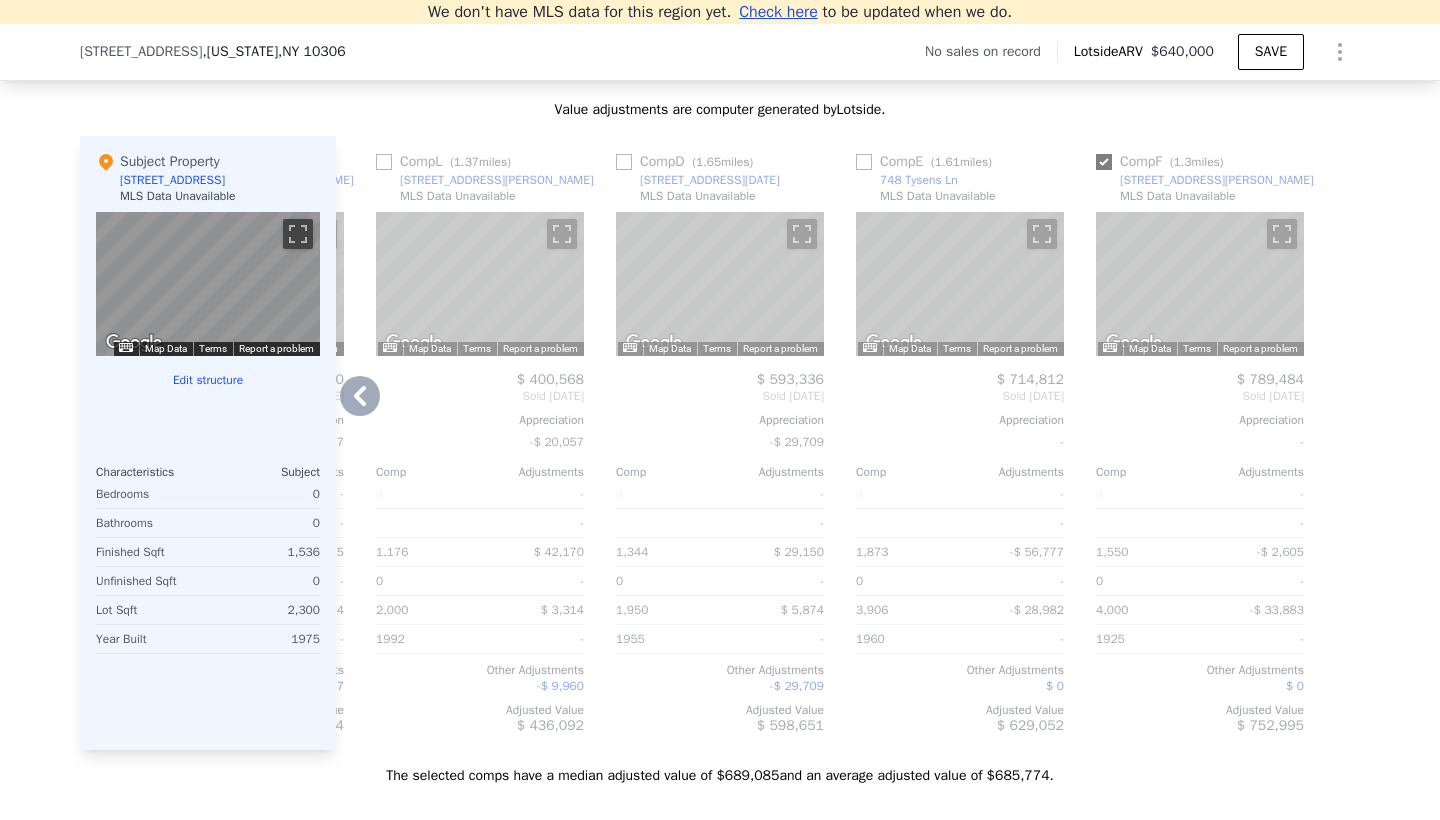 checkbox on "true" 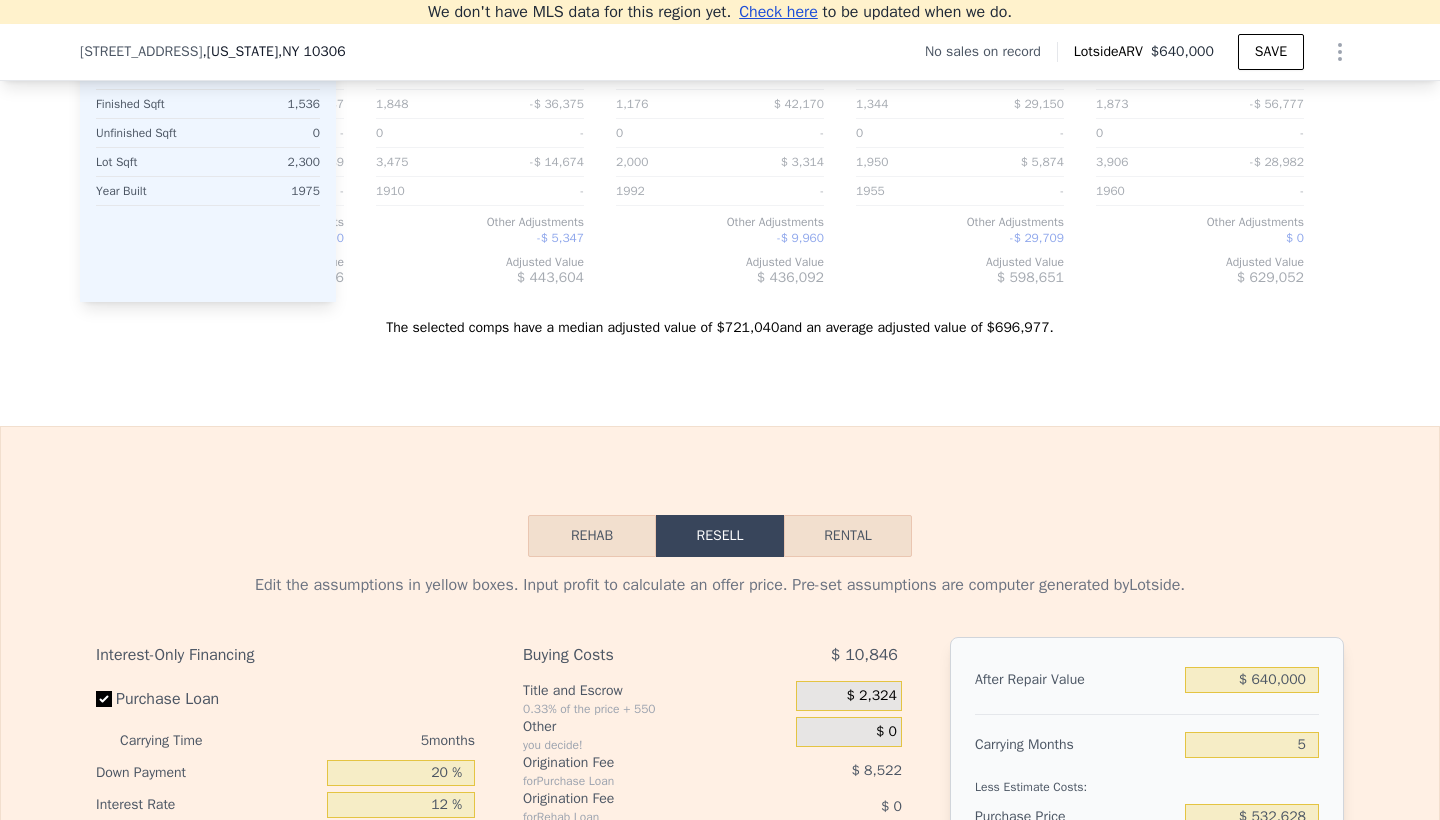 scroll, scrollTop: 2357, scrollLeft: 0, axis: vertical 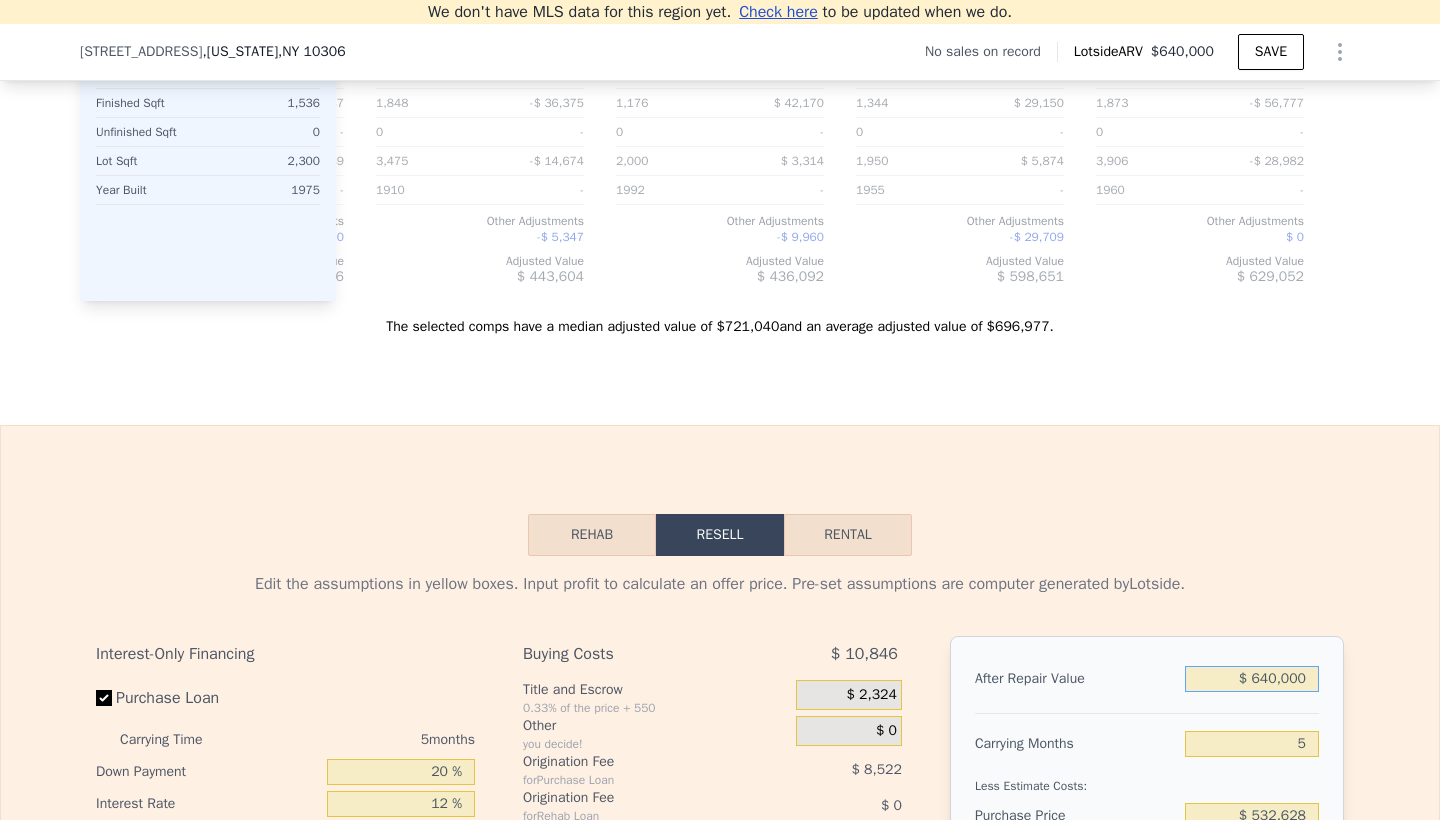 drag, startPoint x: 1251, startPoint y: 680, endPoint x: 1329, endPoint y: 672, distance: 78.40918 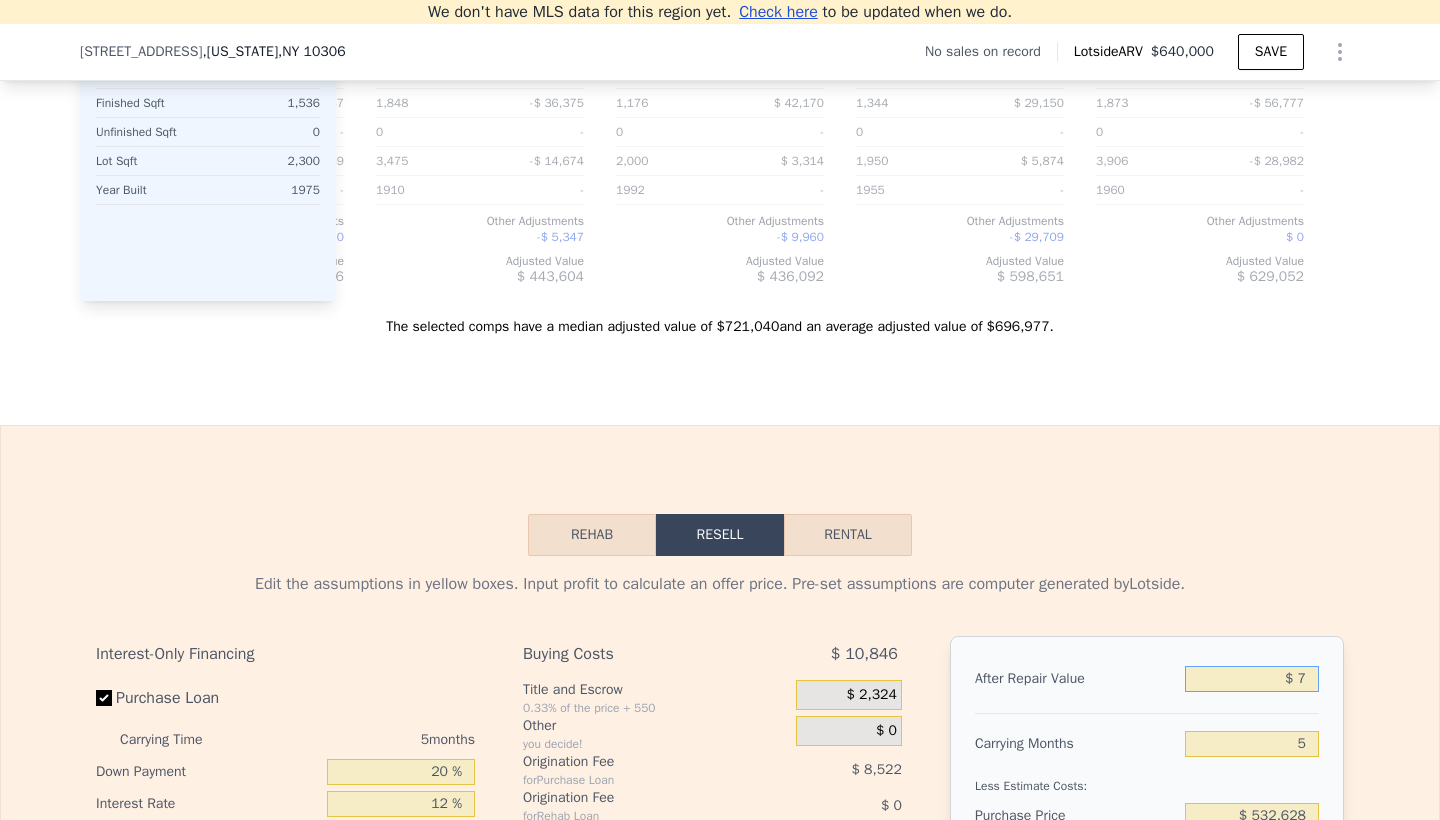 type on "-$ 566,795" 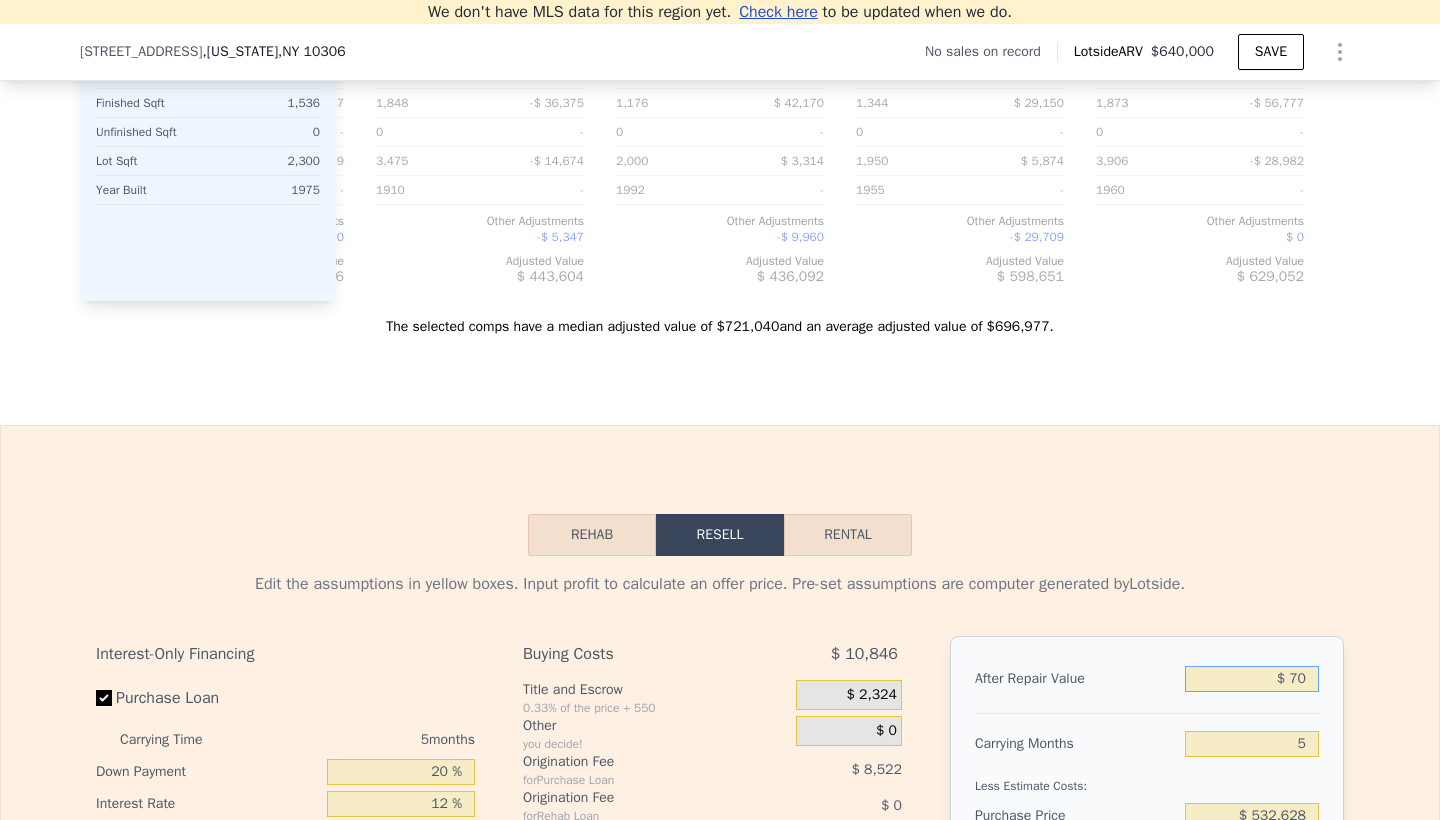 type on "-$ 566,737" 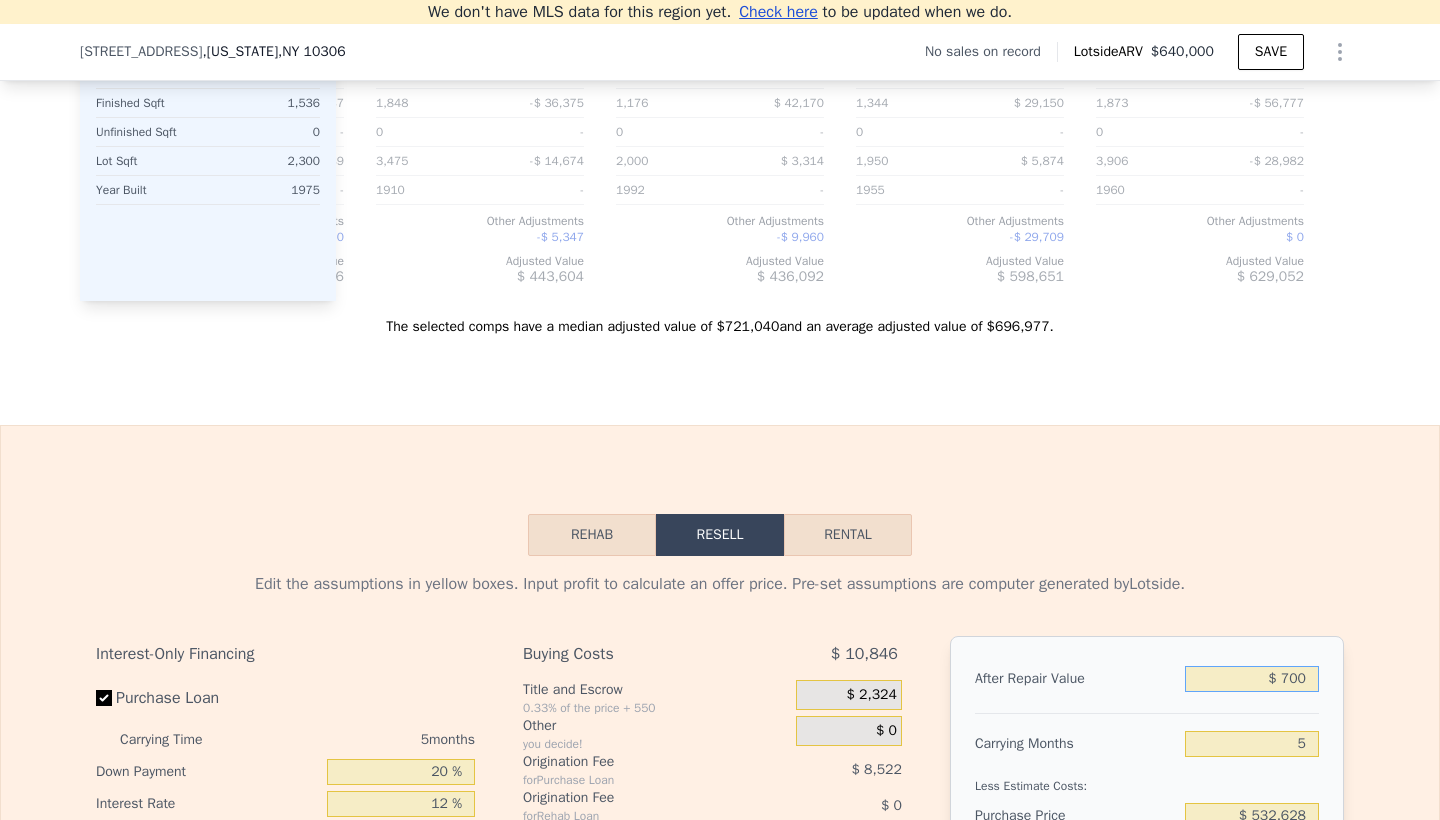 type on "-$ 566,150" 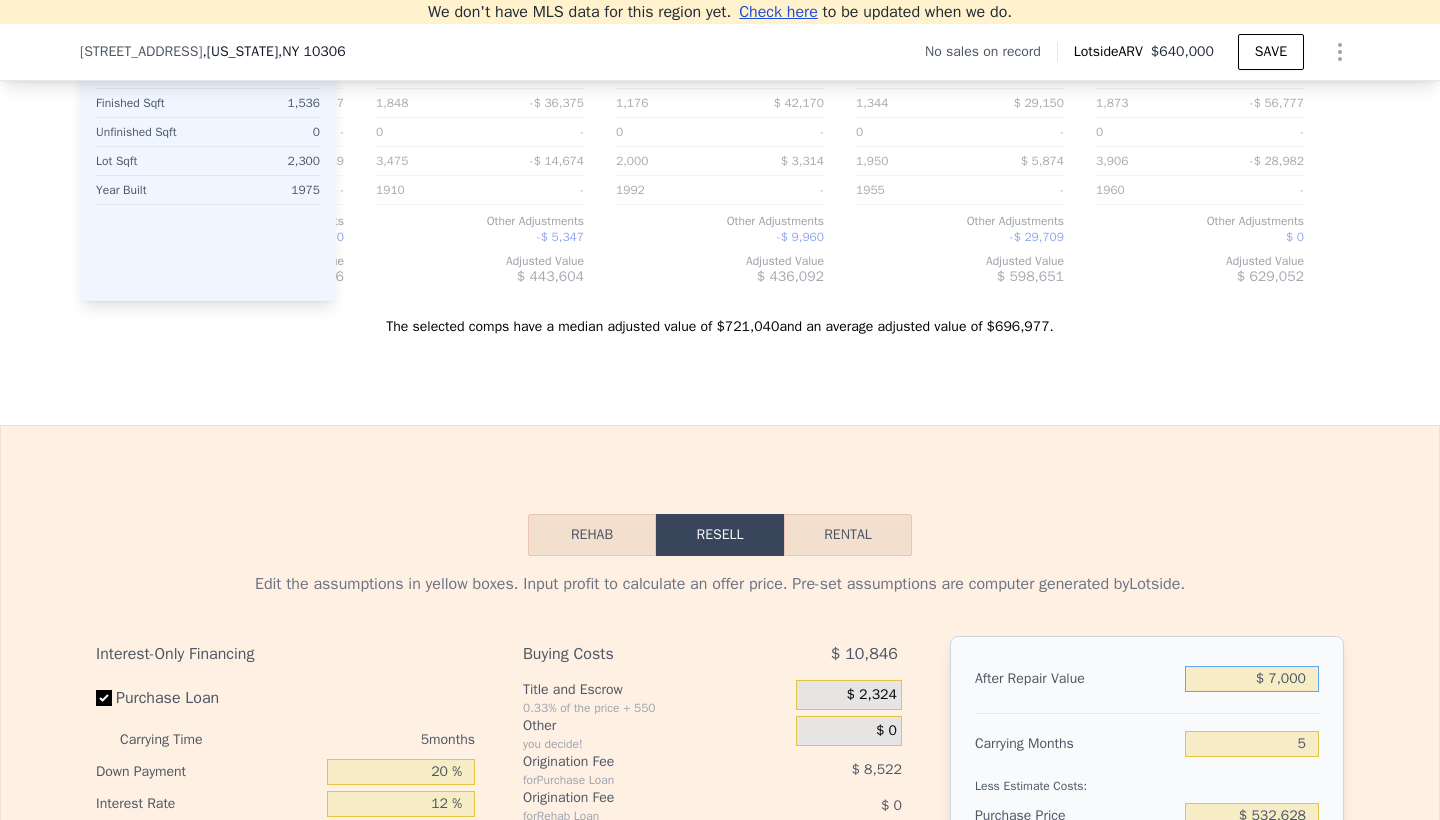 type on "-$ 560,275" 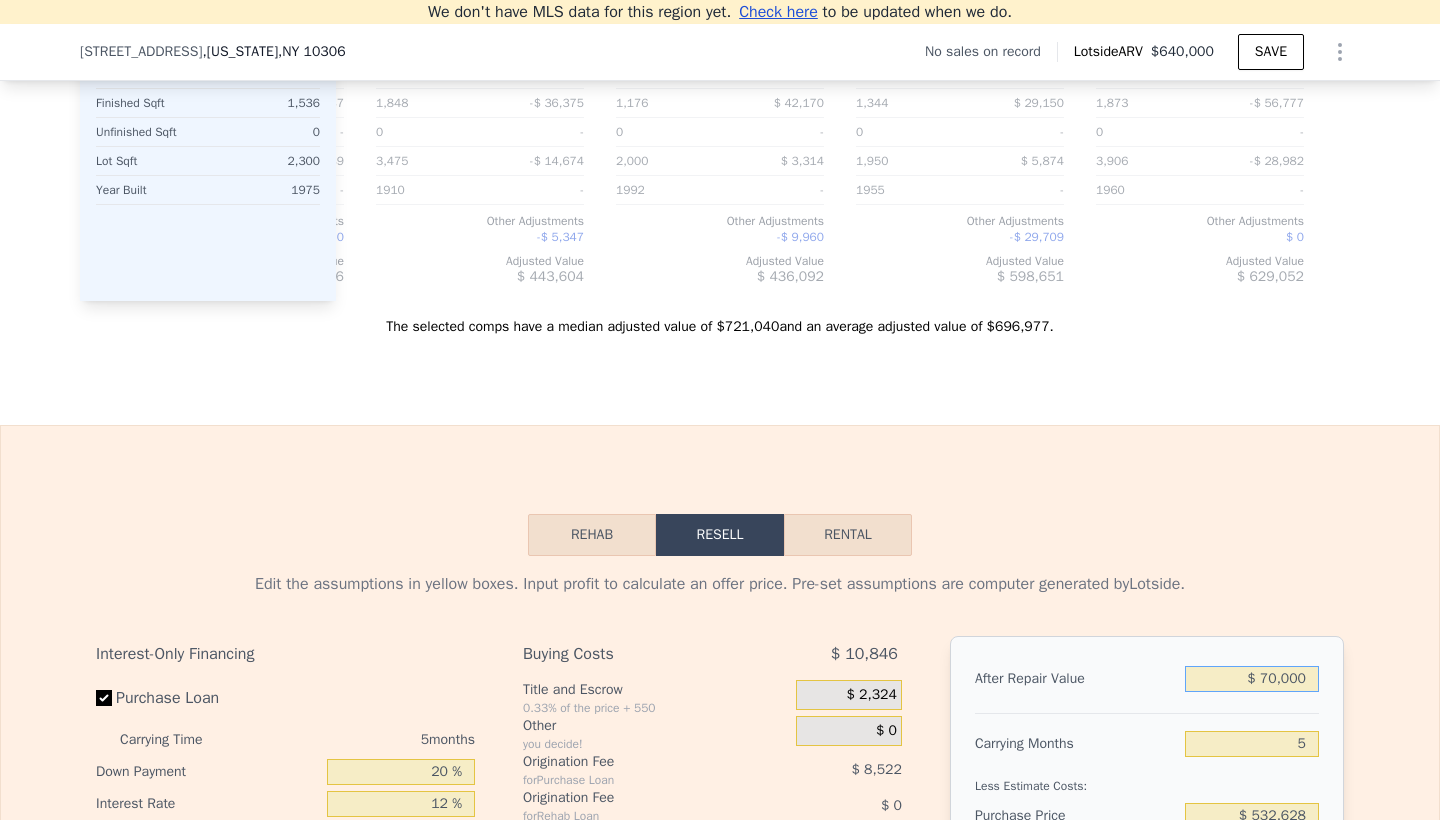 type on "$ 700,000" 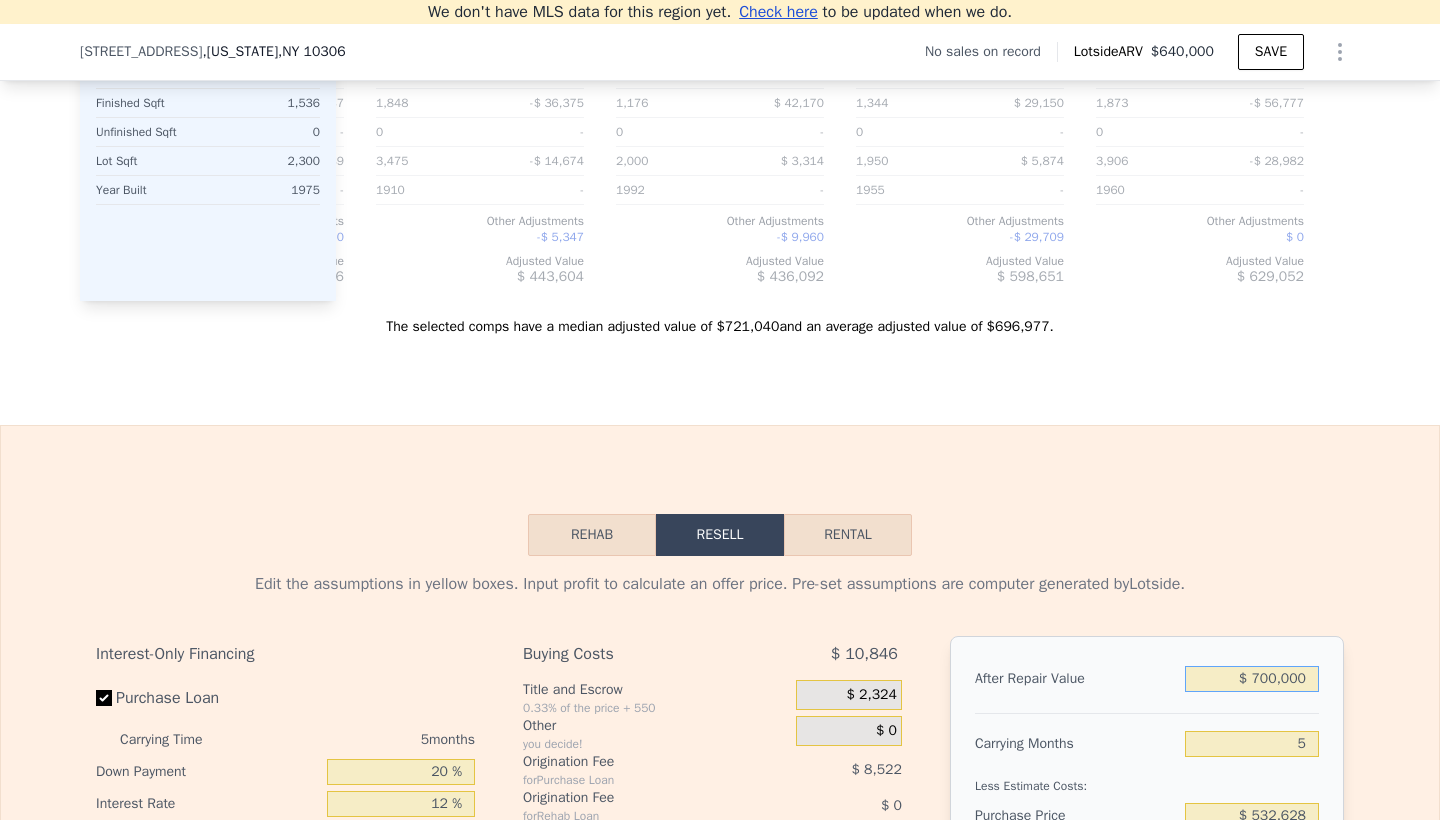 type on "$ 85,950" 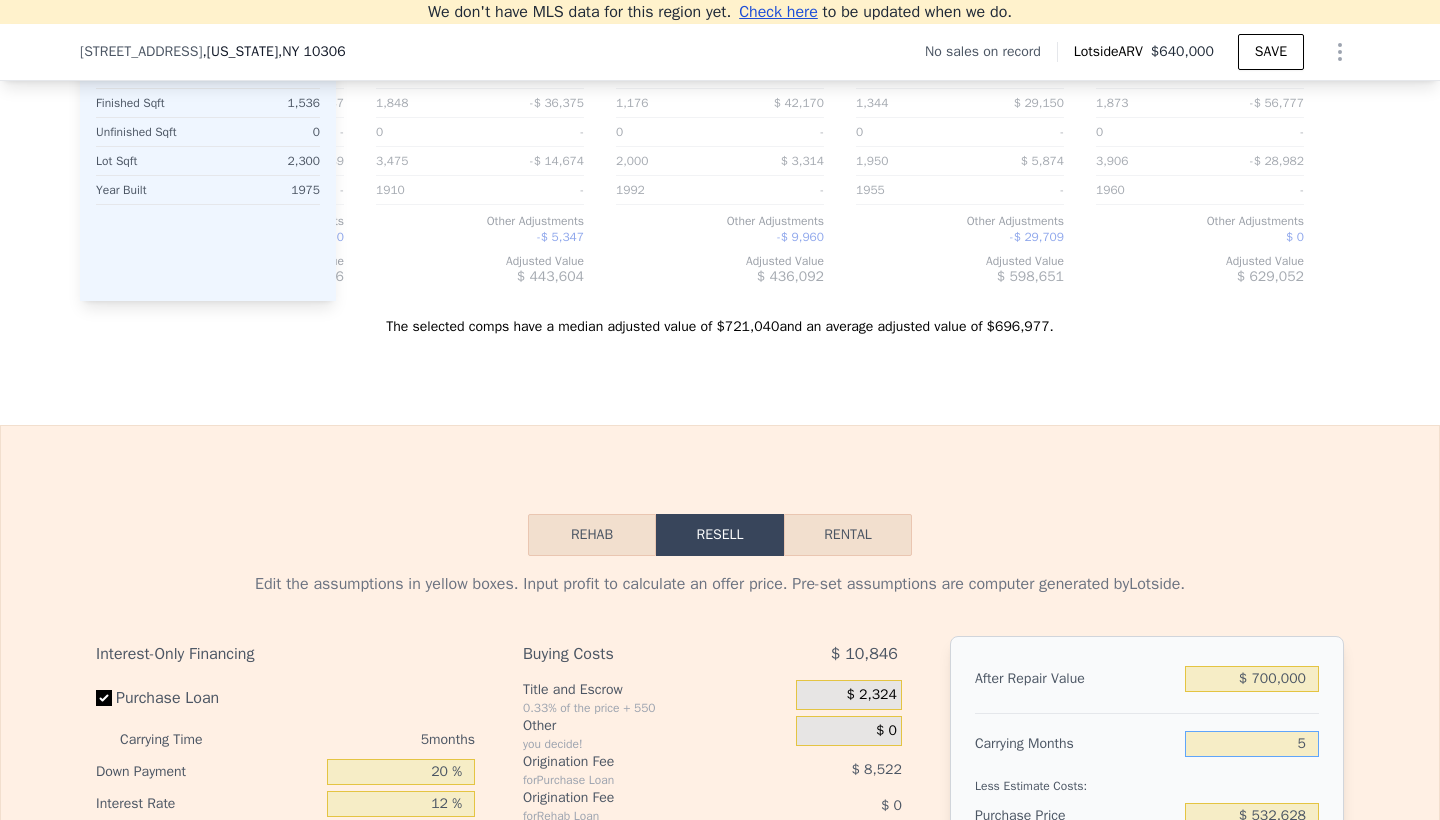 click on "5" at bounding box center (1252, 744) 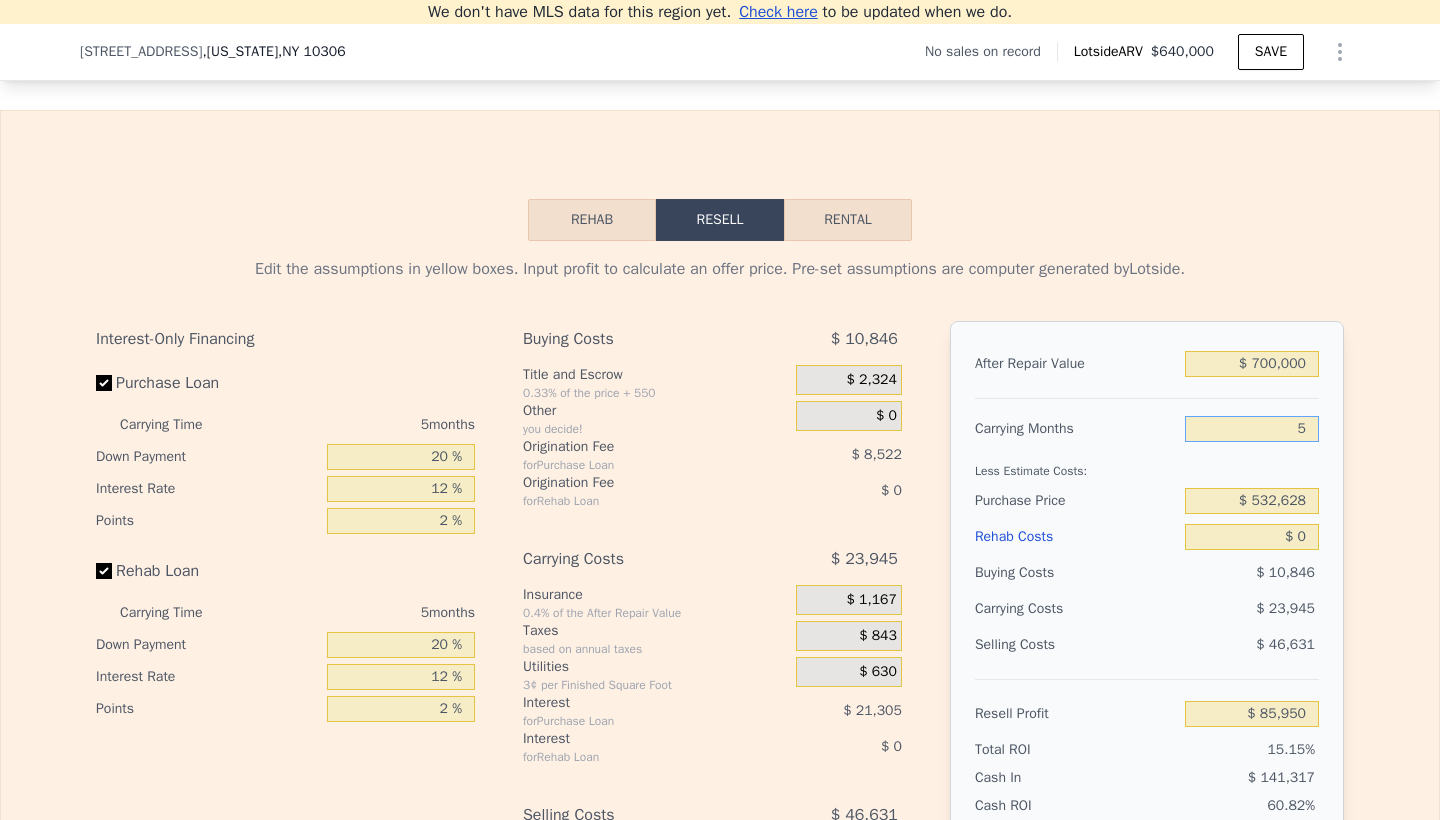 scroll, scrollTop: 2688, scrollLeft: 0, axis: vertical 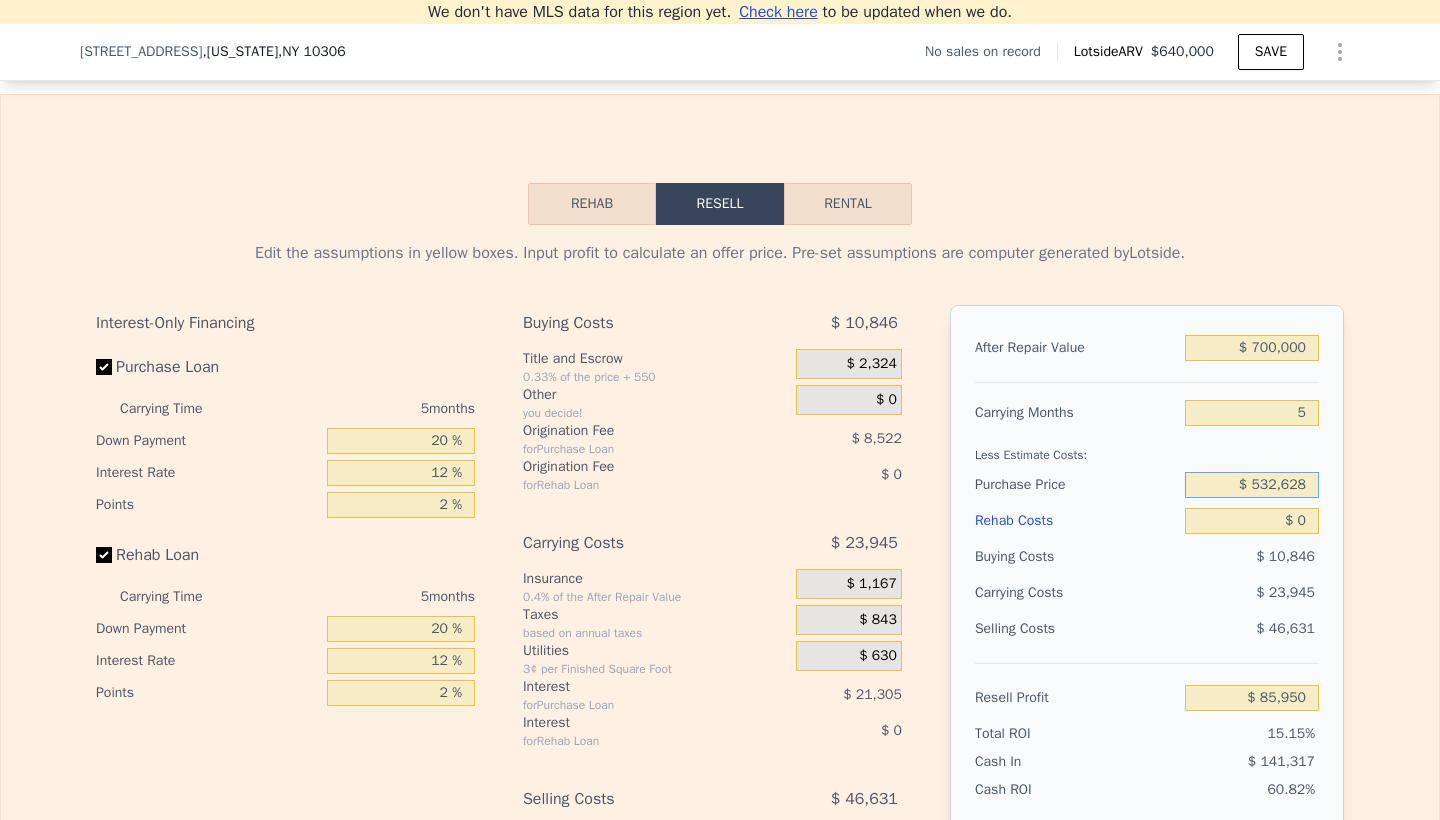 click on "$ 532,628" at bounding box center (1252, 485) 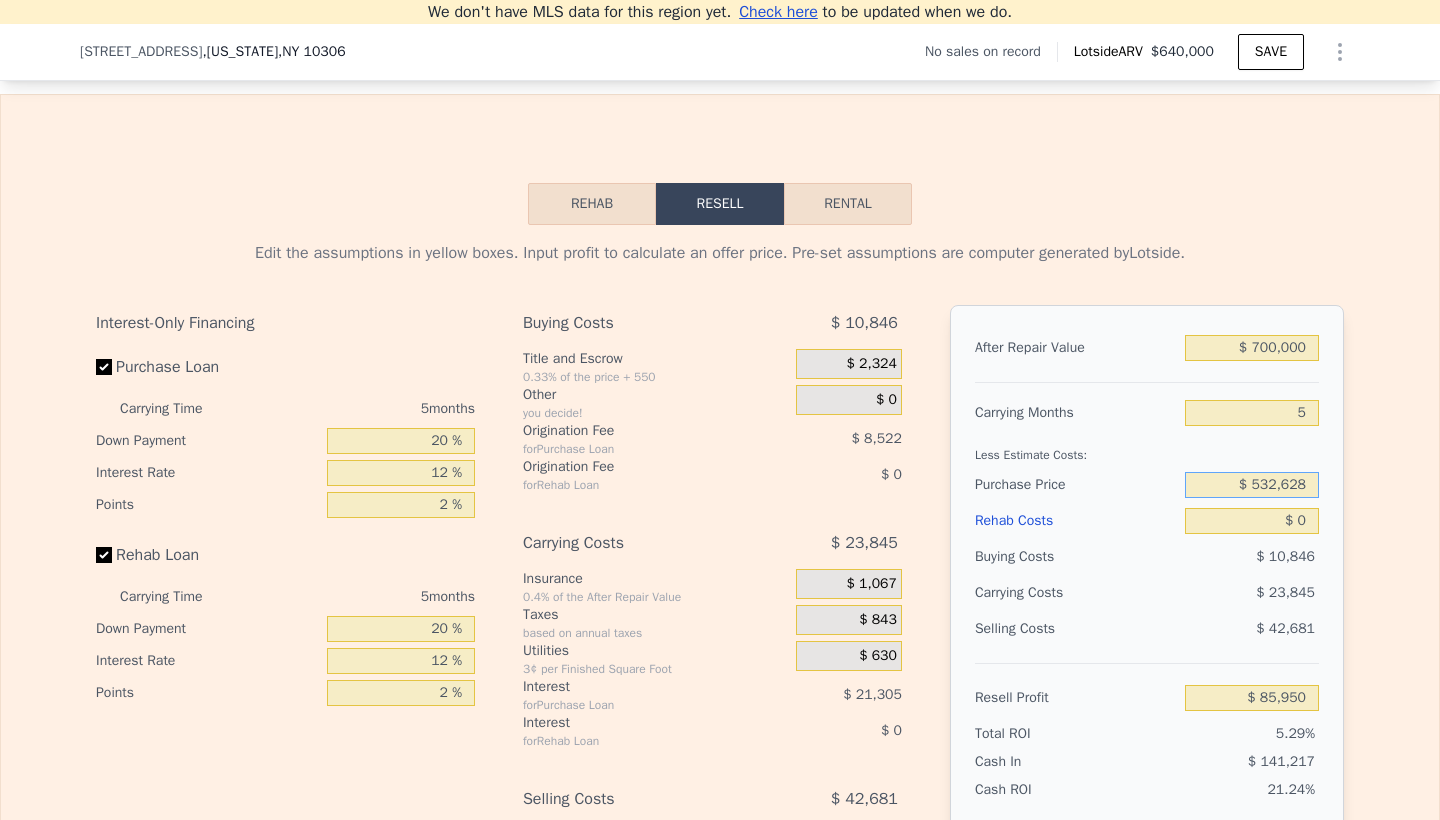 type on "$ 640,000" 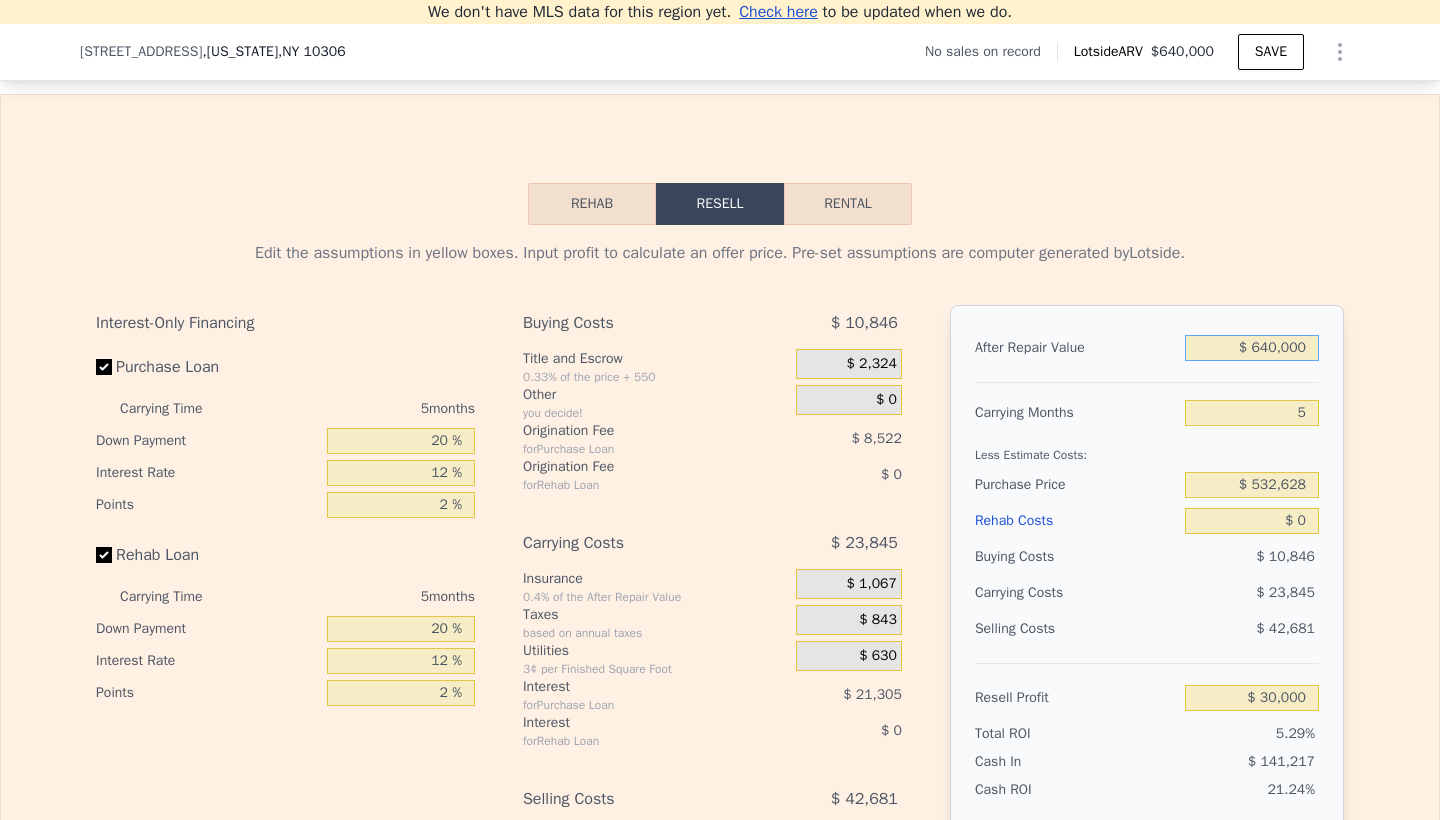 click on "$ 640,000" at bounding box center [1252, 348] 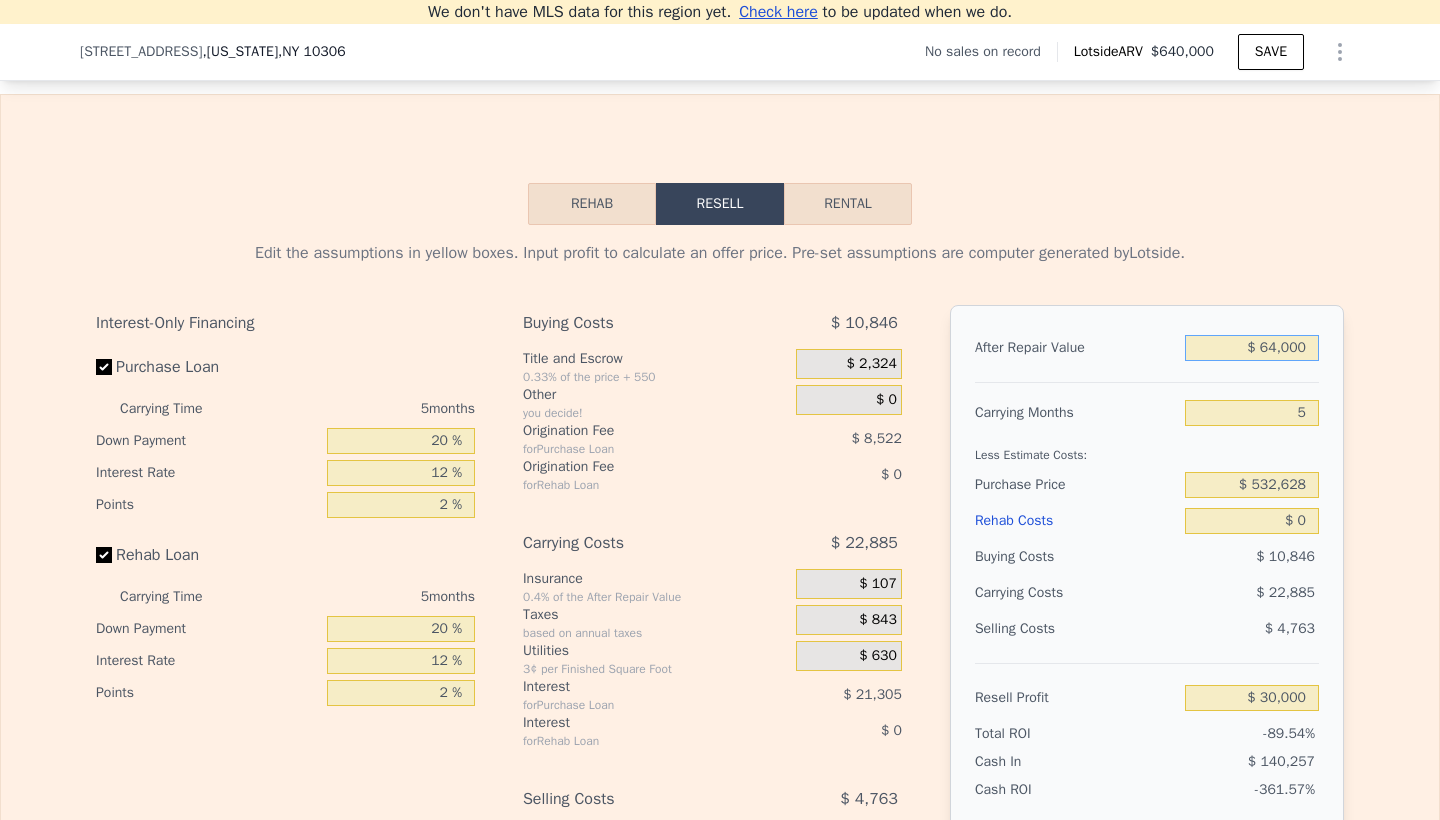 type on "-$ 507,122" 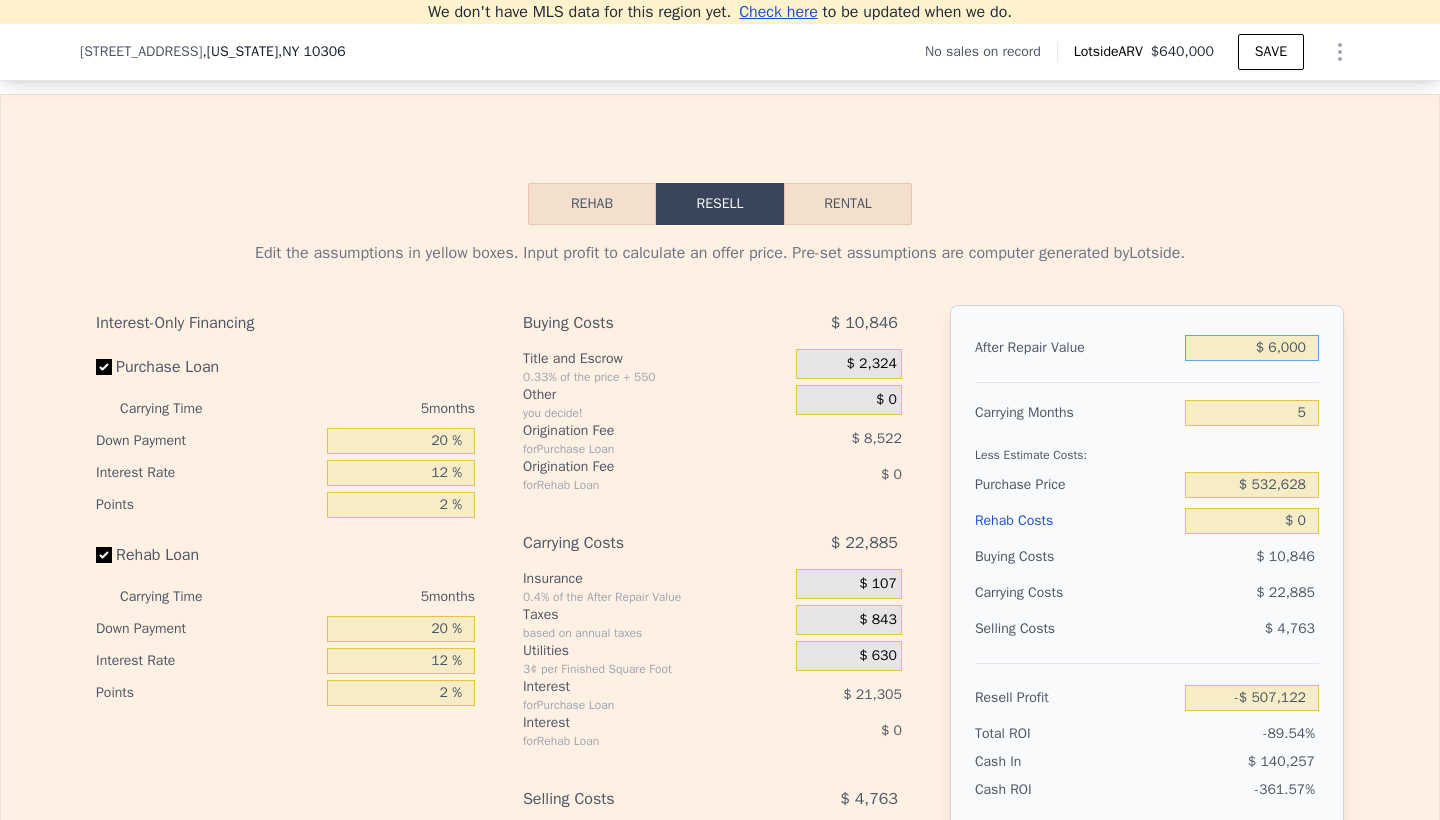 type on "$ 000" 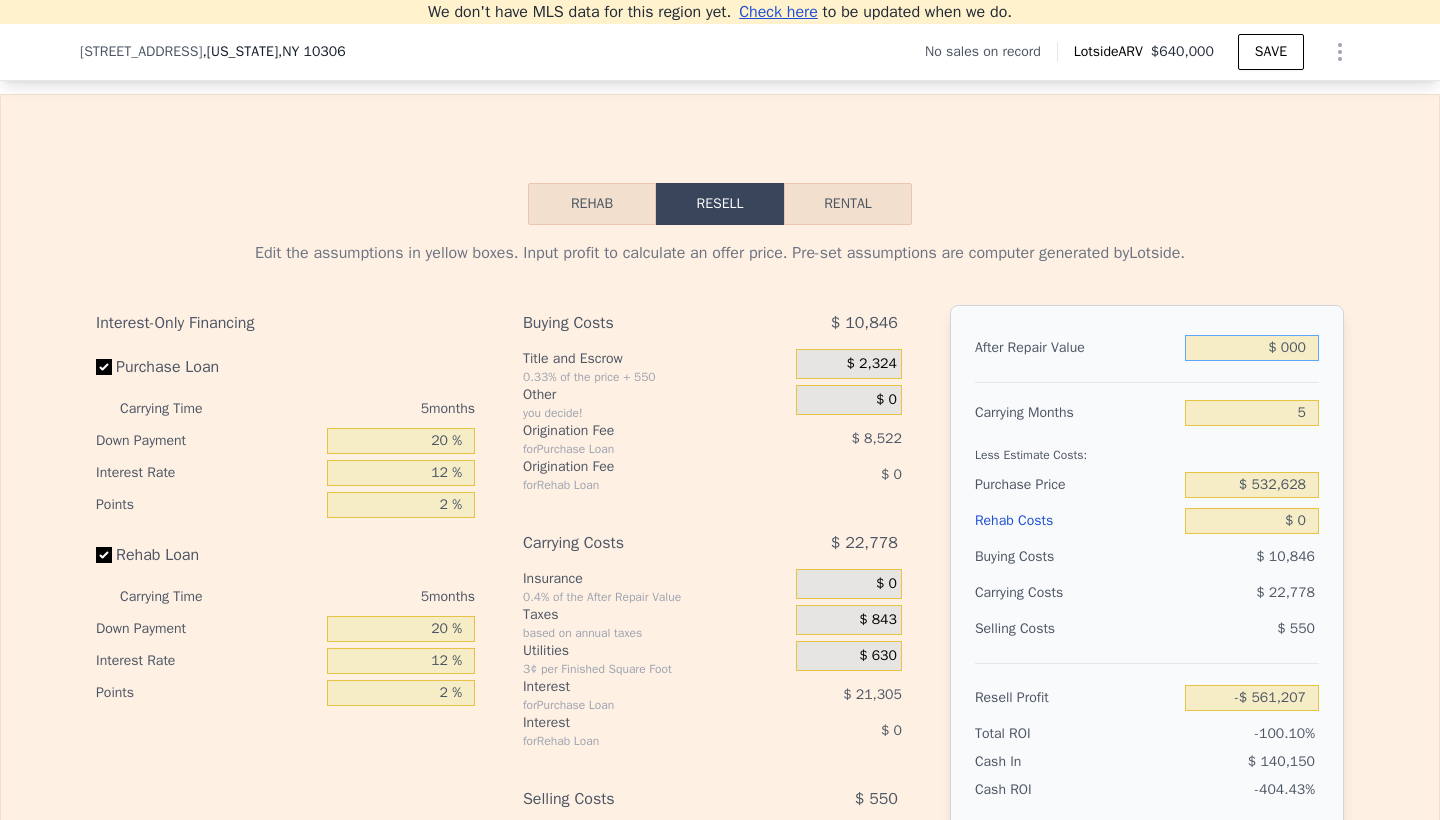 type on "-$ 566,802" 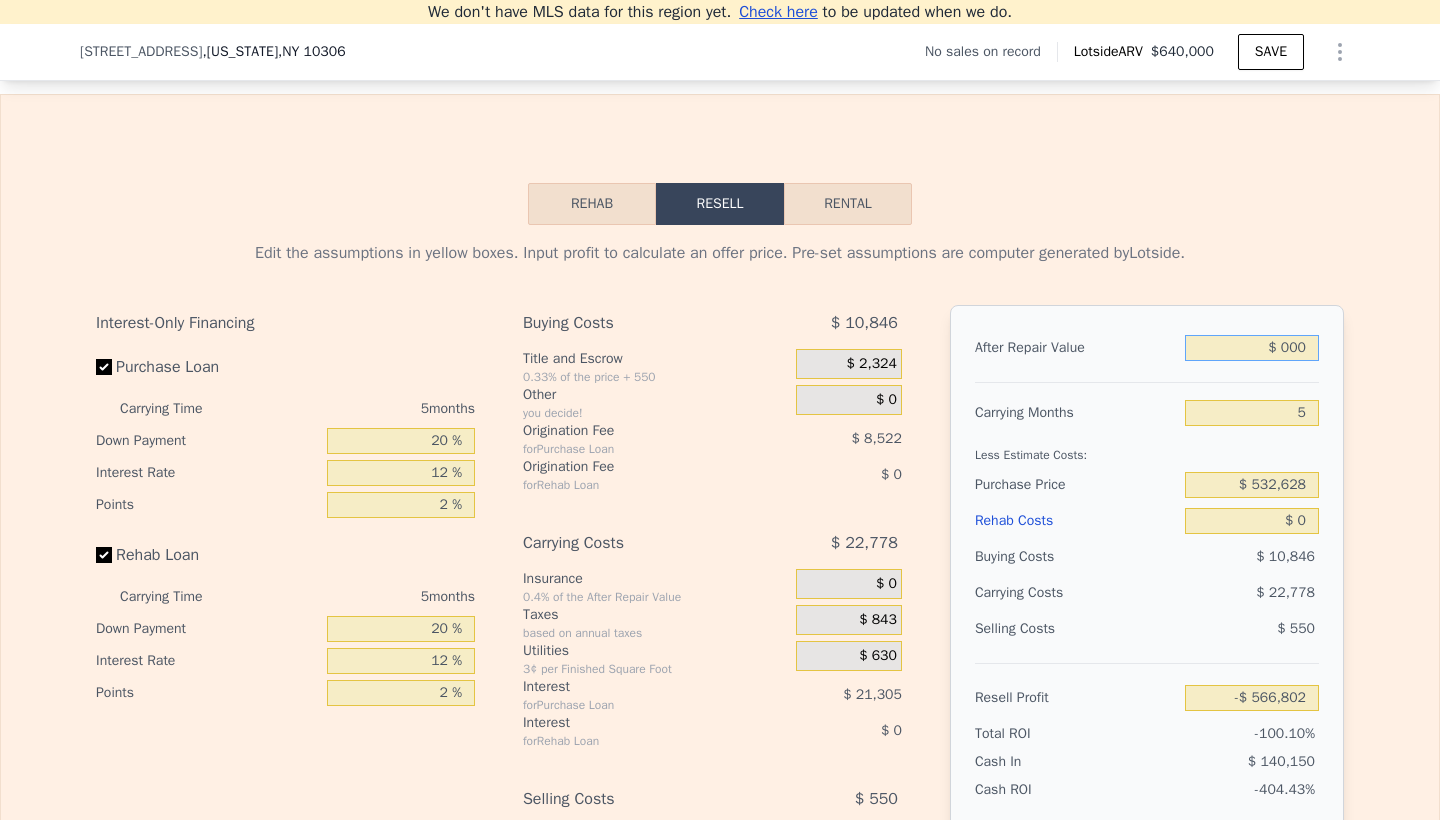 type on "$ 7,000" 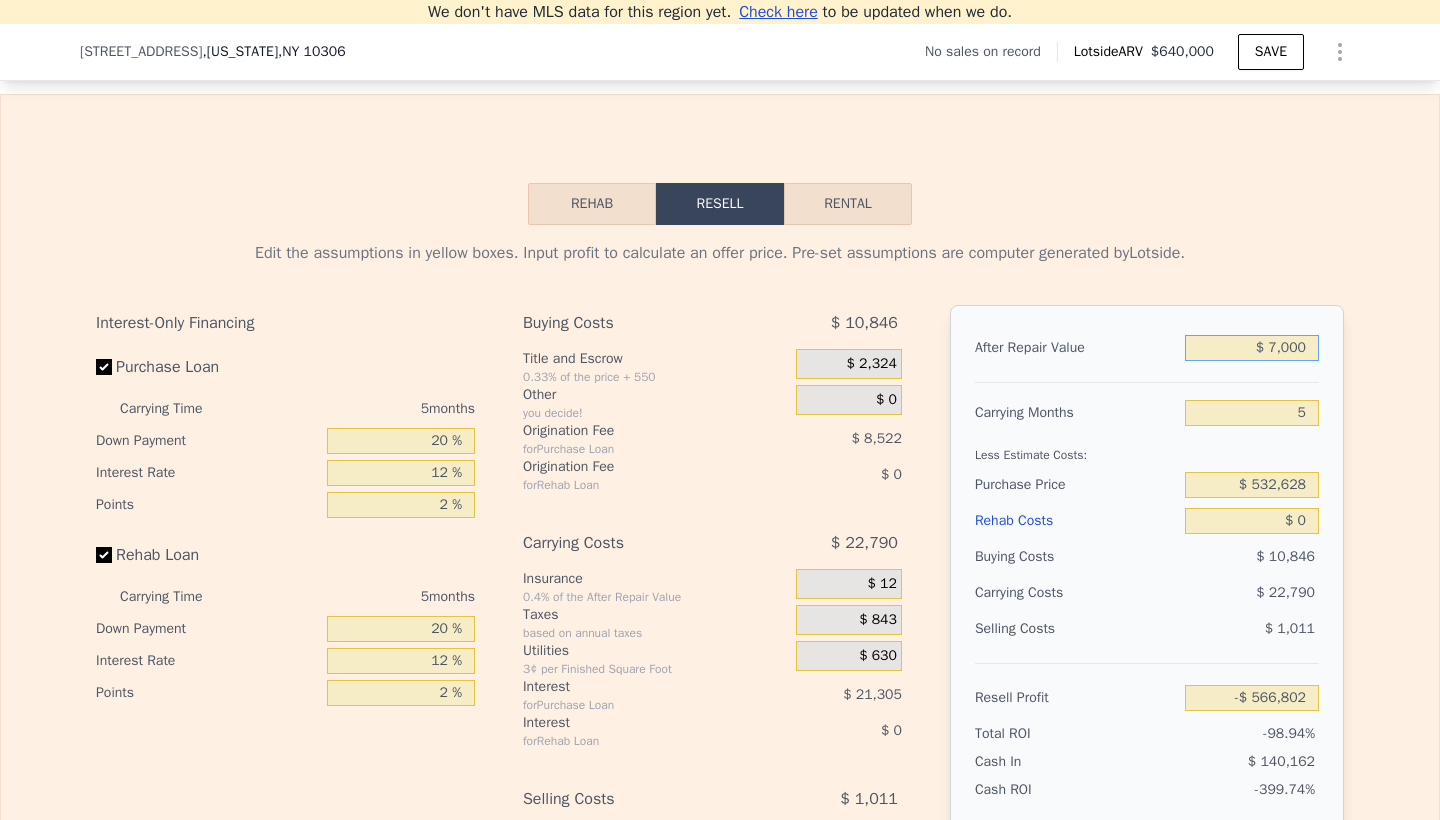 type on "-$ 560,275" 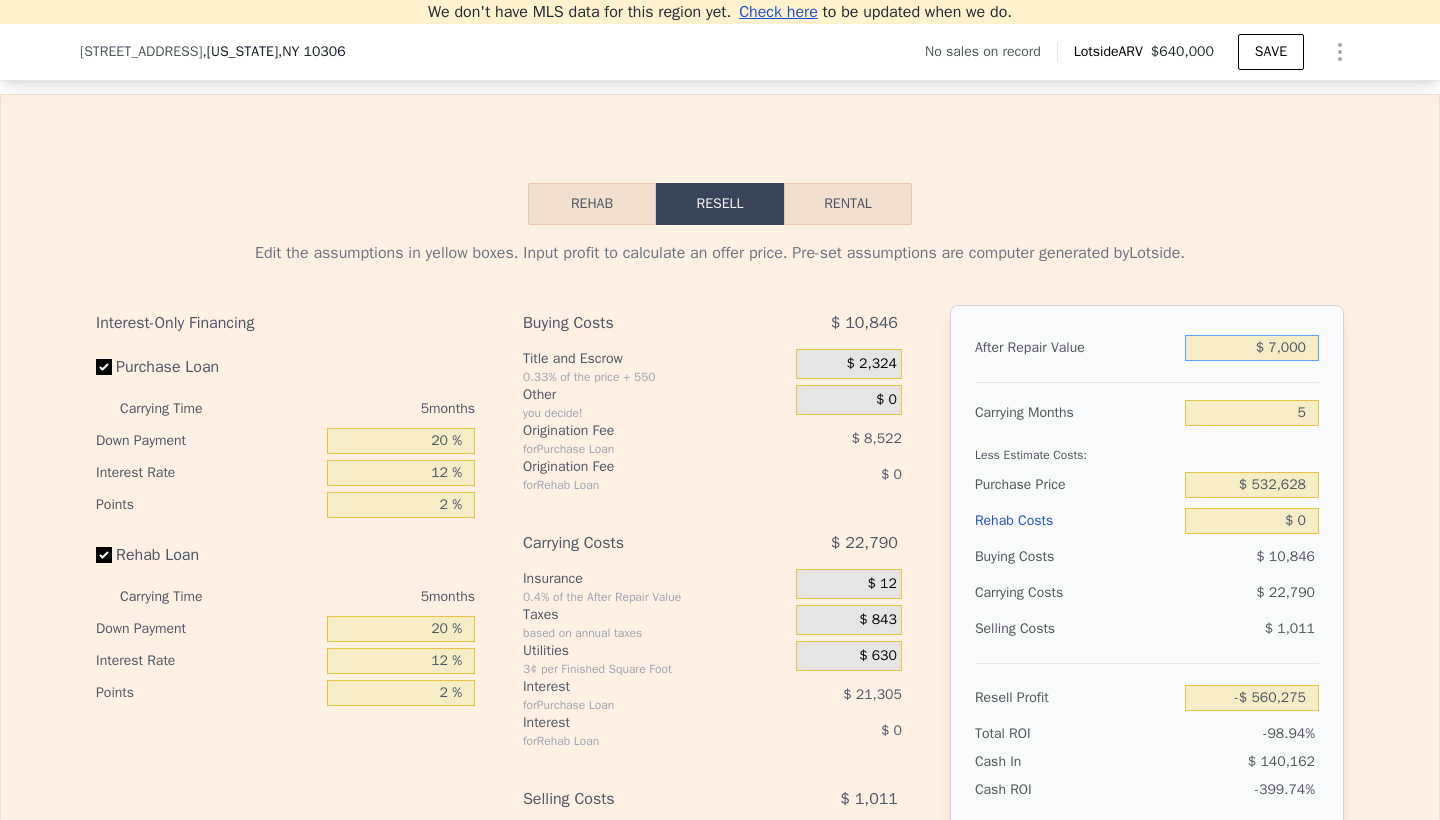 type on "$ 71,000" 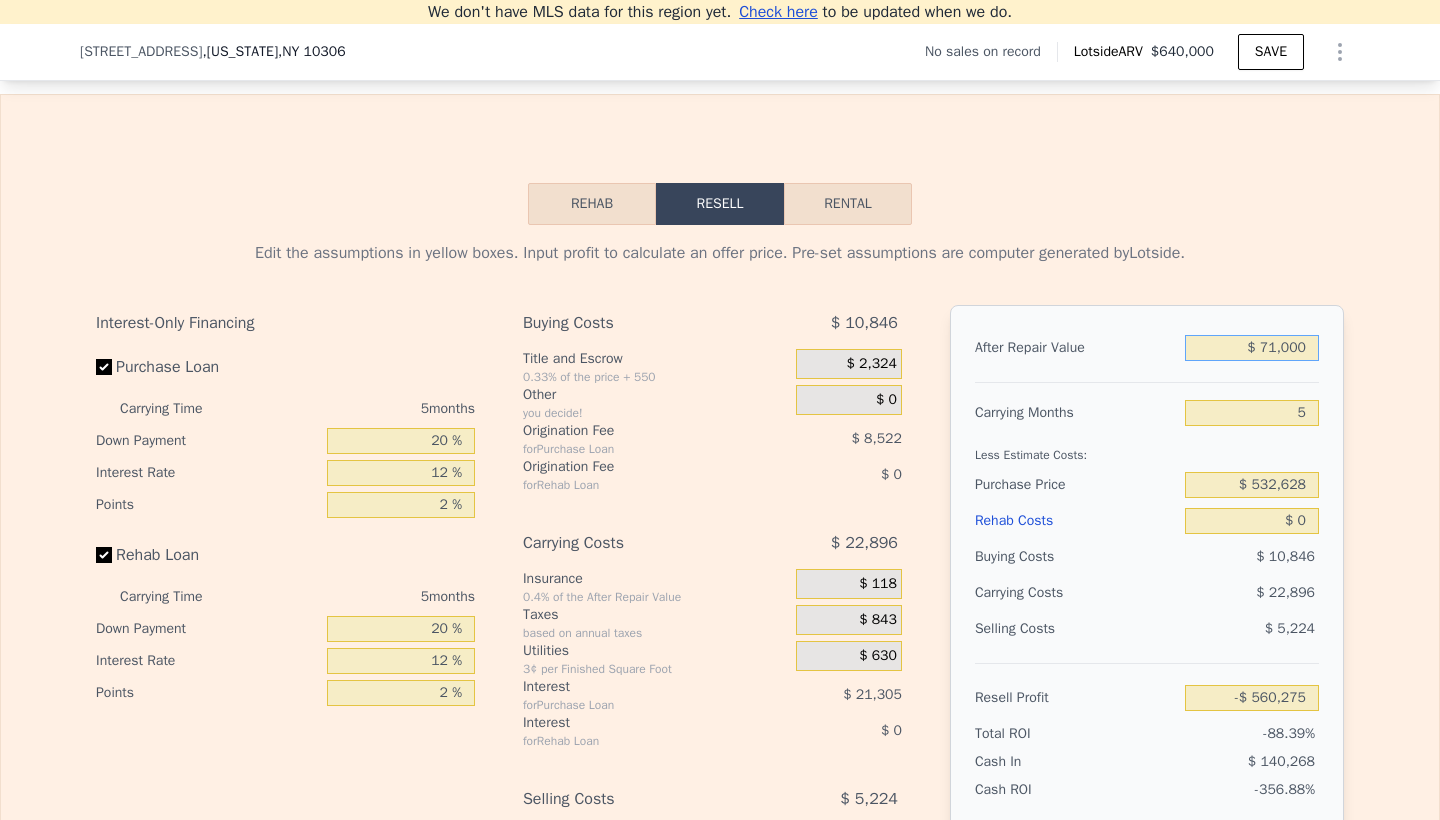 type on "-$ 500,594" 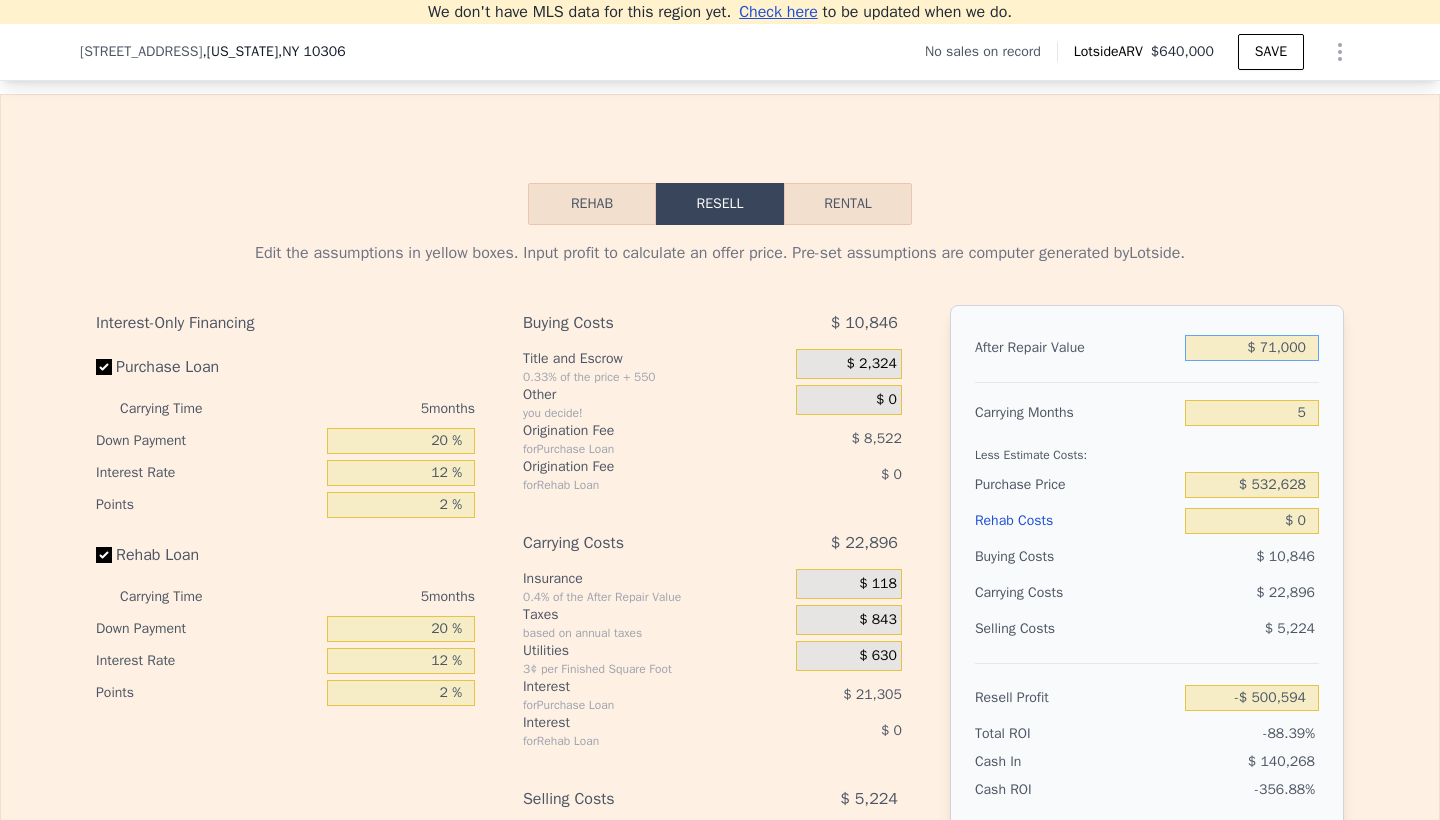 type on "$ 710,000" 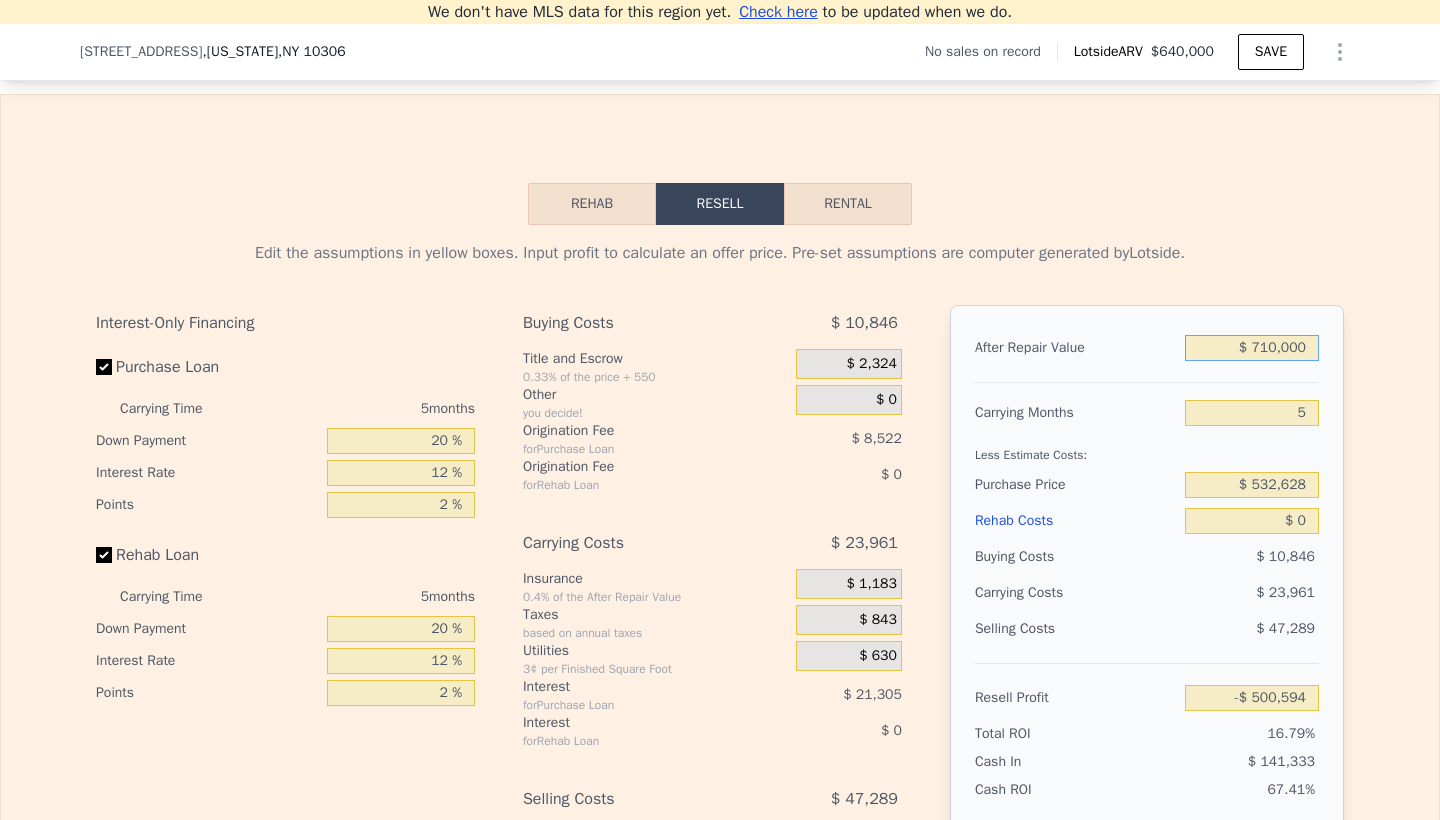 type on "$ 95,276" 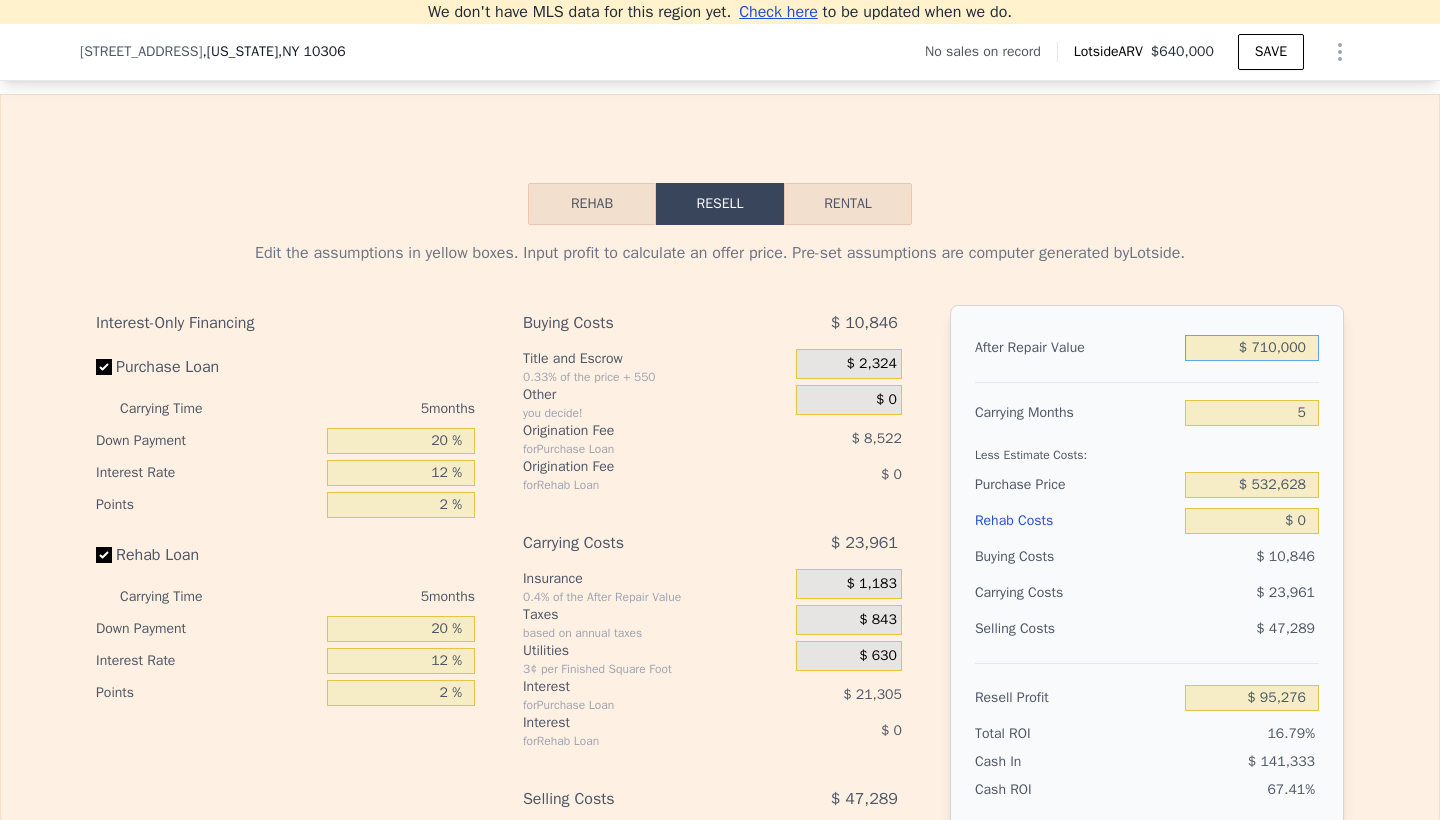 type on "$ 710,000" 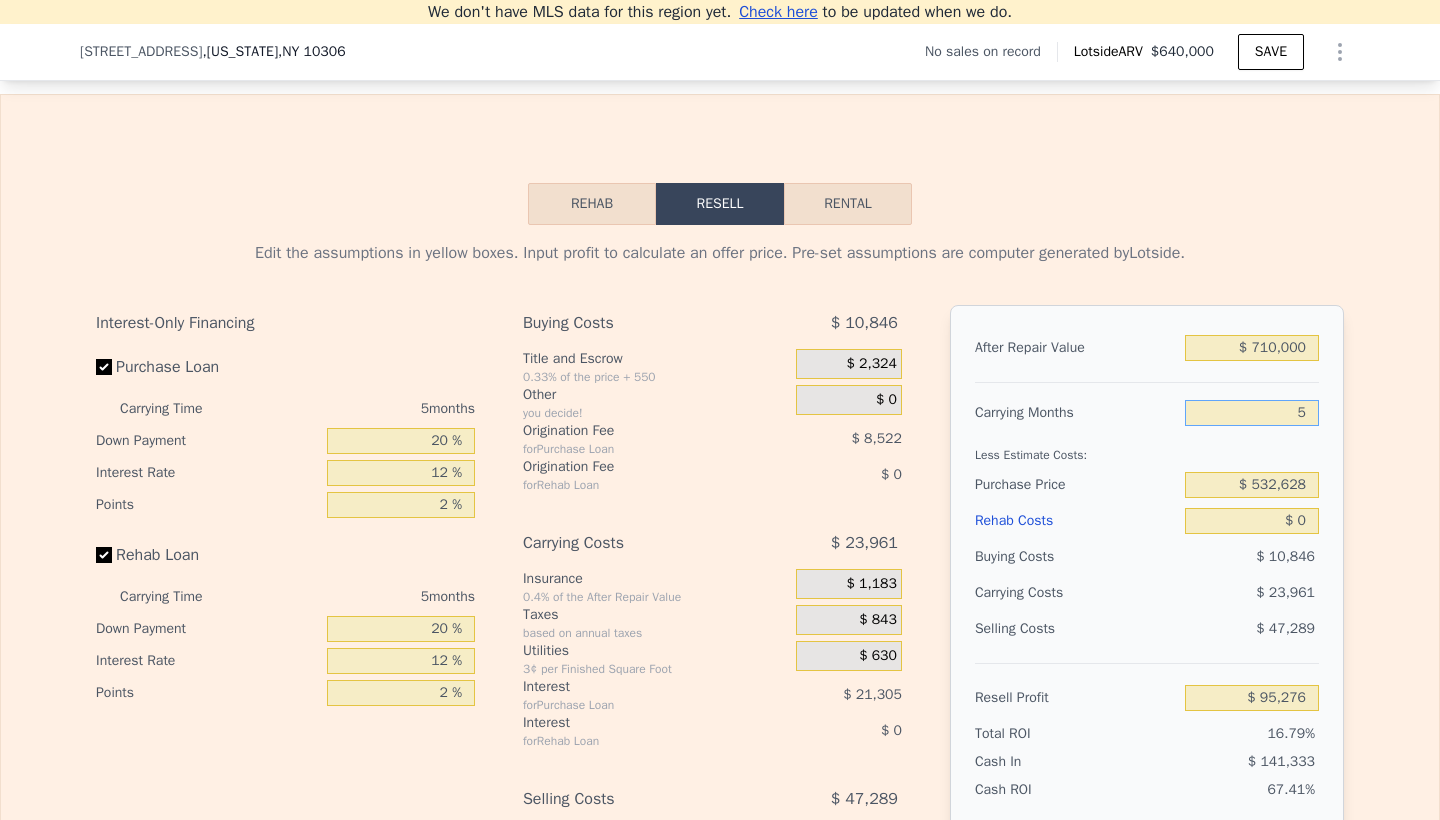 click on "5" at bounding box center (1252, 413) 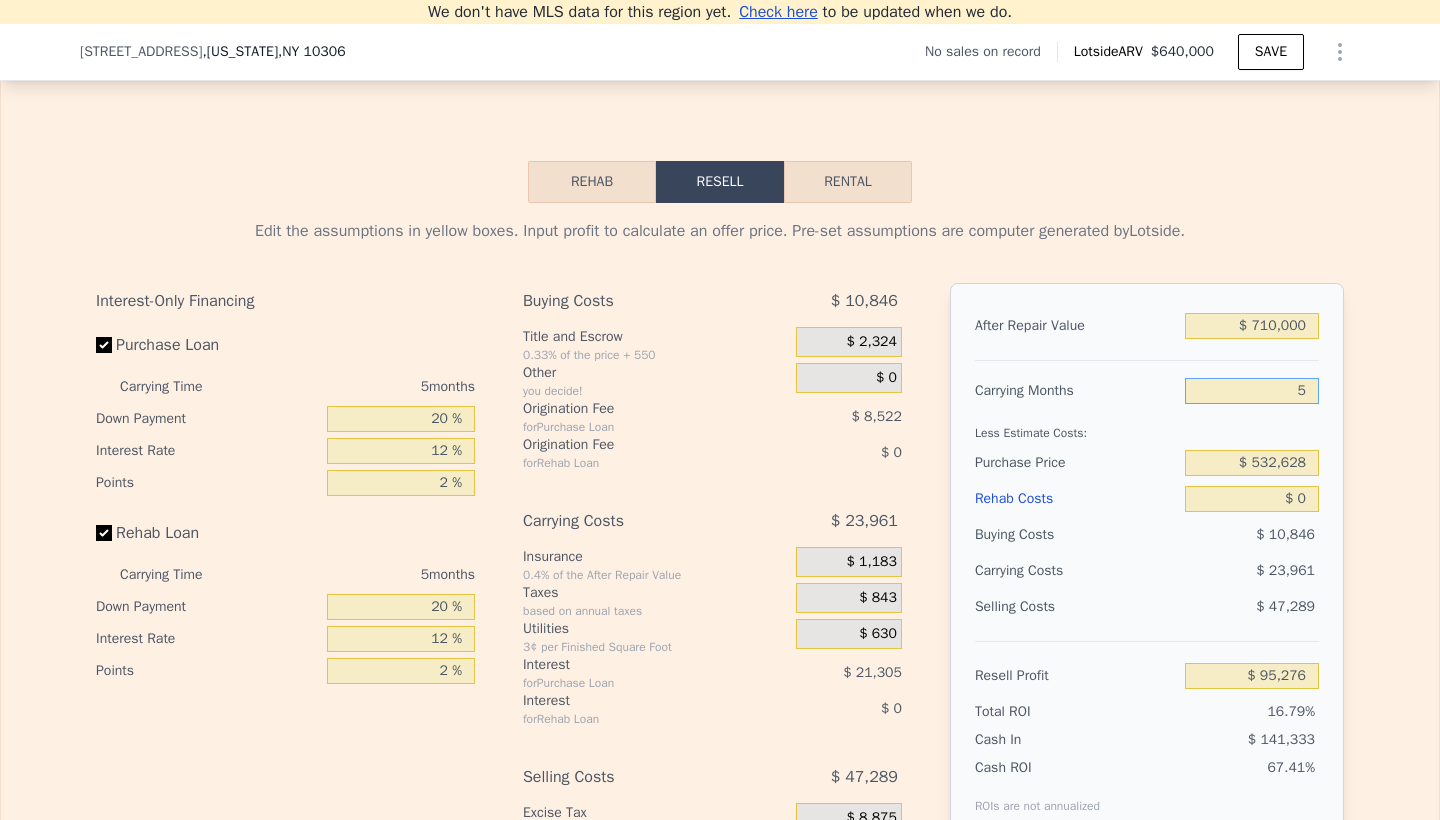scroll, scrollTop: 2721, scrollLeft: 0, axis: vertical 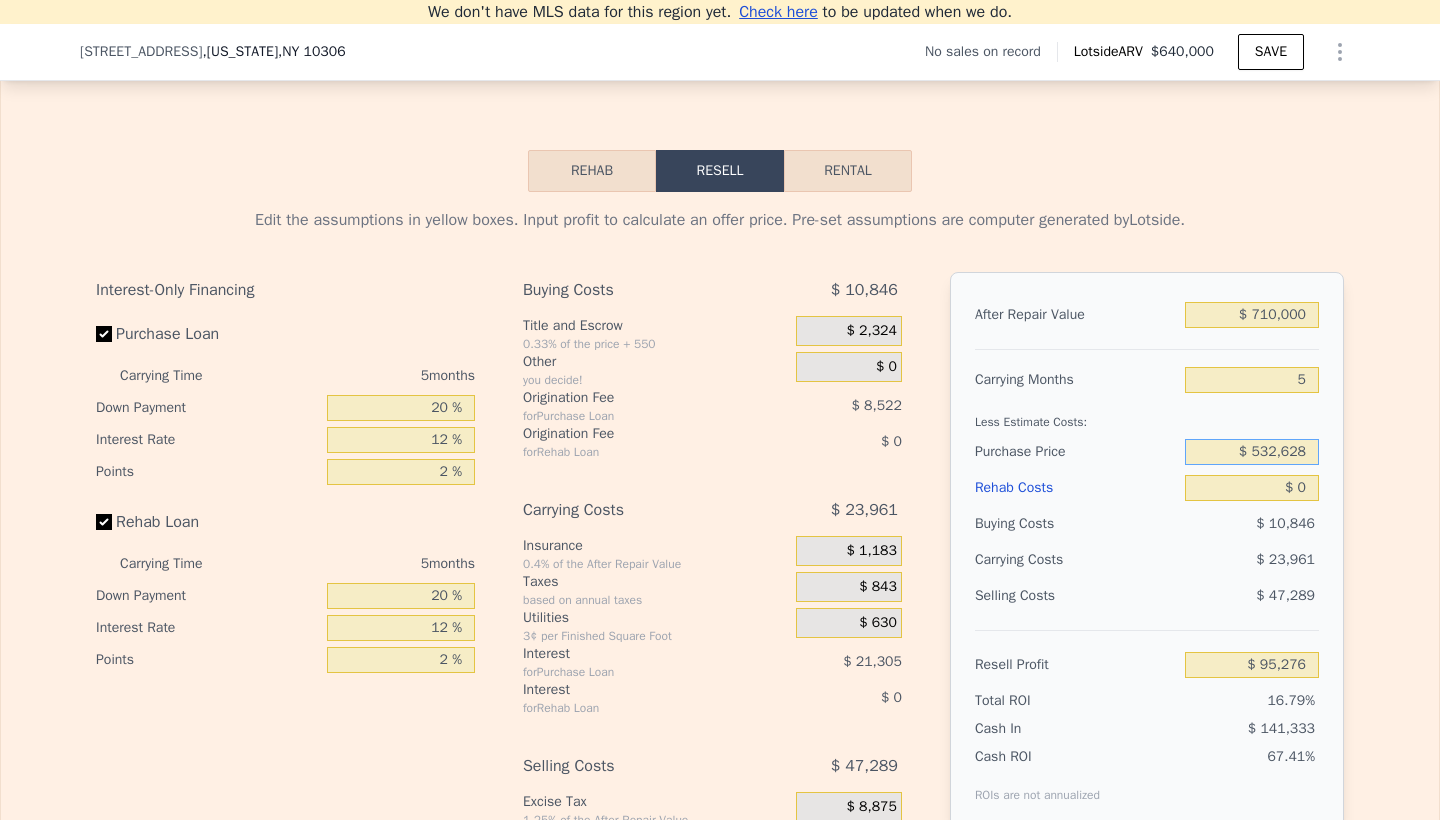 drag, startPoint x: 1253, startPoint y: 454, endPoint x: 1358, endPoint y: 453, distance: 105.00476 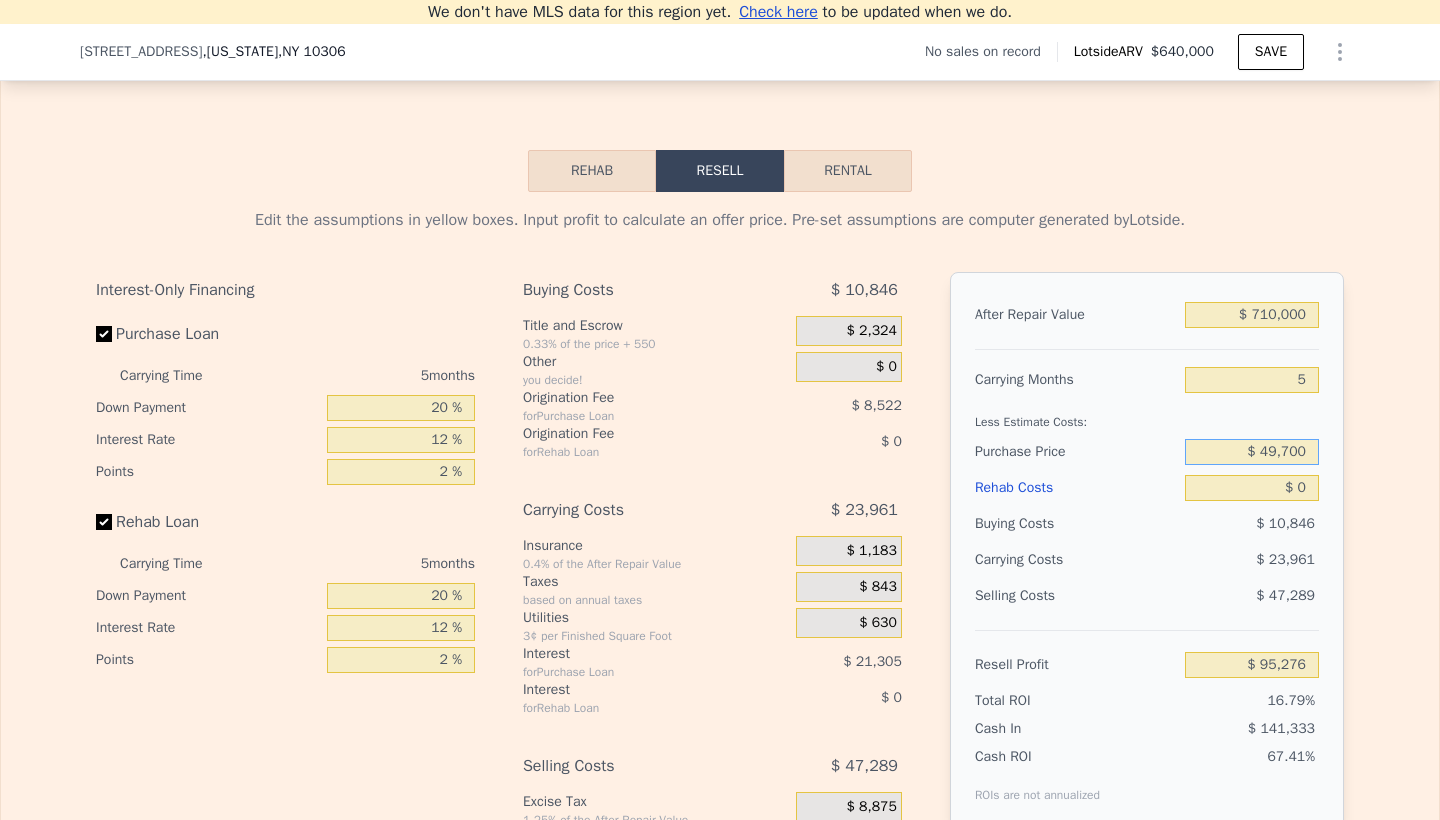 type on "$ 497,000" 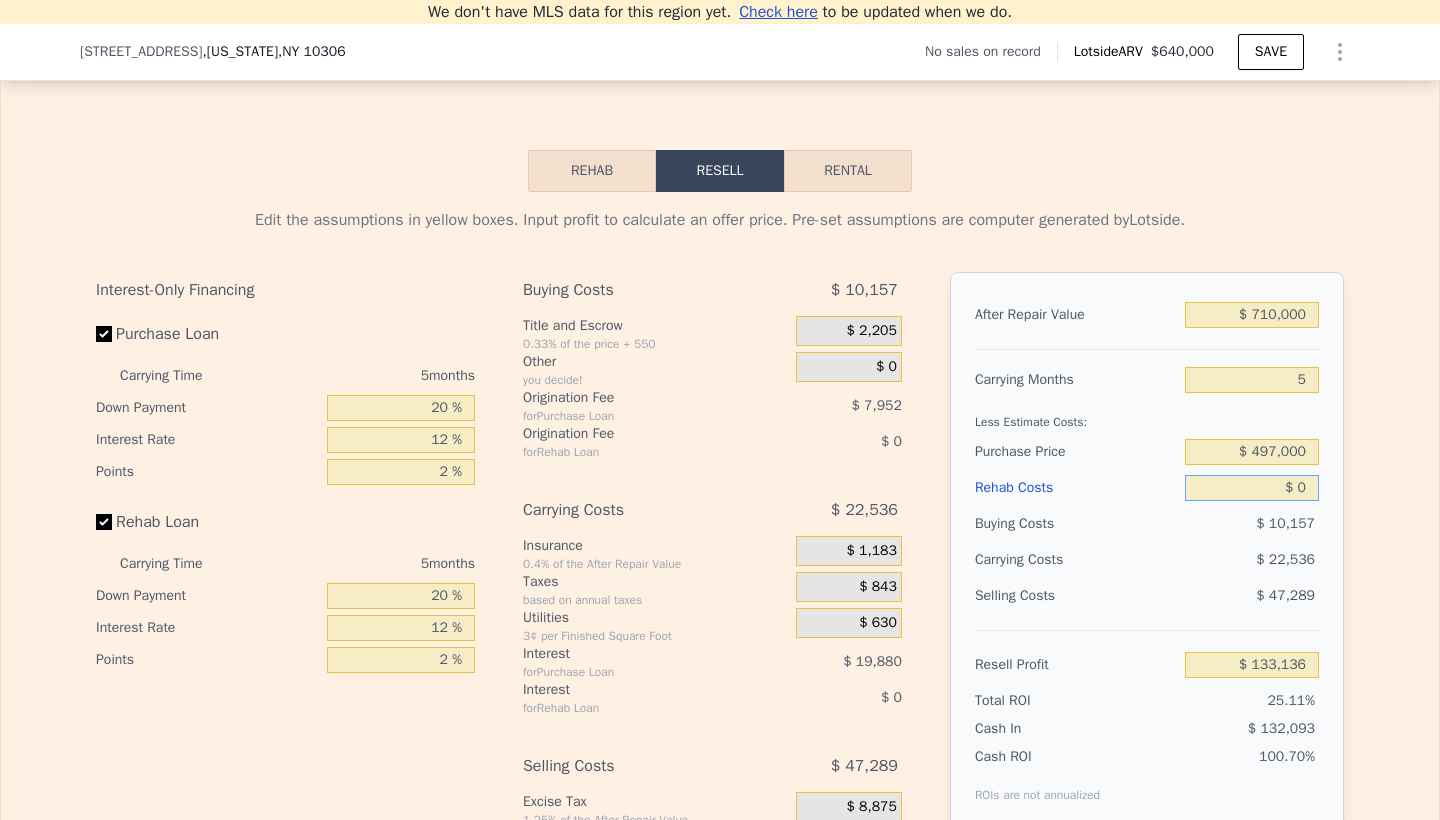 type on "$ 133,018" 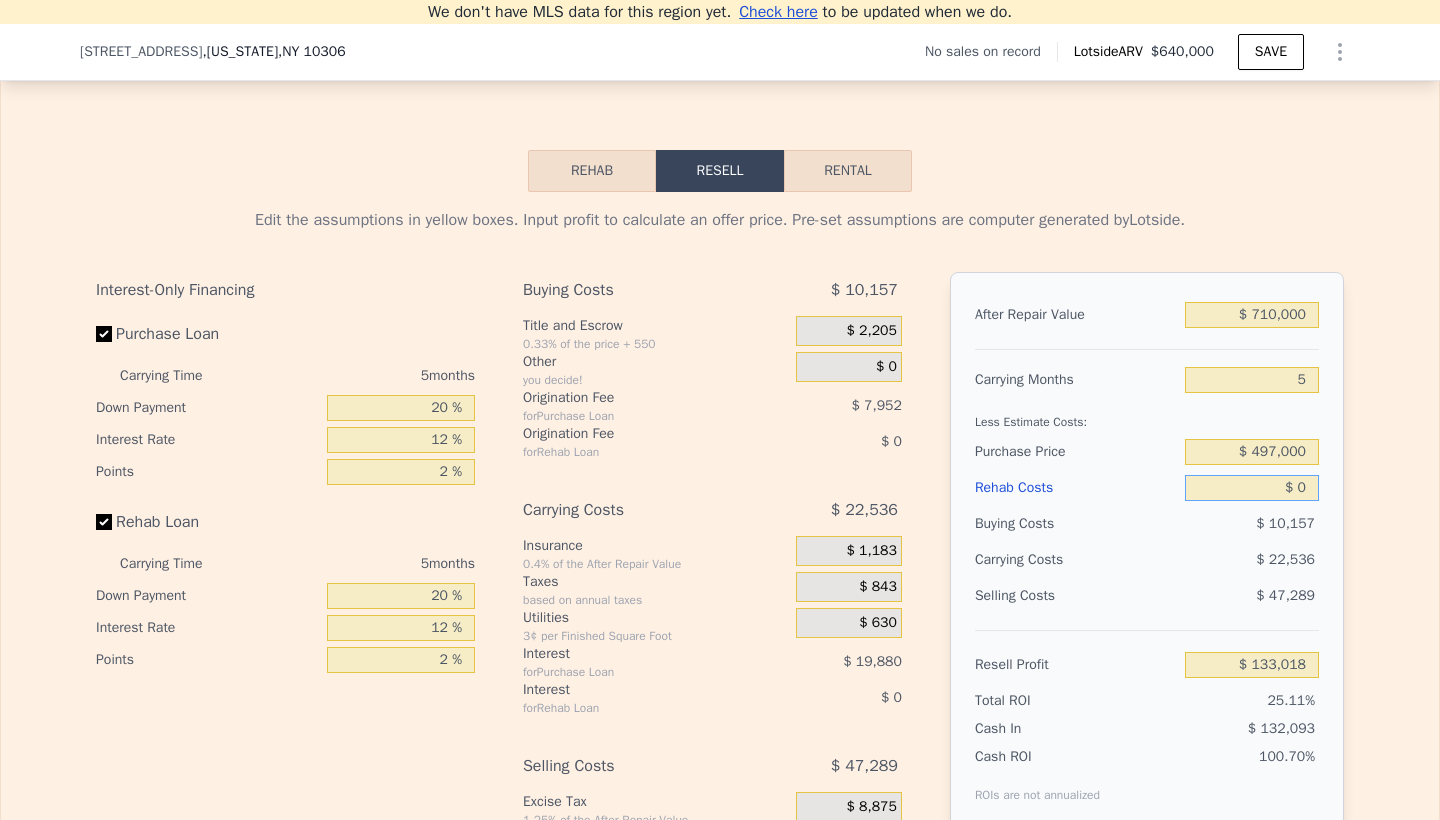 click on "$ 0" at bounding box center (1252, 488) 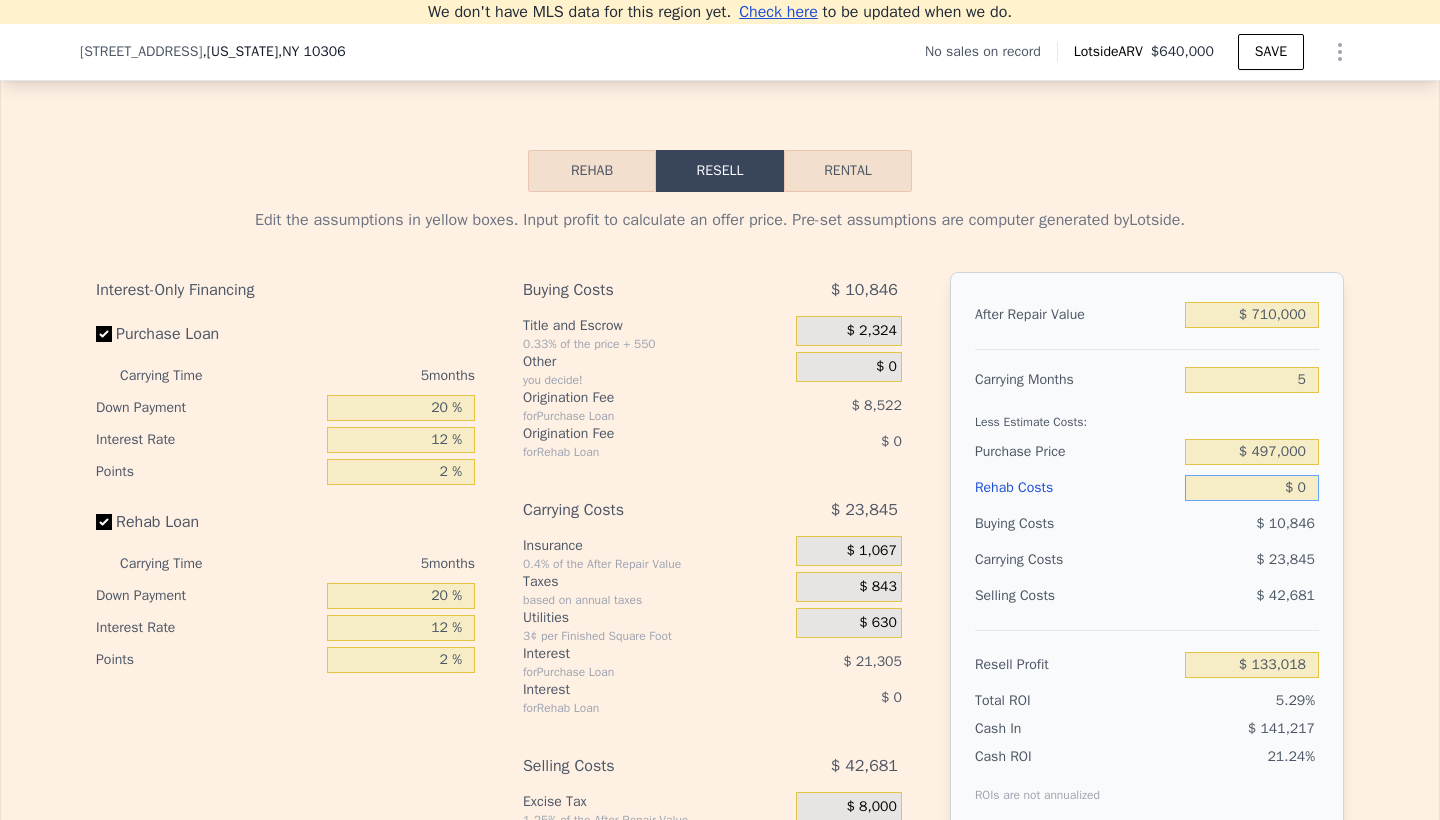type on "$ 640,000" 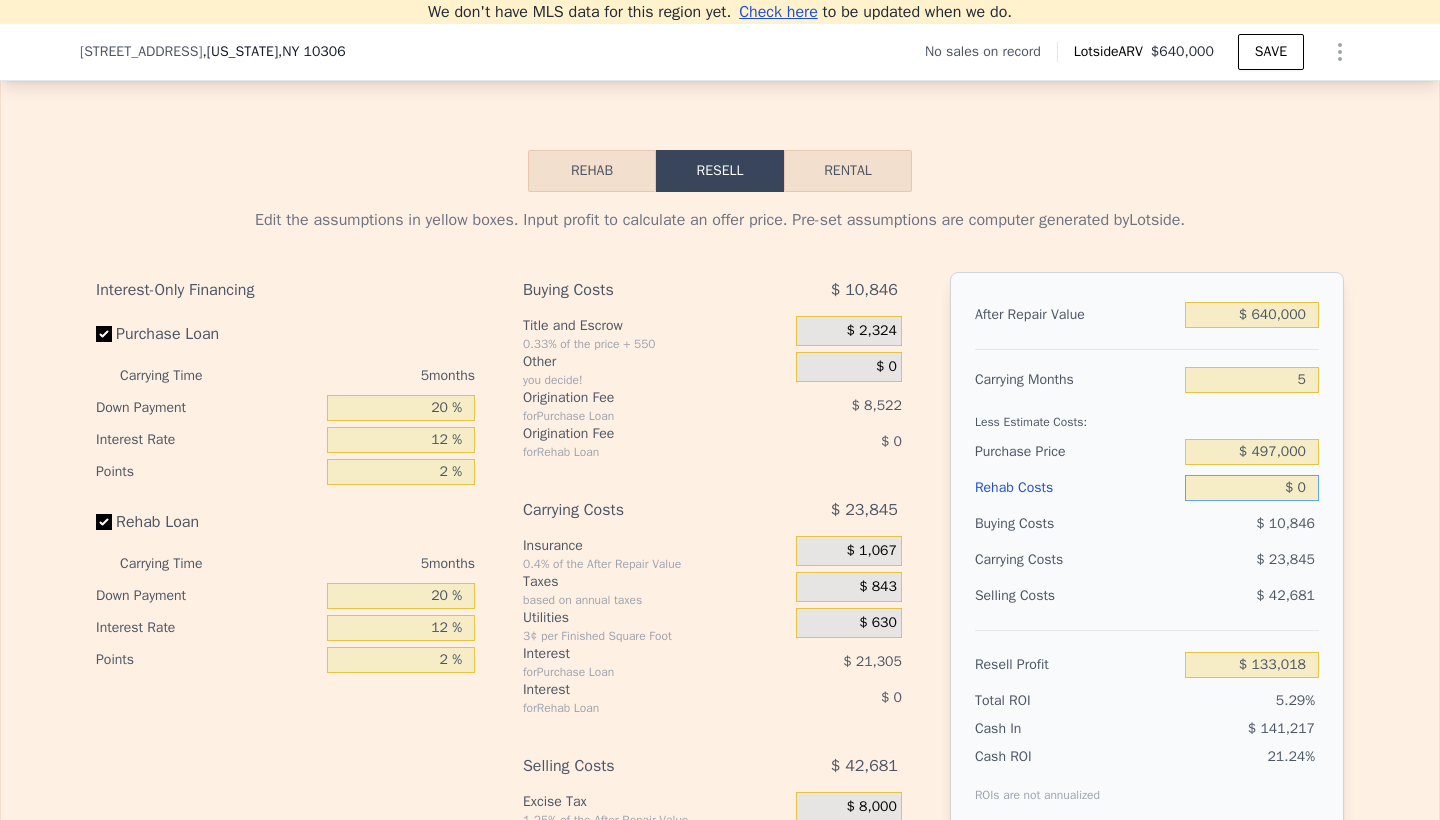 type on "$ 30,000" 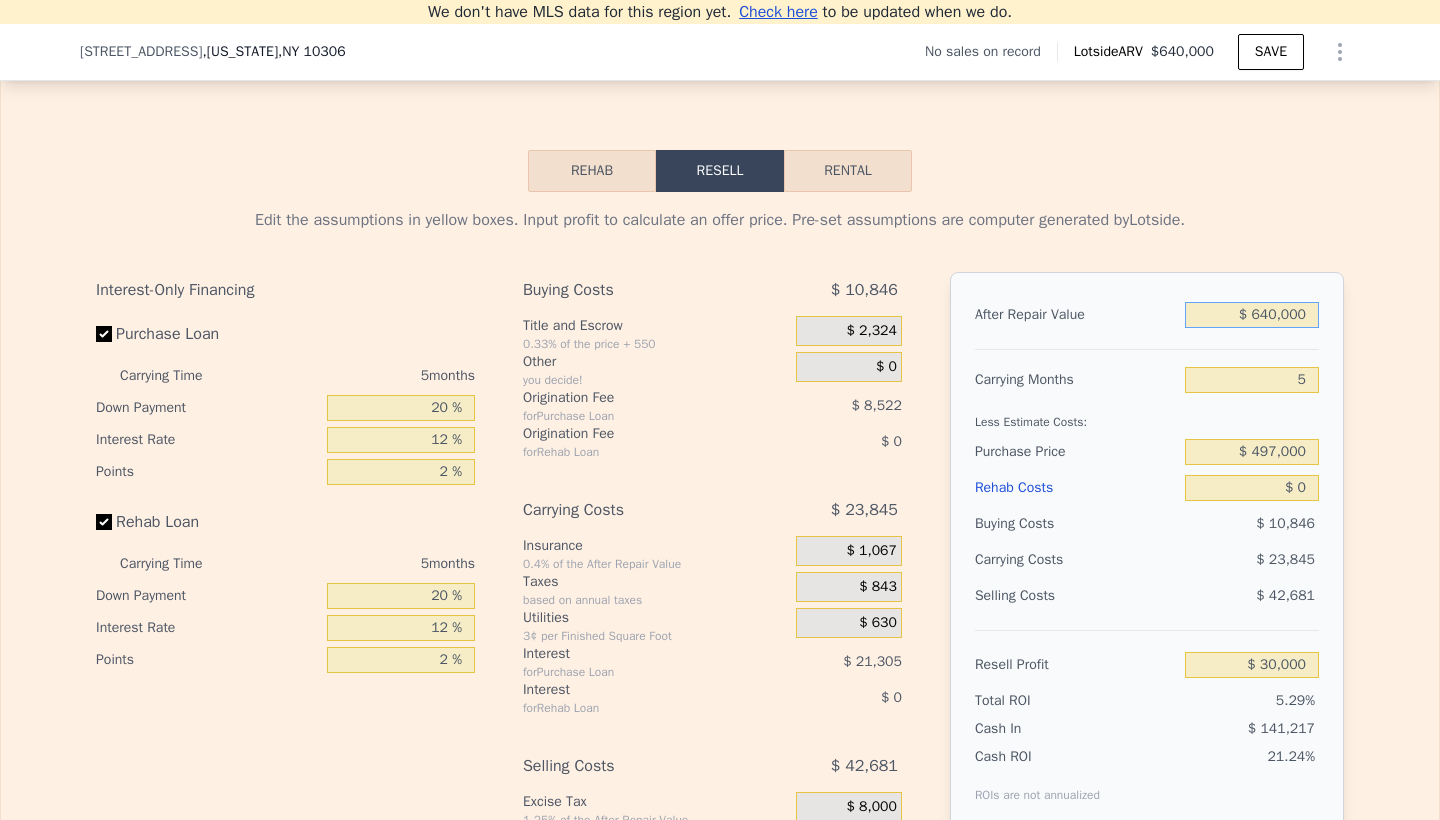 drag, startPoint x: 1252, startPoint y: 317, endPoint x: 1362, endPoint y: 313, distance: 110.0727 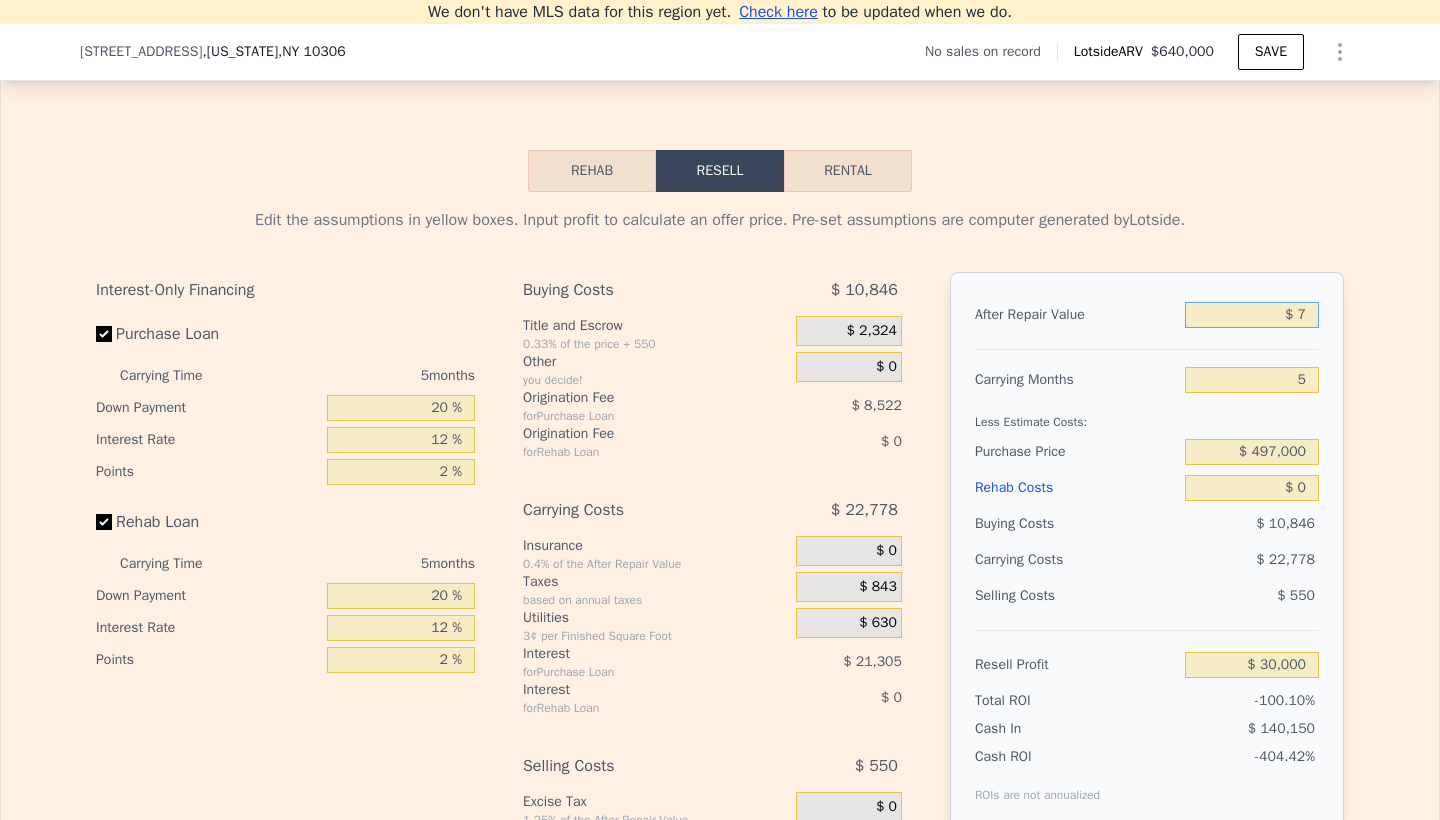 type on "-$ 566,795" 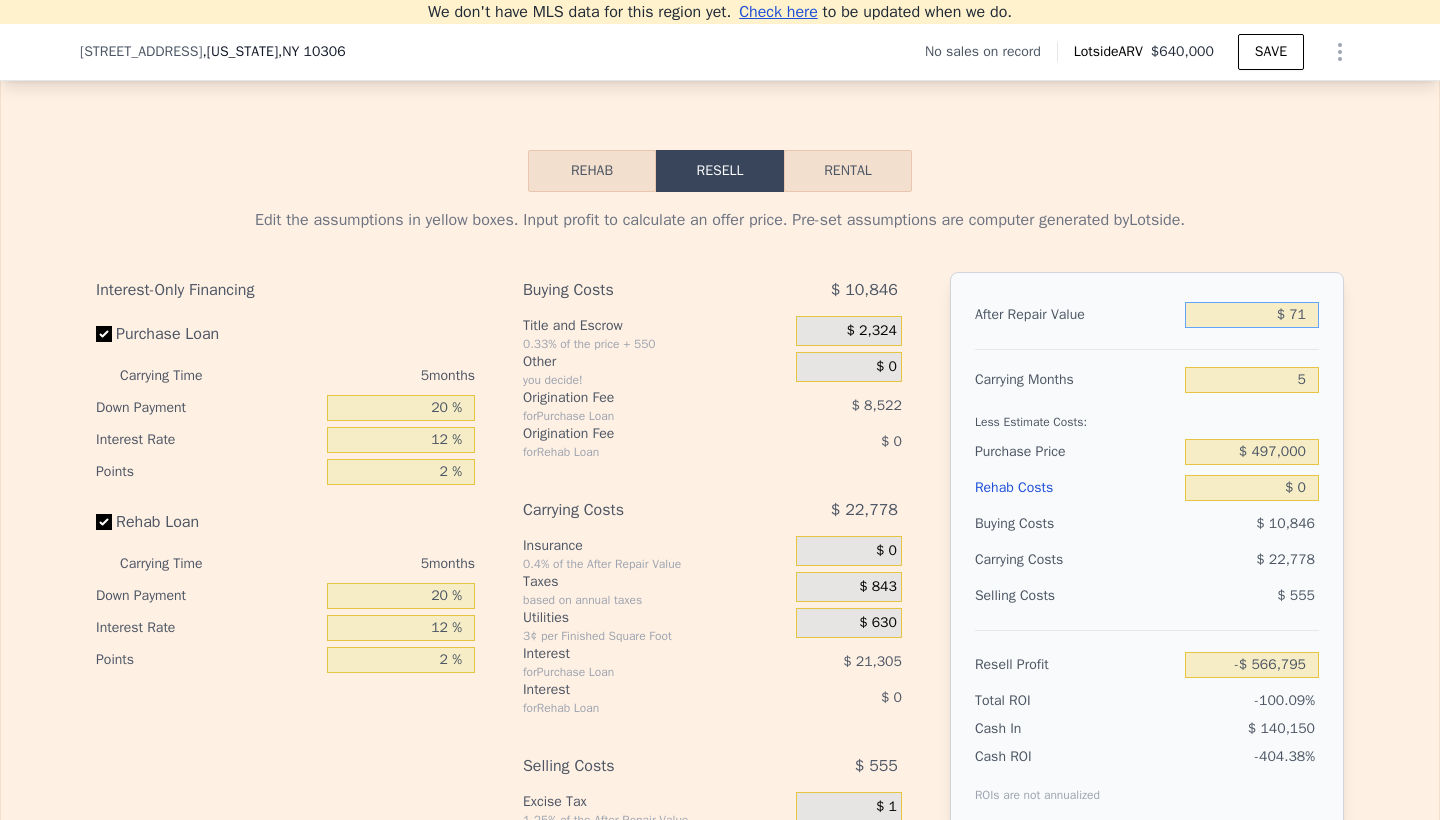 type on "$ 710" 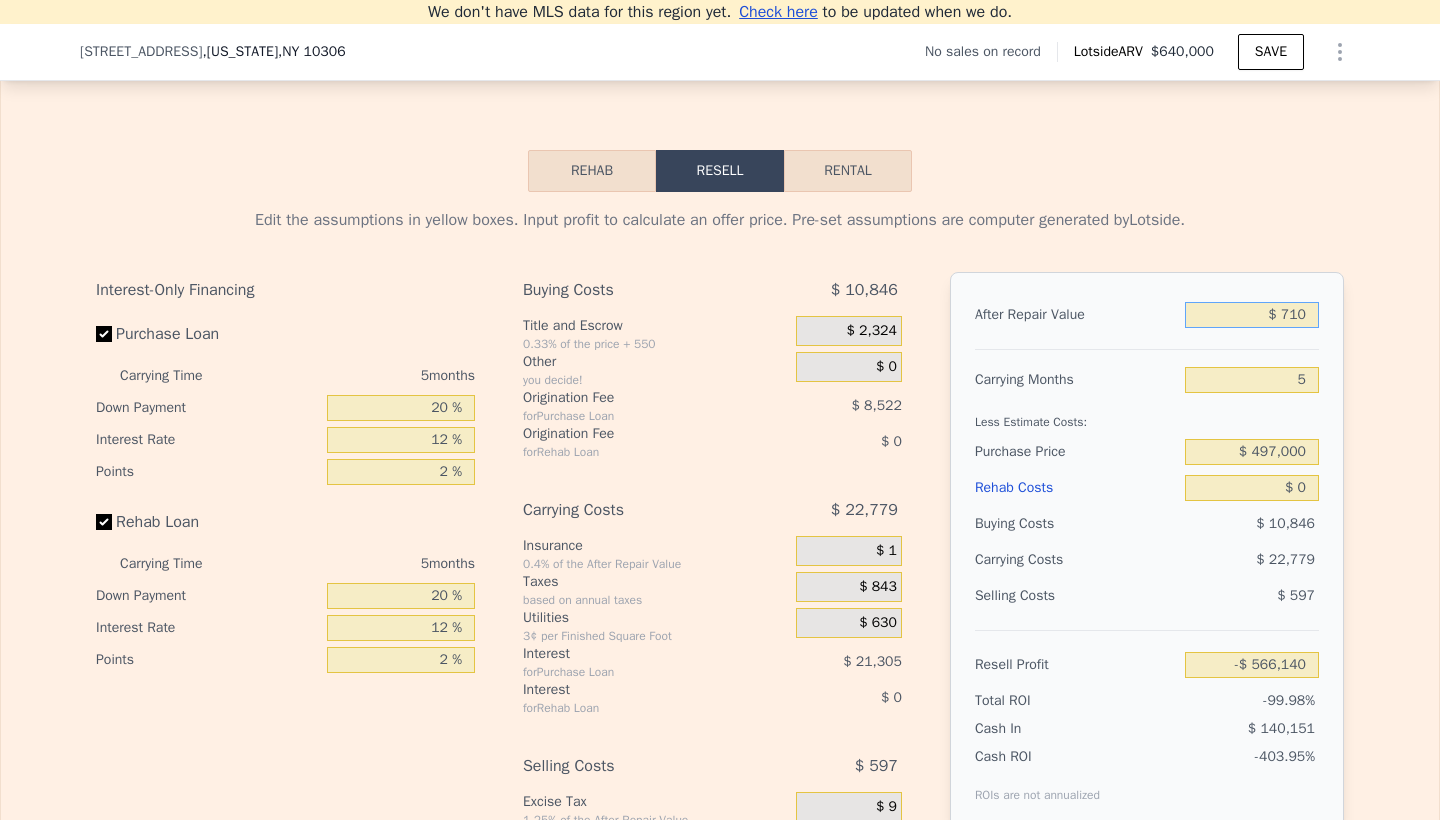 type on "$ 7,100" 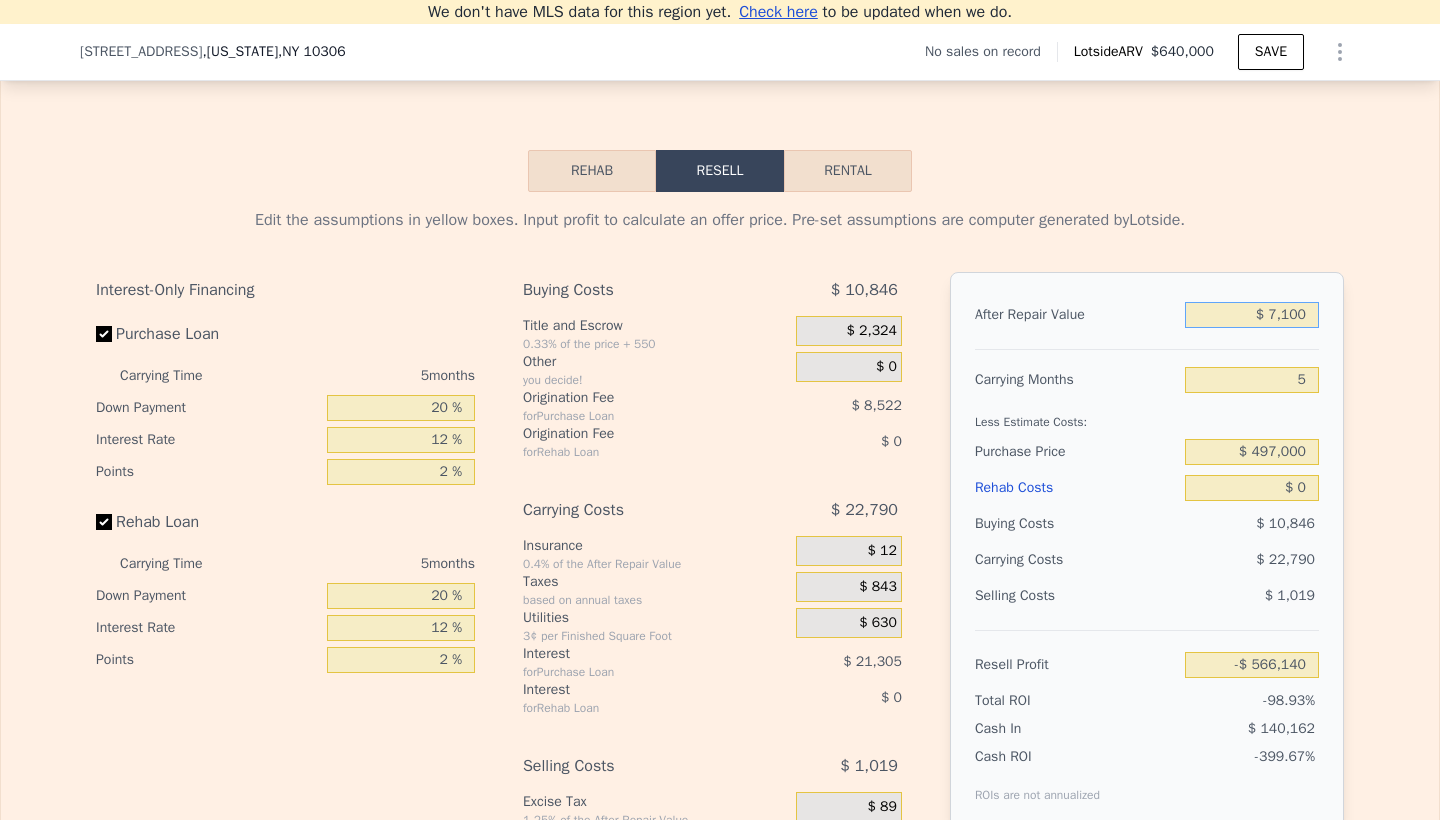 type on "-$ 560,183" 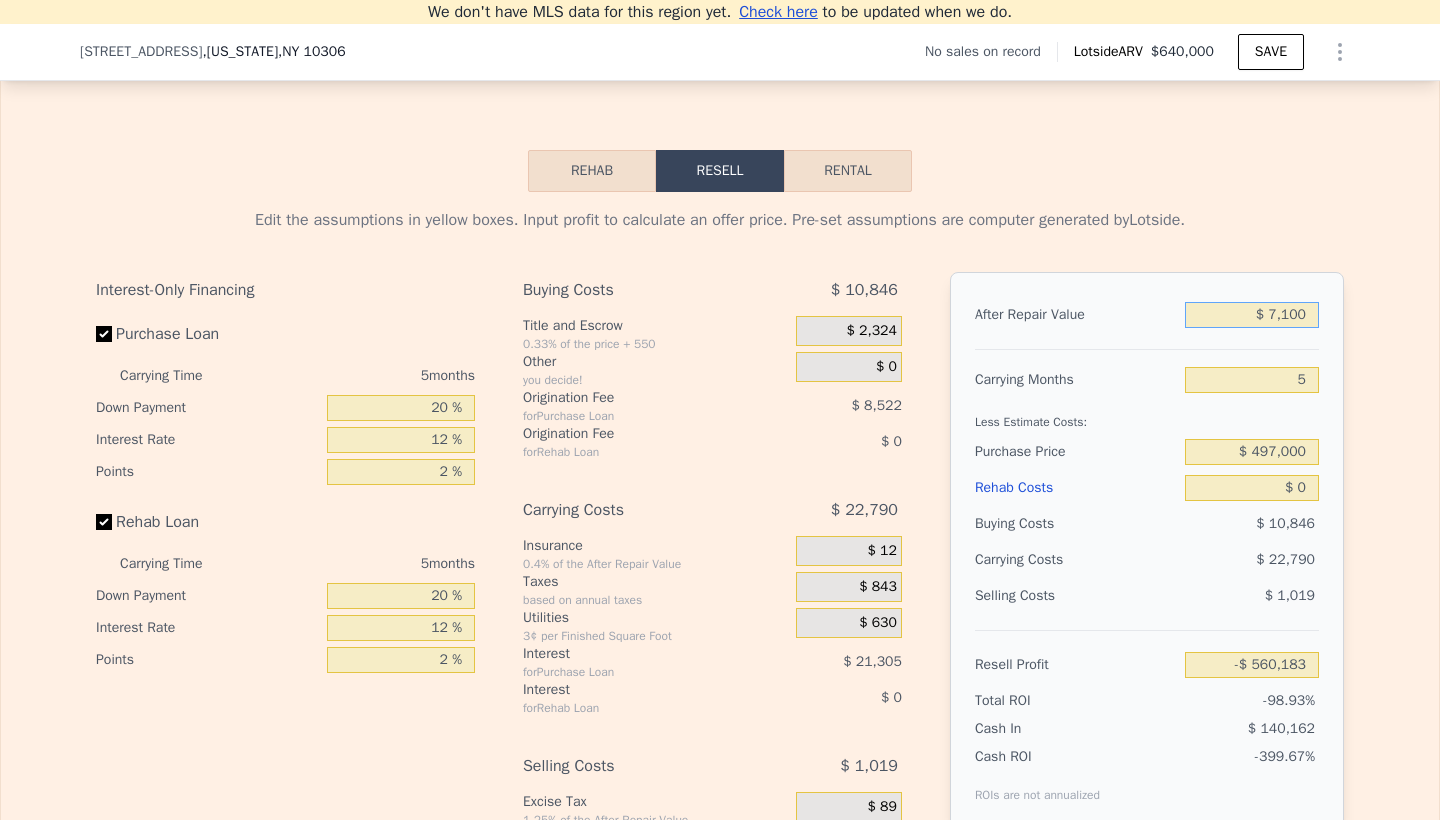 type on "$ 71,000" 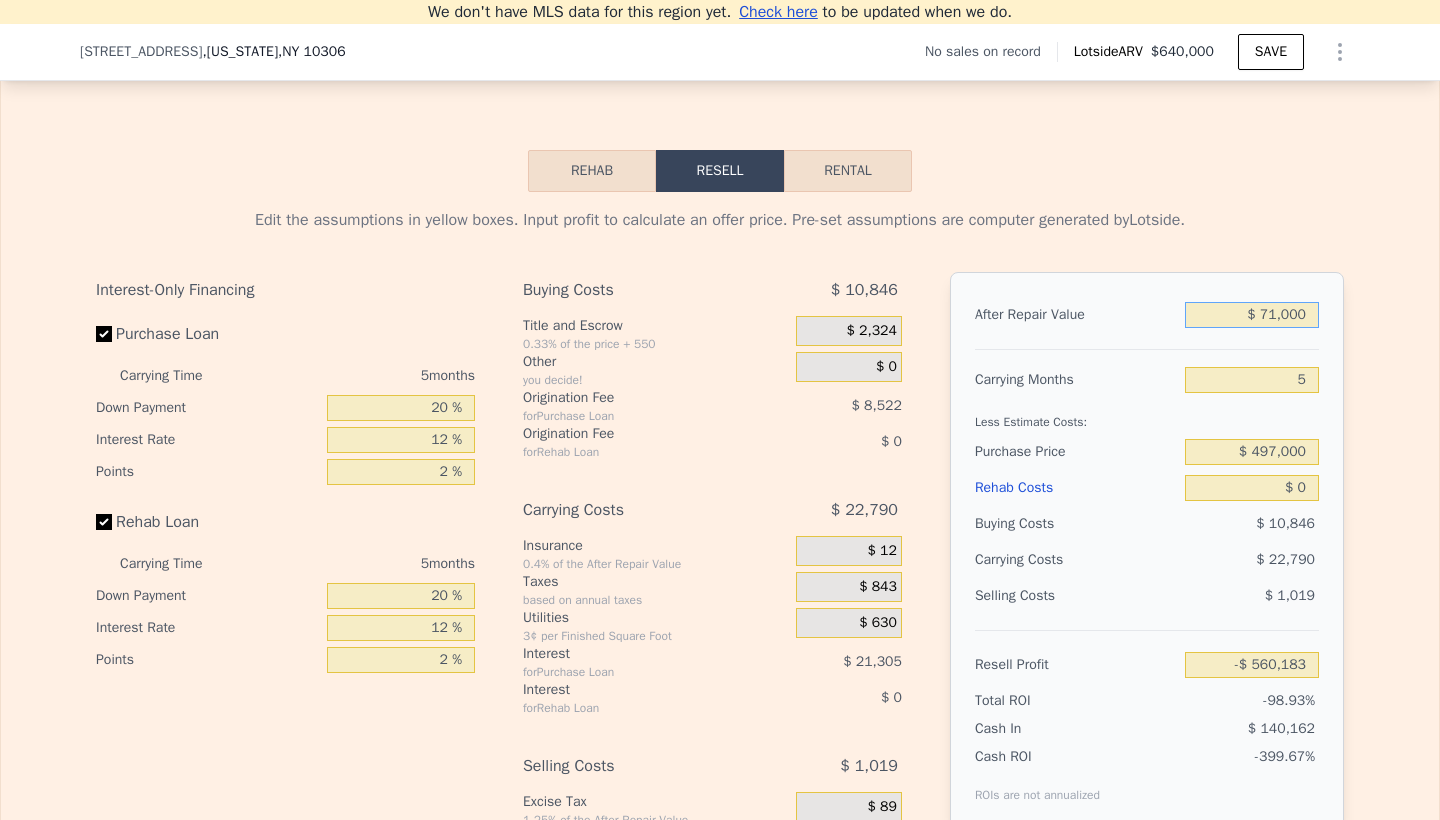 type on "-$ 500,594" 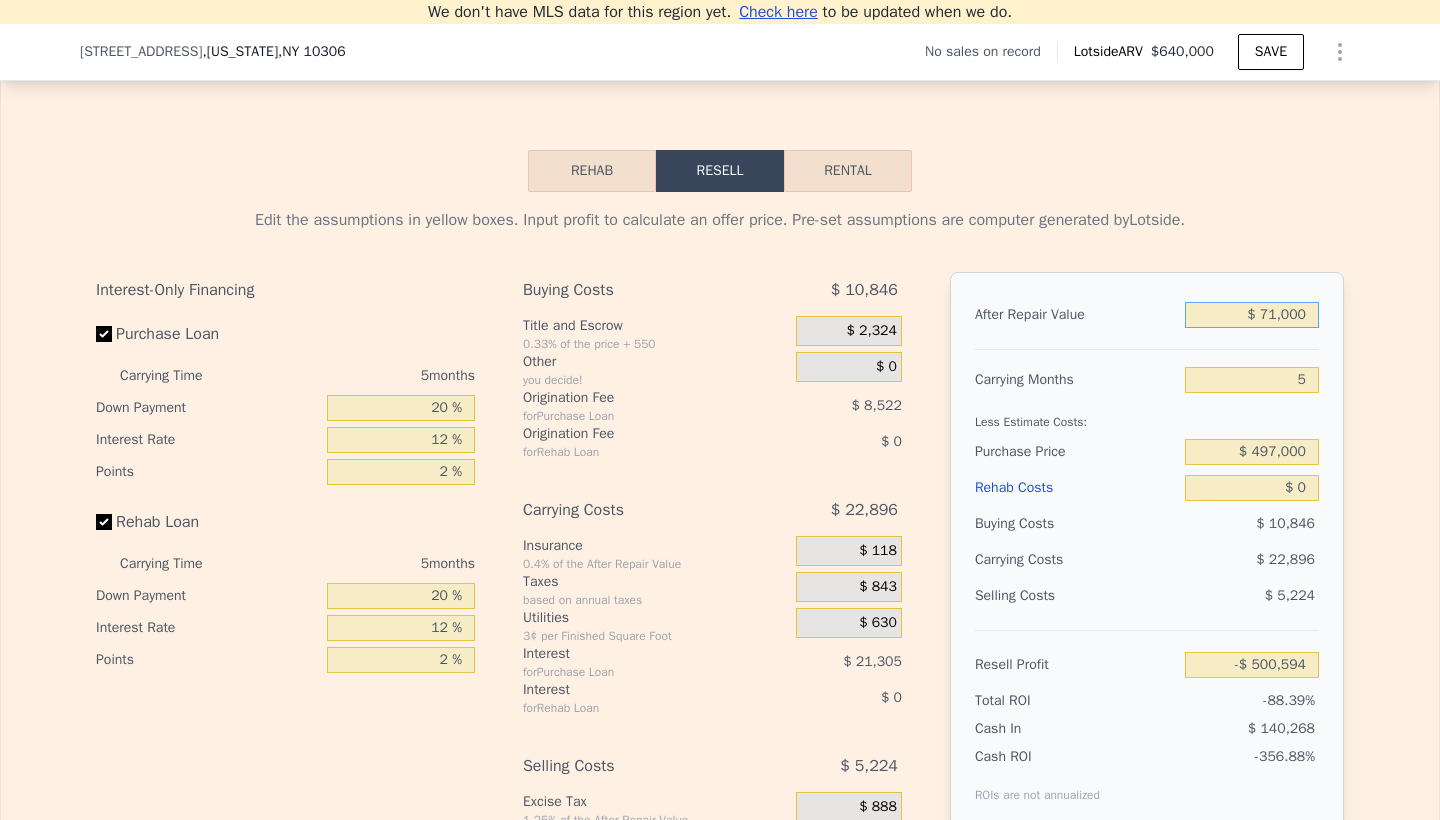 type on "$ 710,000" 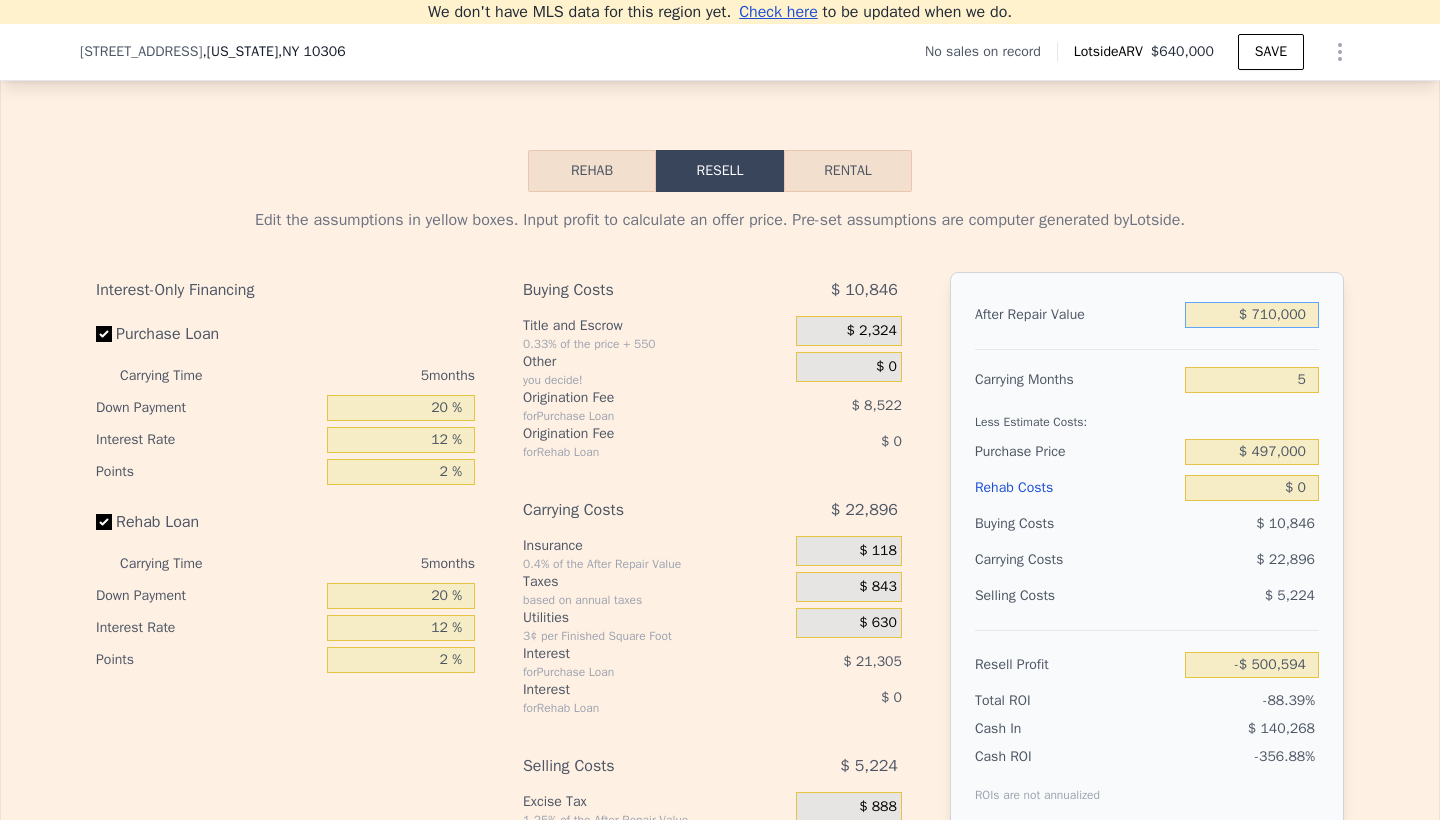type on "$ 95,276" 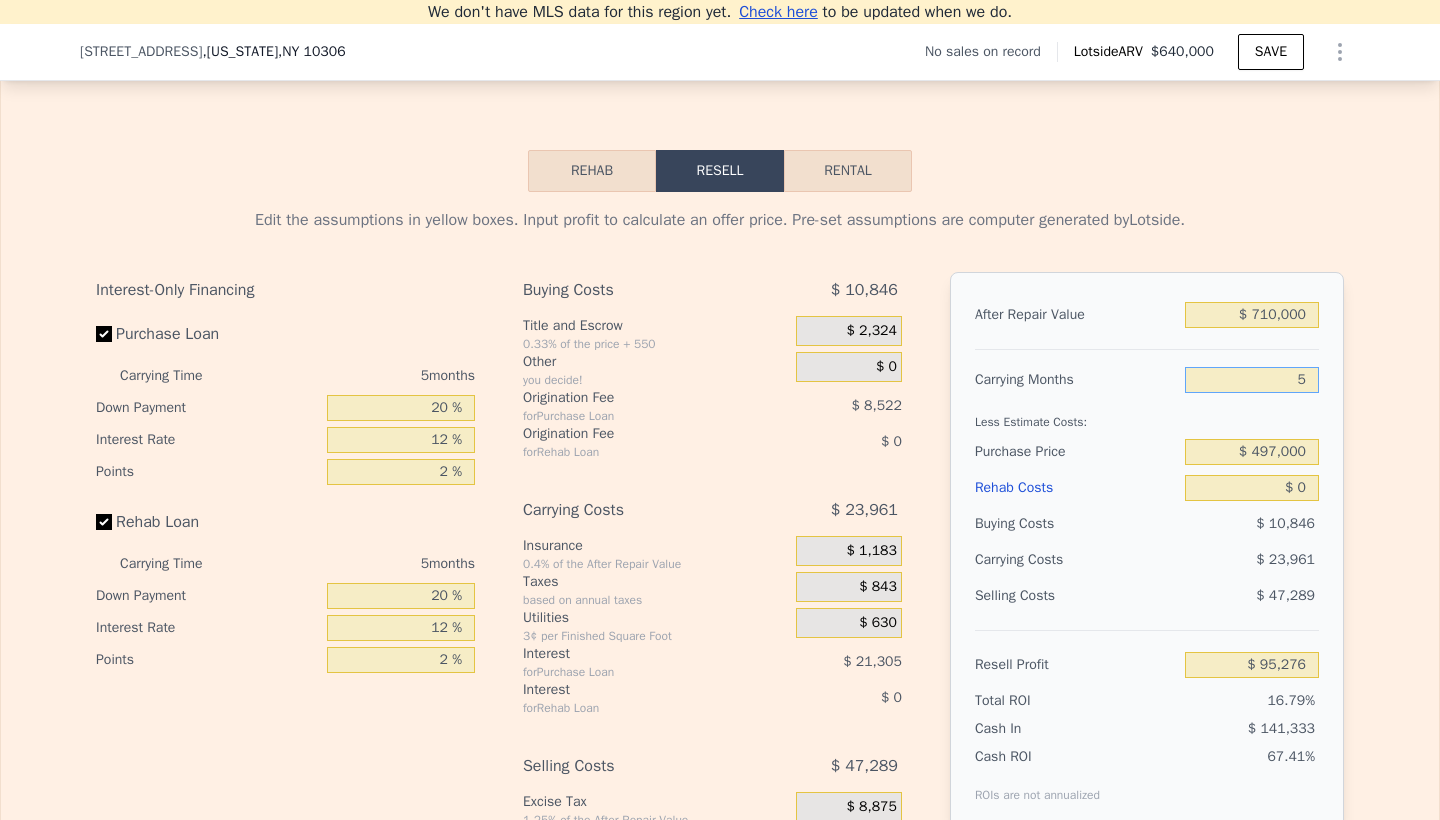 click on "5" at bounding box center [1252, 380] 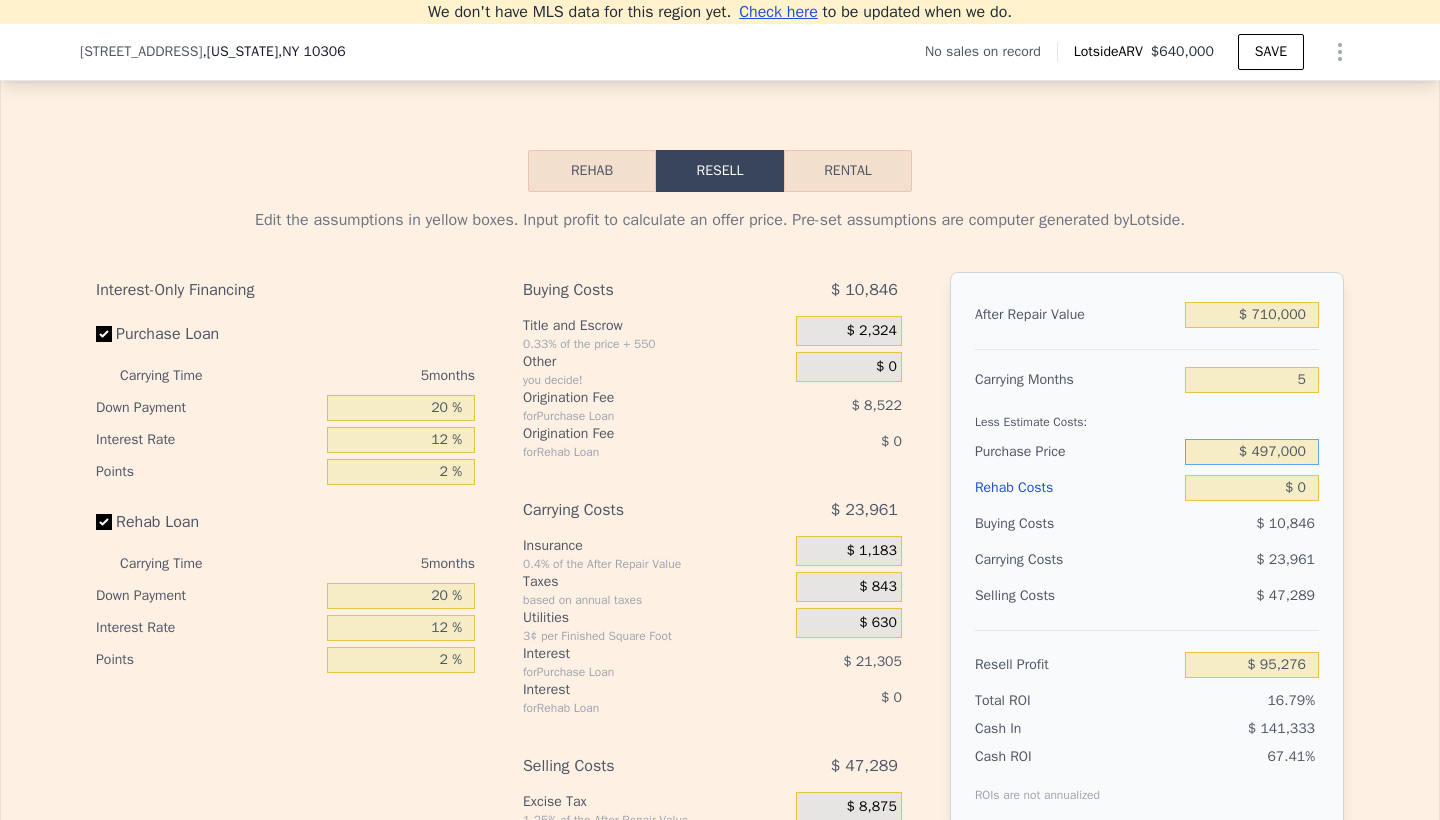 drag, startPoint x: 1252, startPoint y: 454, endPoint x: 1349, endPoint y: 454, distance: 97 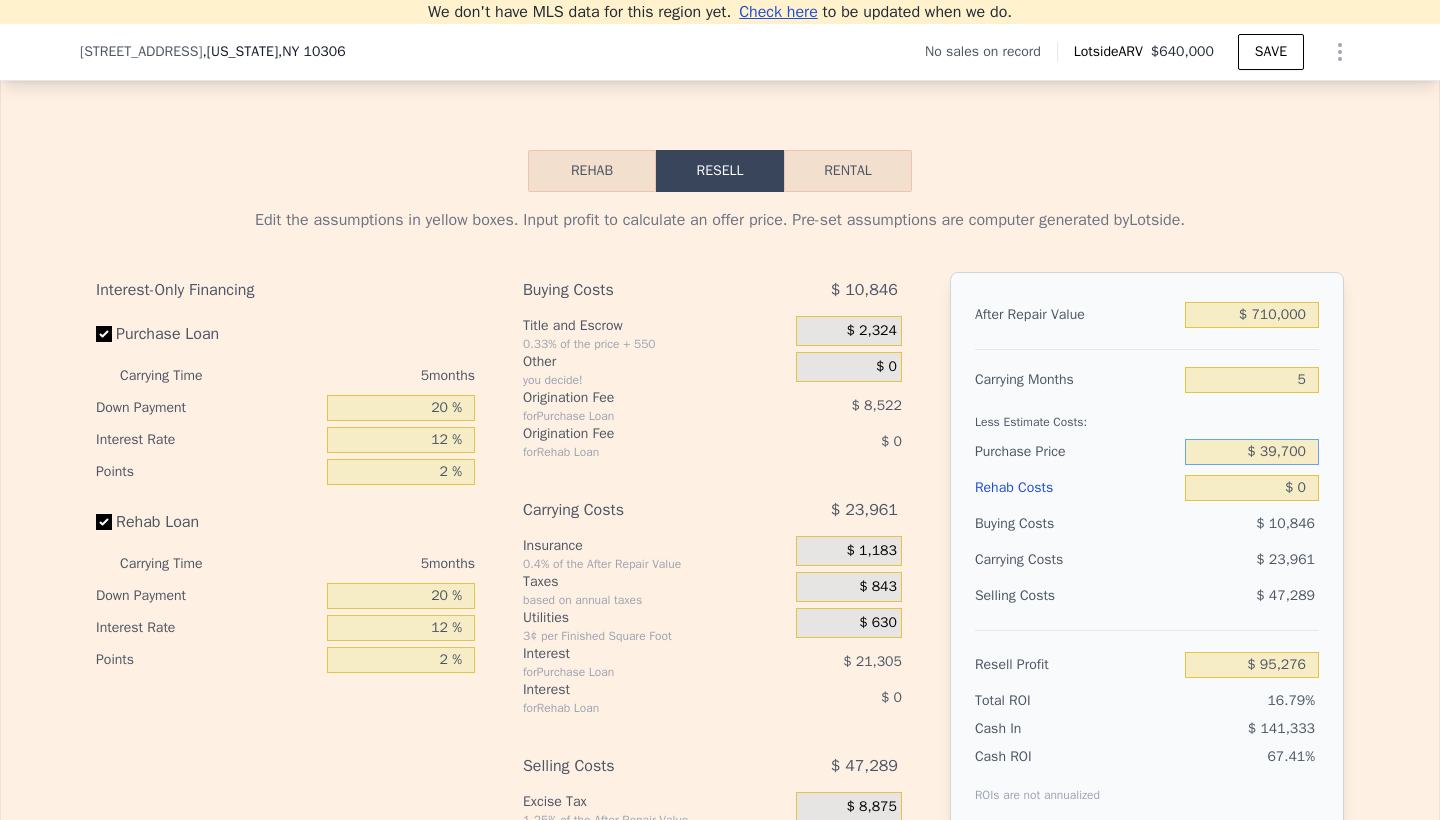 type on "$ 397,000" 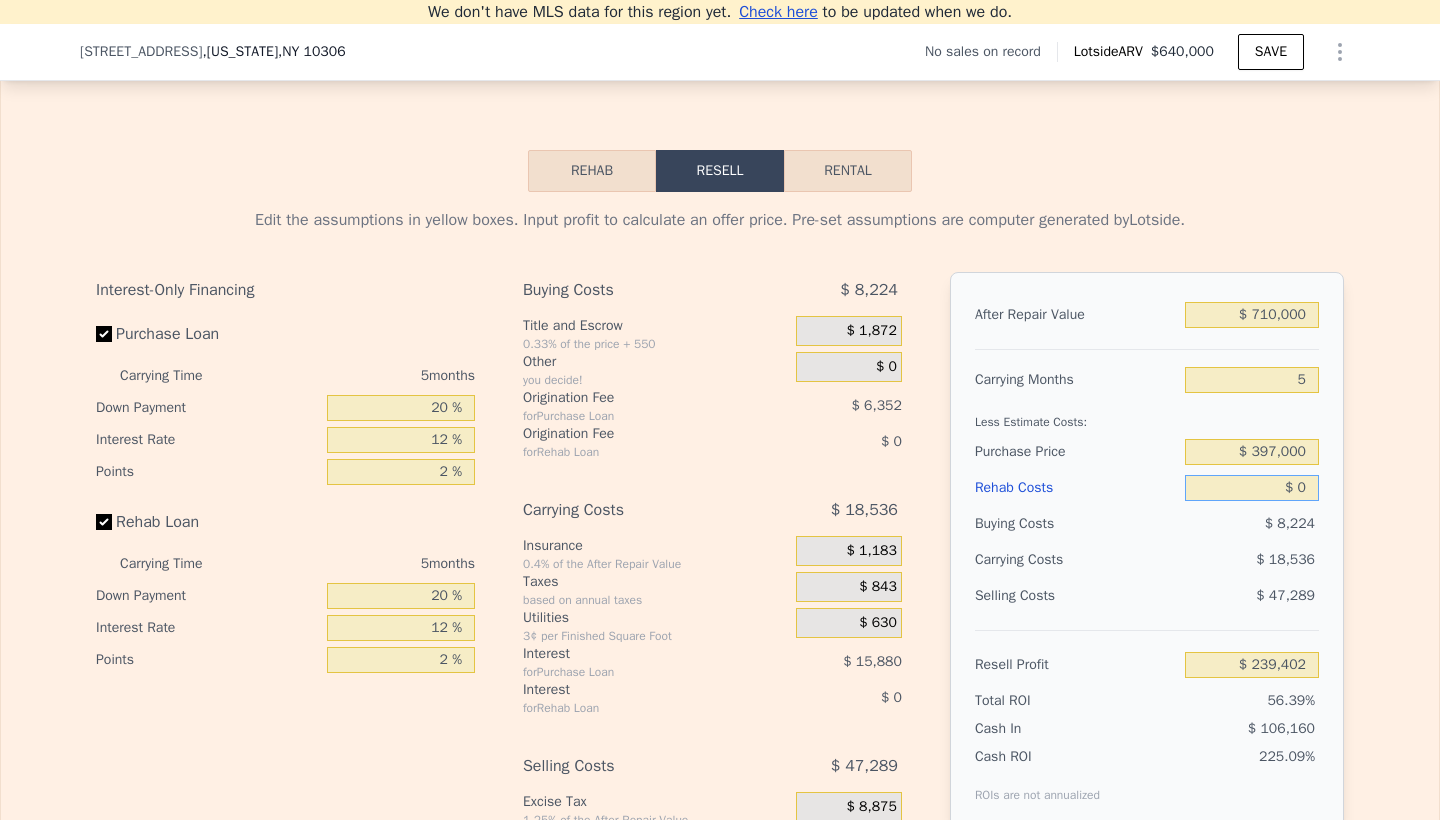 click on "$ 0" at bounding box center [1252, 488] 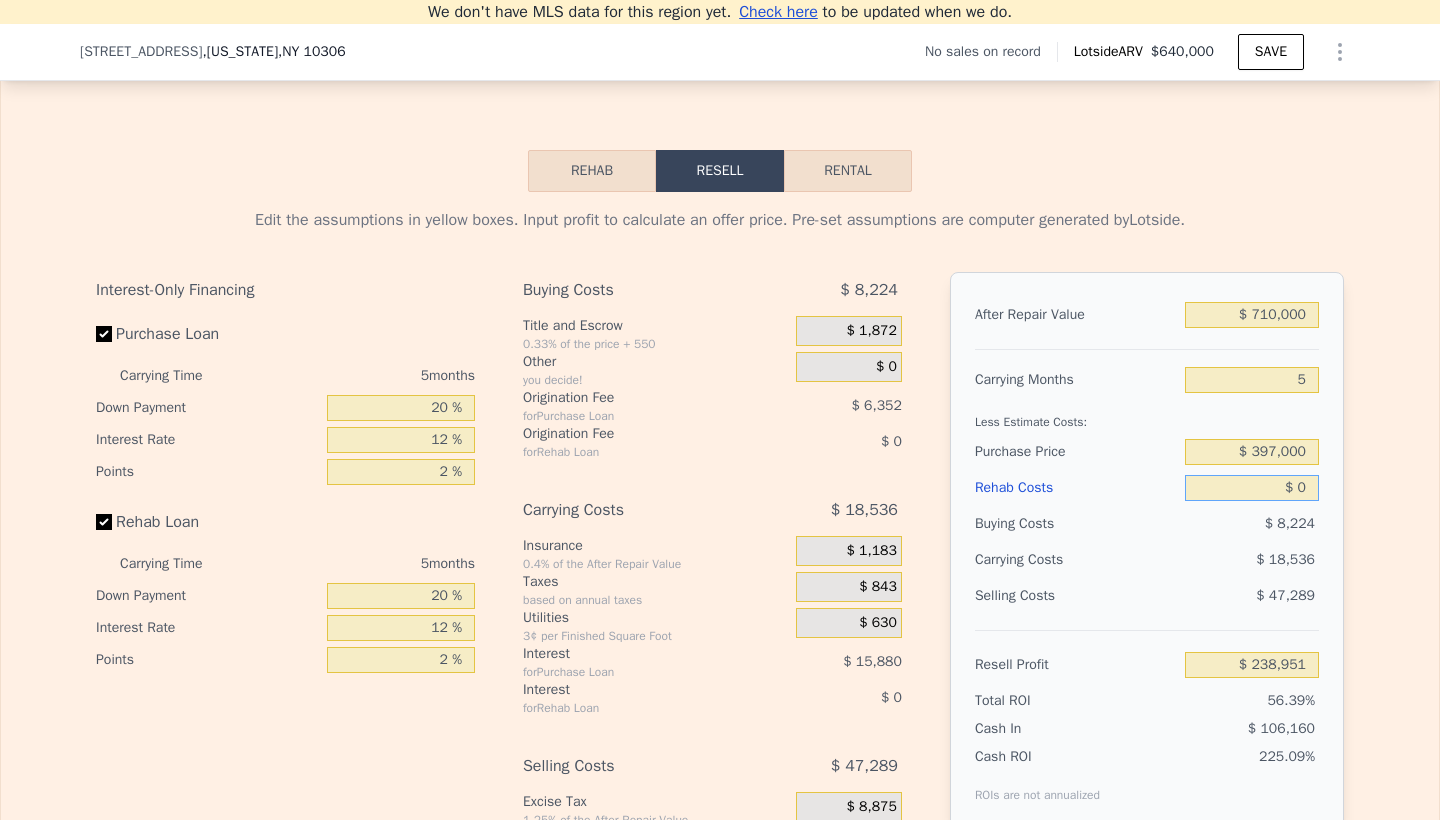 click on "$ 0" at bounding box center (1252, 488) 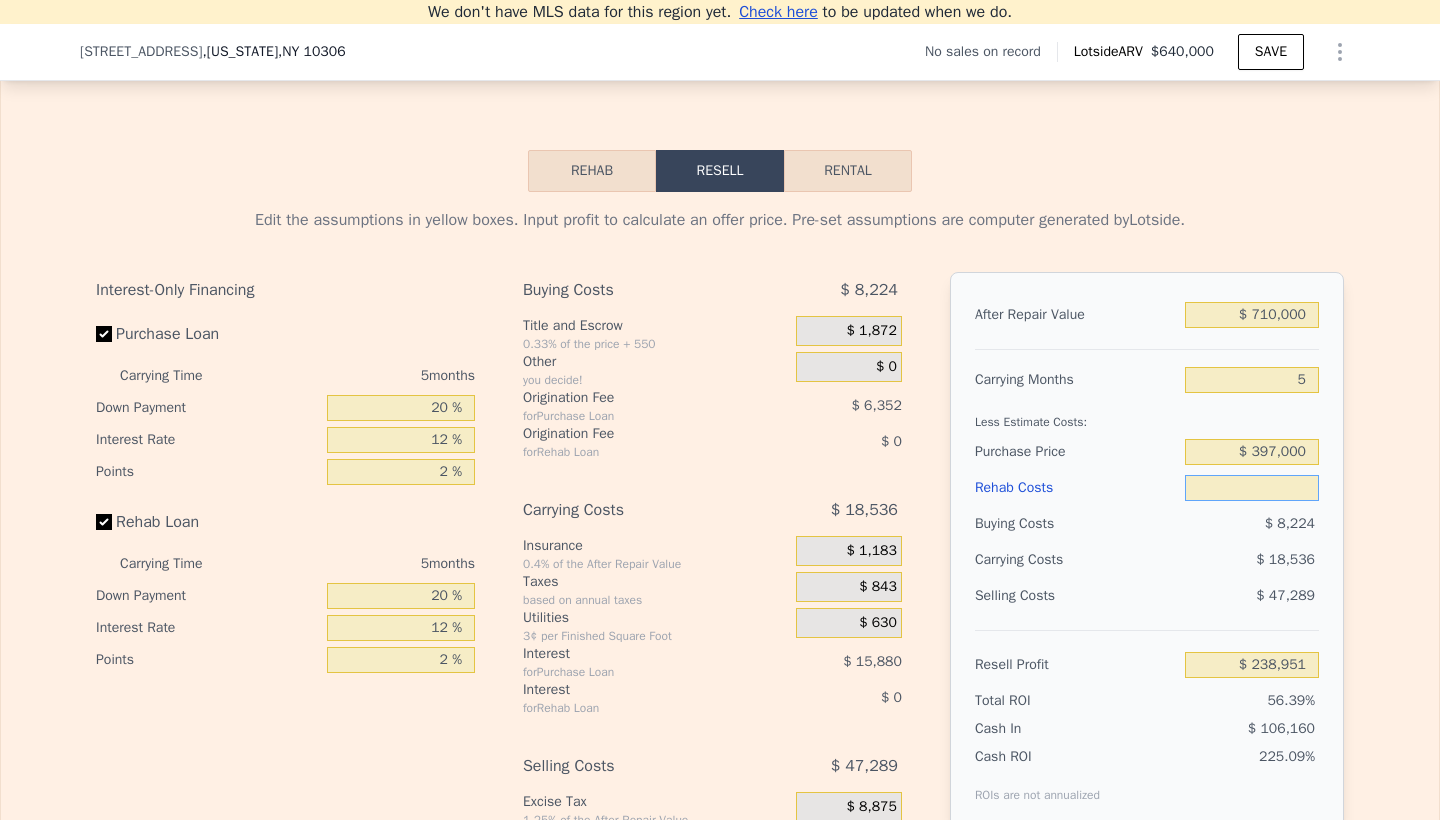 type on "$ 1" 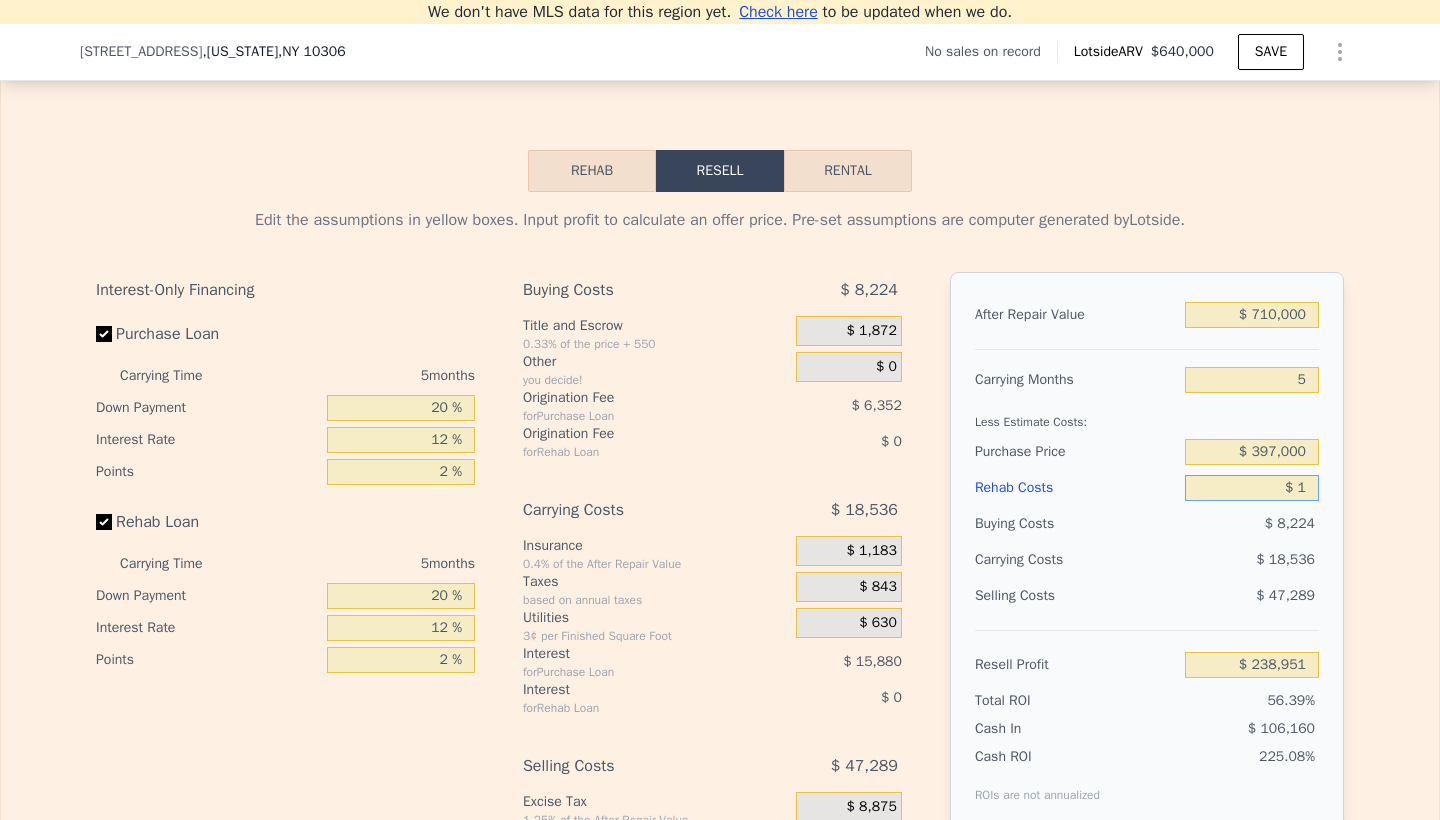 type on "$ 238,950" 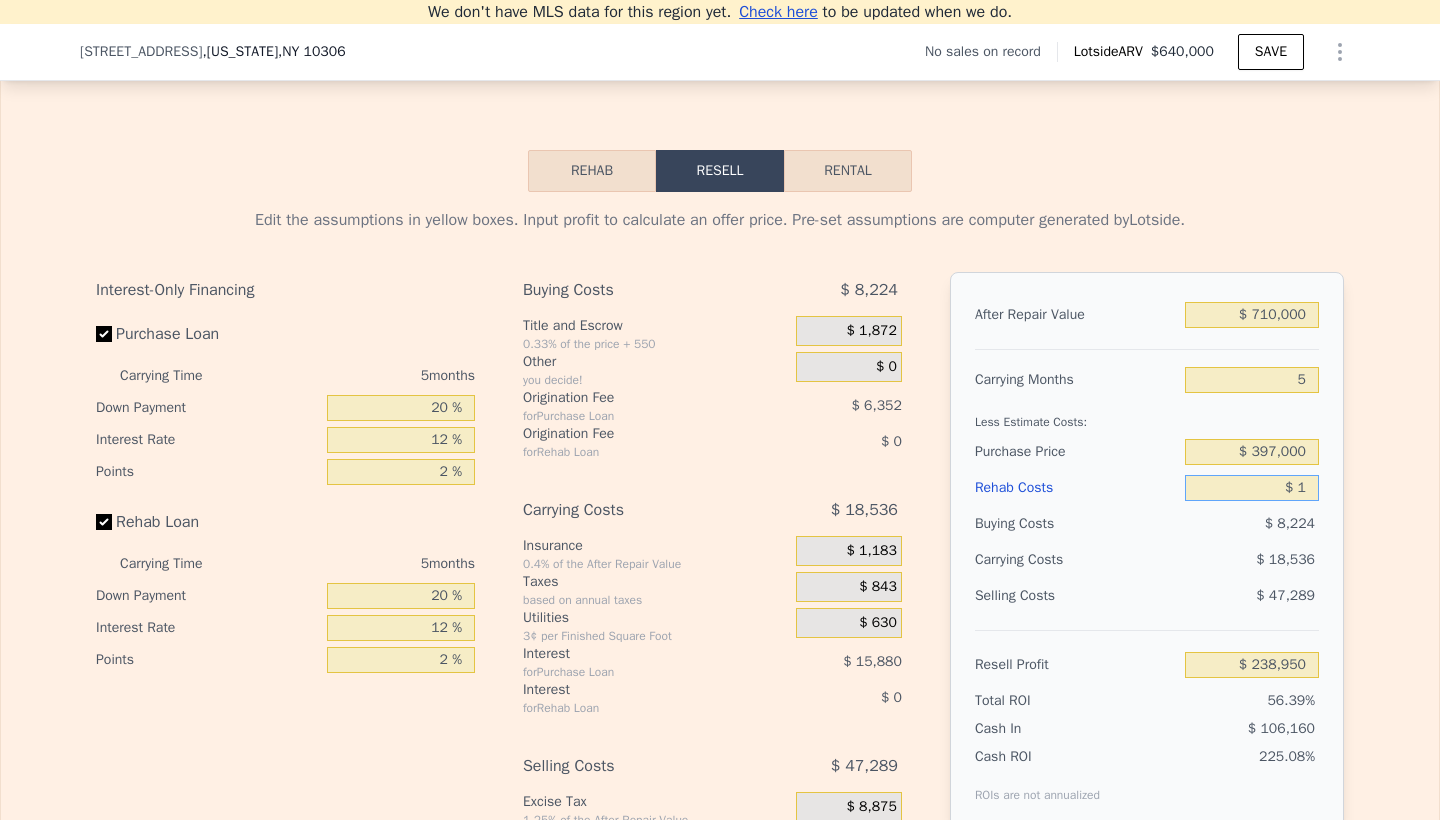 type on "$ 10" 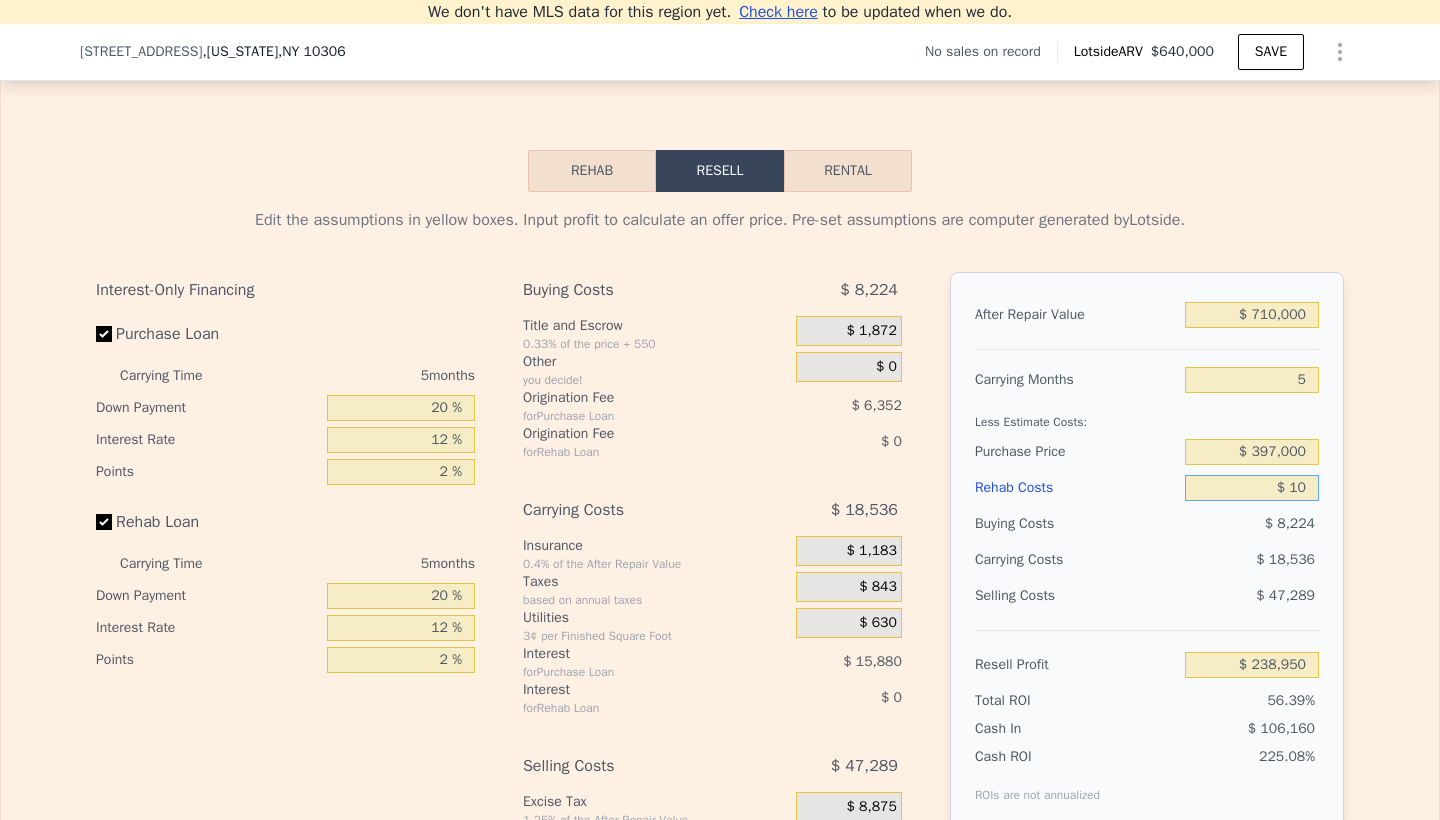 type on "$ 238,941" 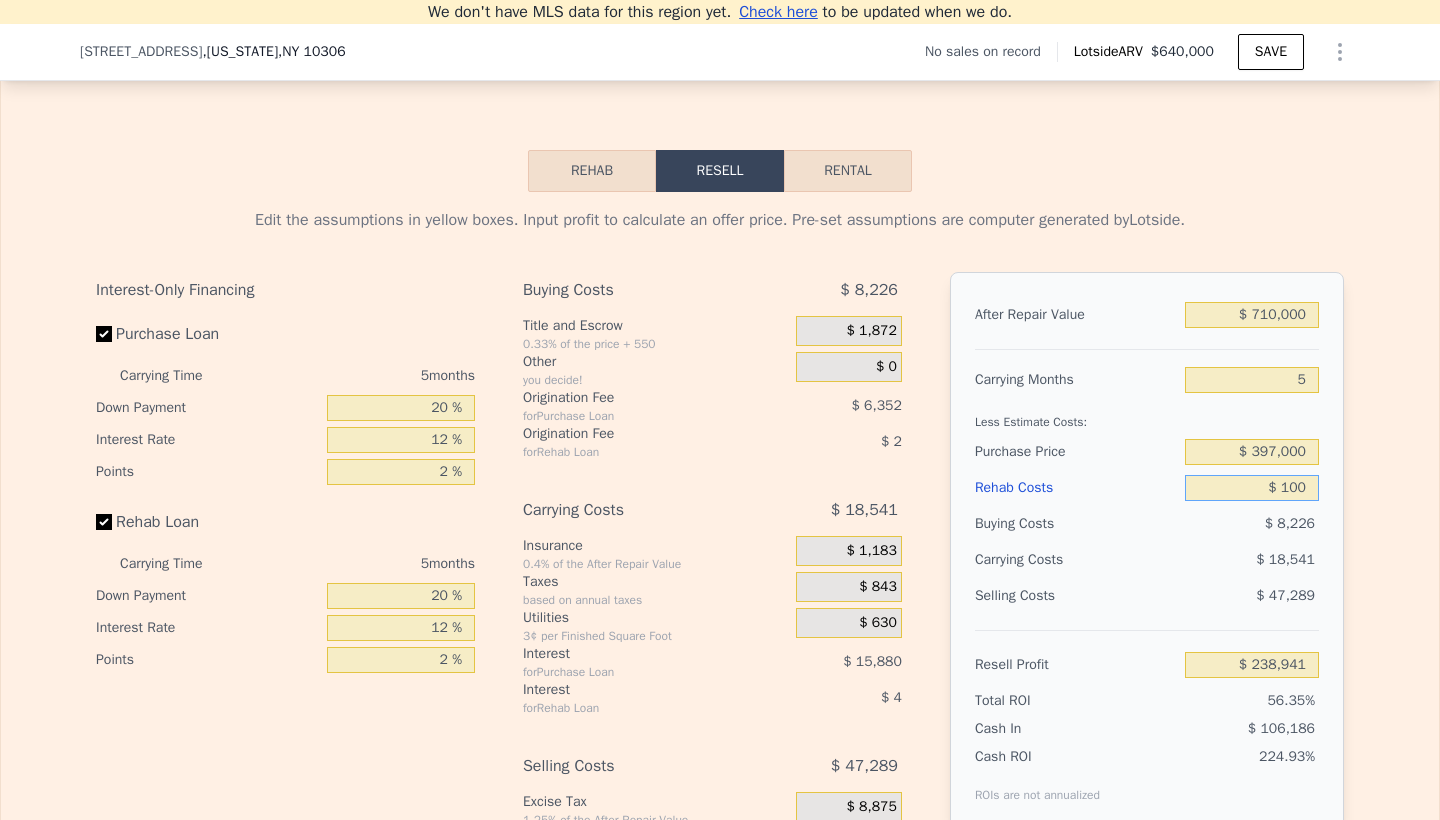 type on "$ 1,000" 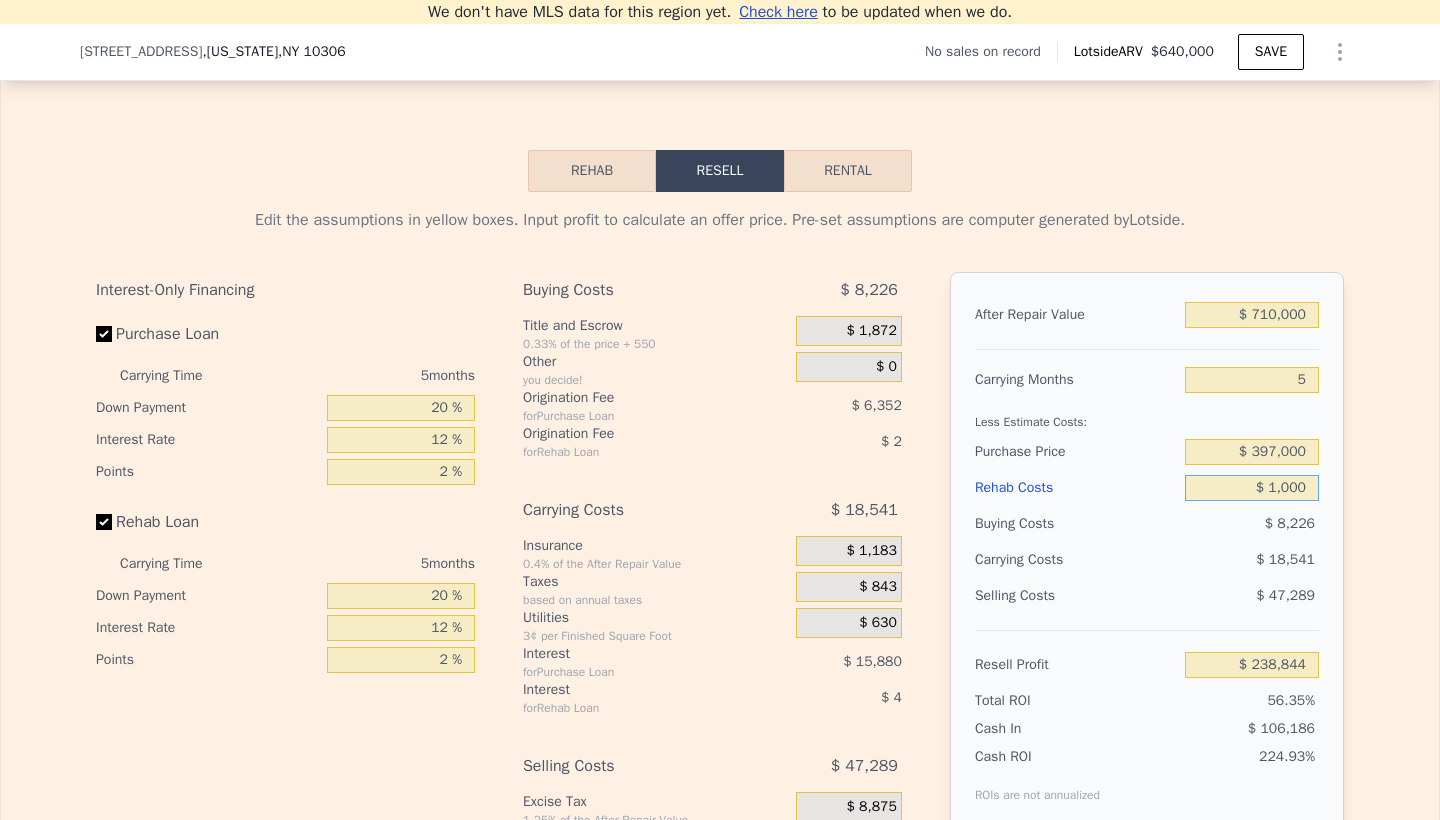 type on "$ 10,000" 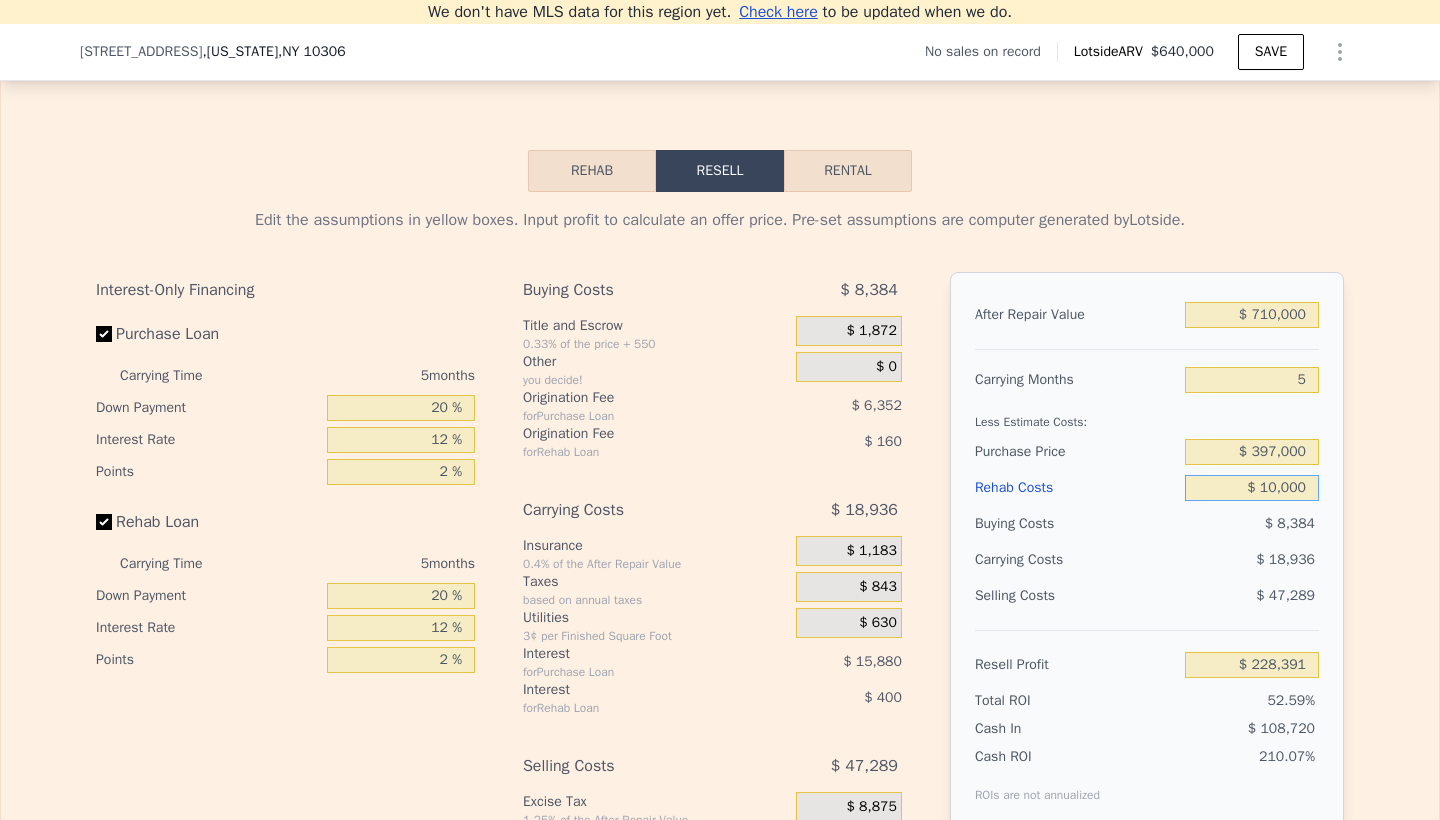 type on "$ 100,000" 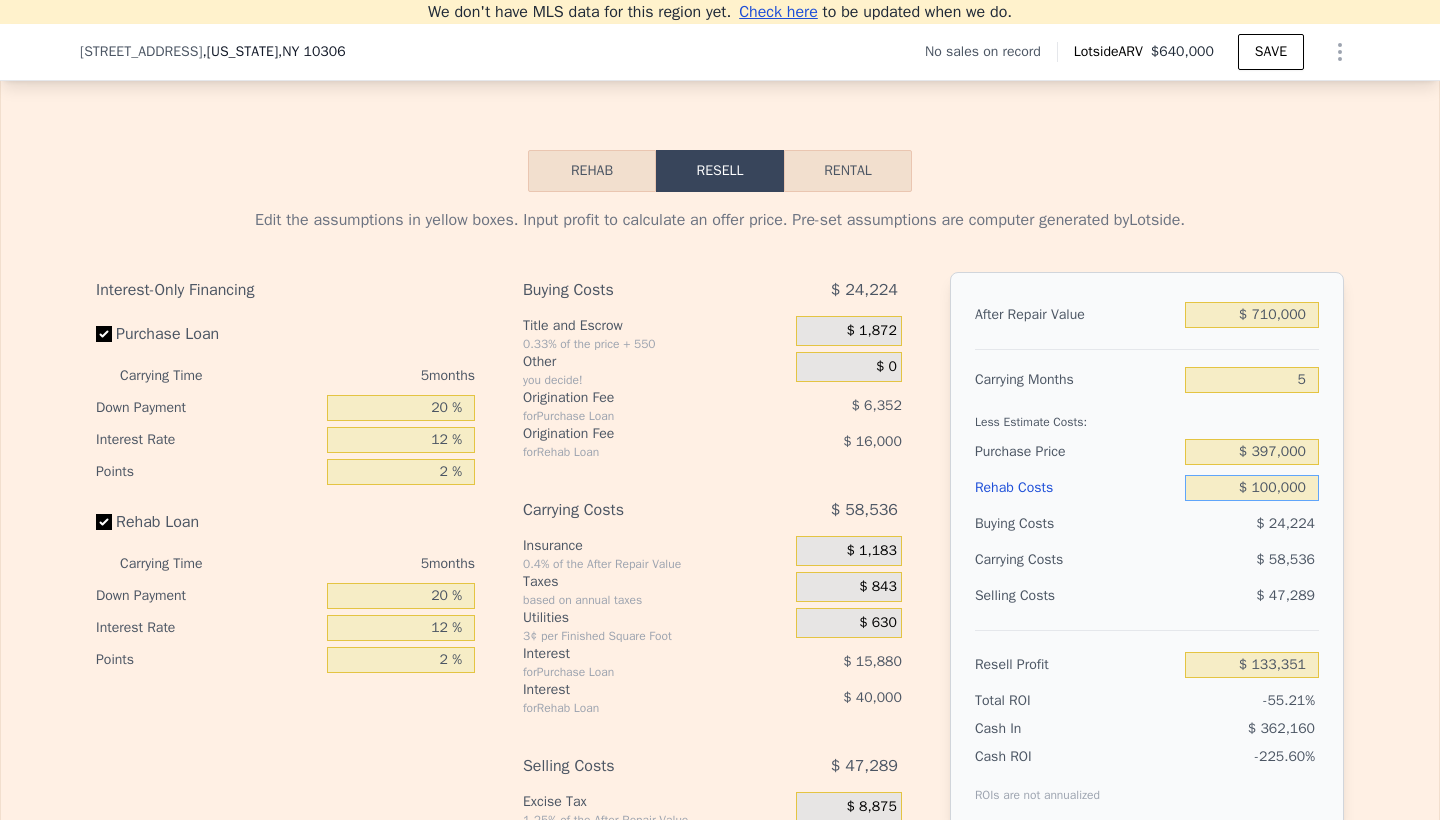 type on "$ 1,000,000" 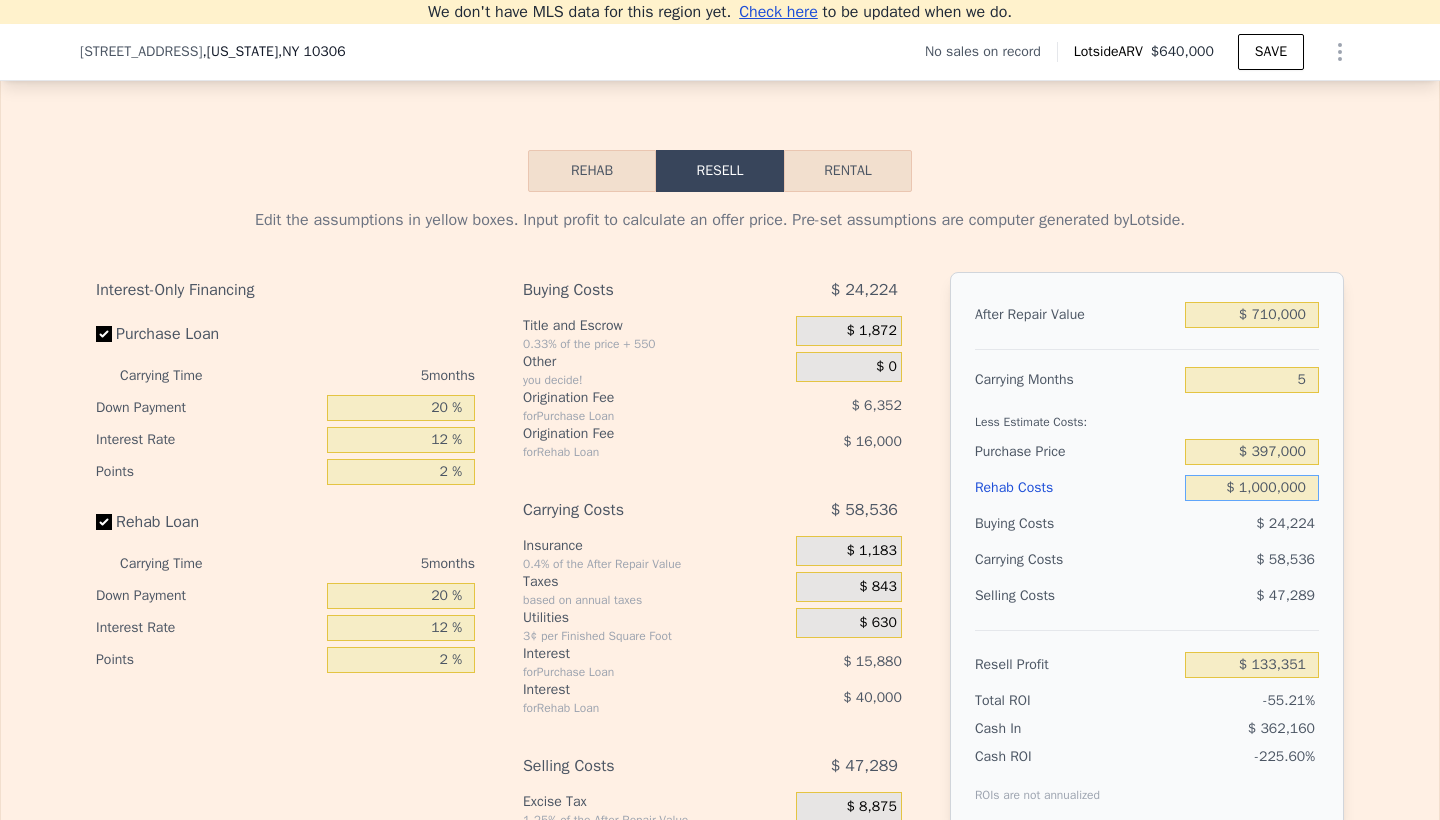 type on "-$ 817,049" 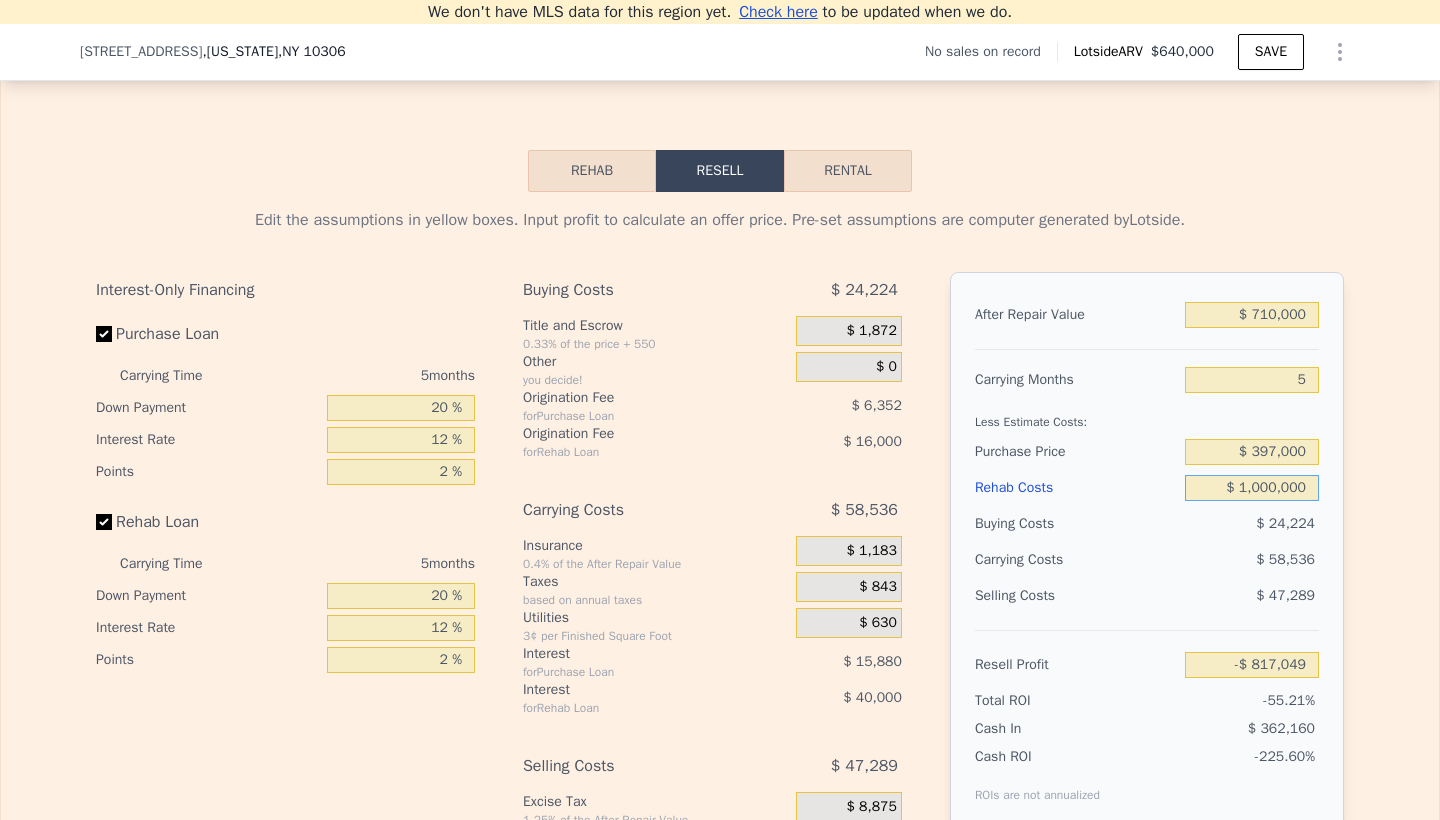 type on "$ 100,000" 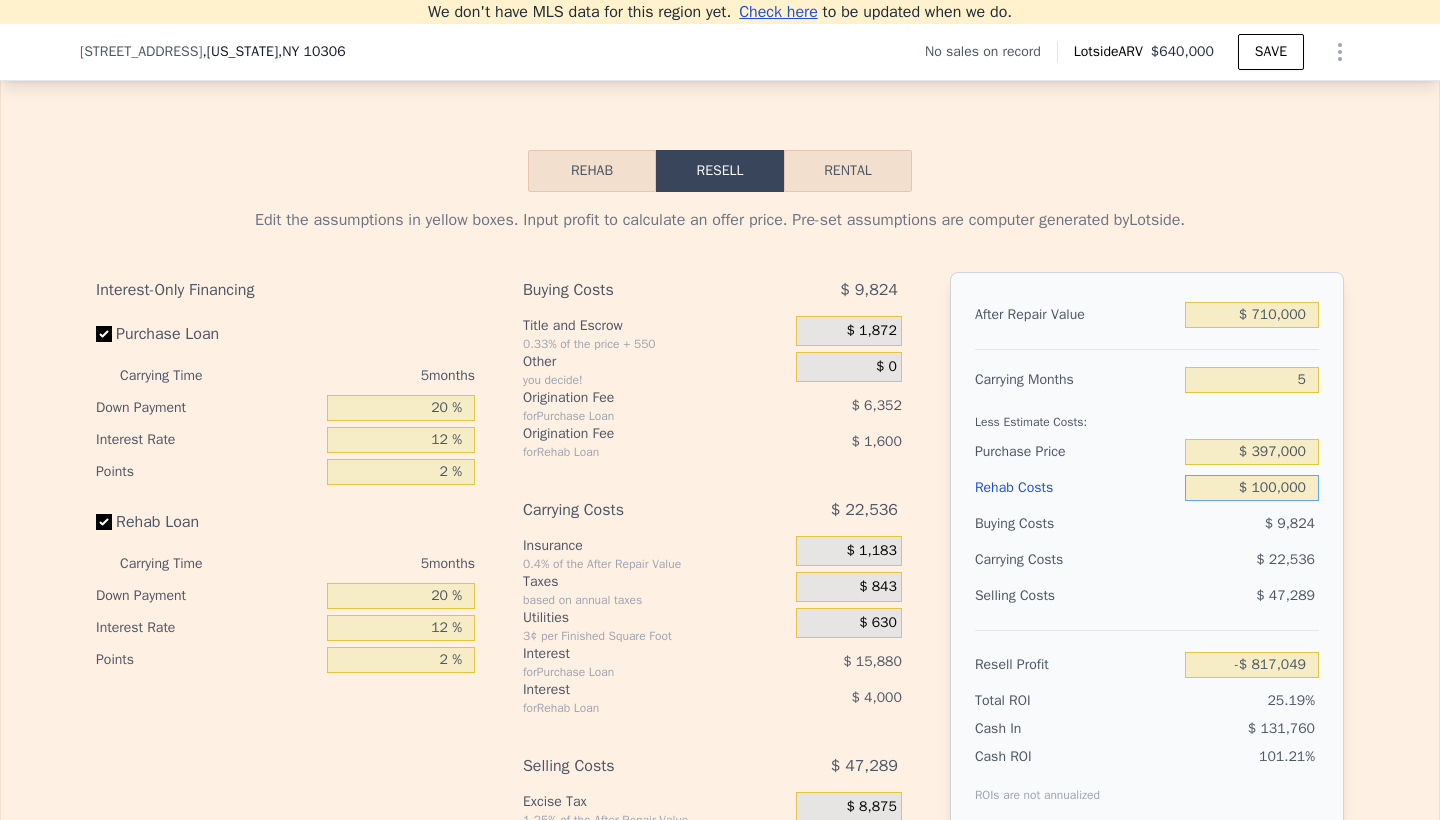 type on "$ 133,351" 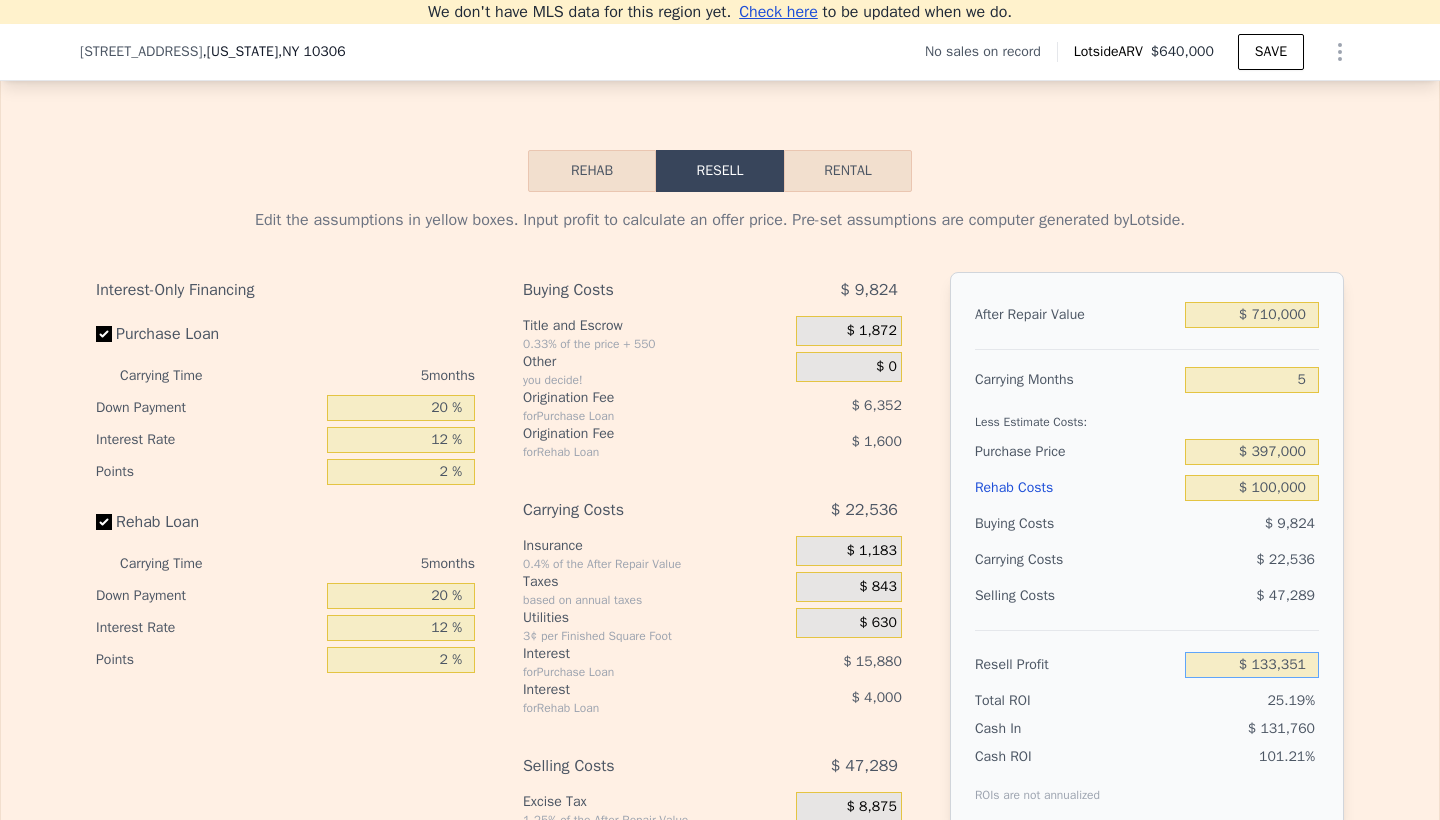 click on "$ 133,351" at bounding box center [1252, 665] 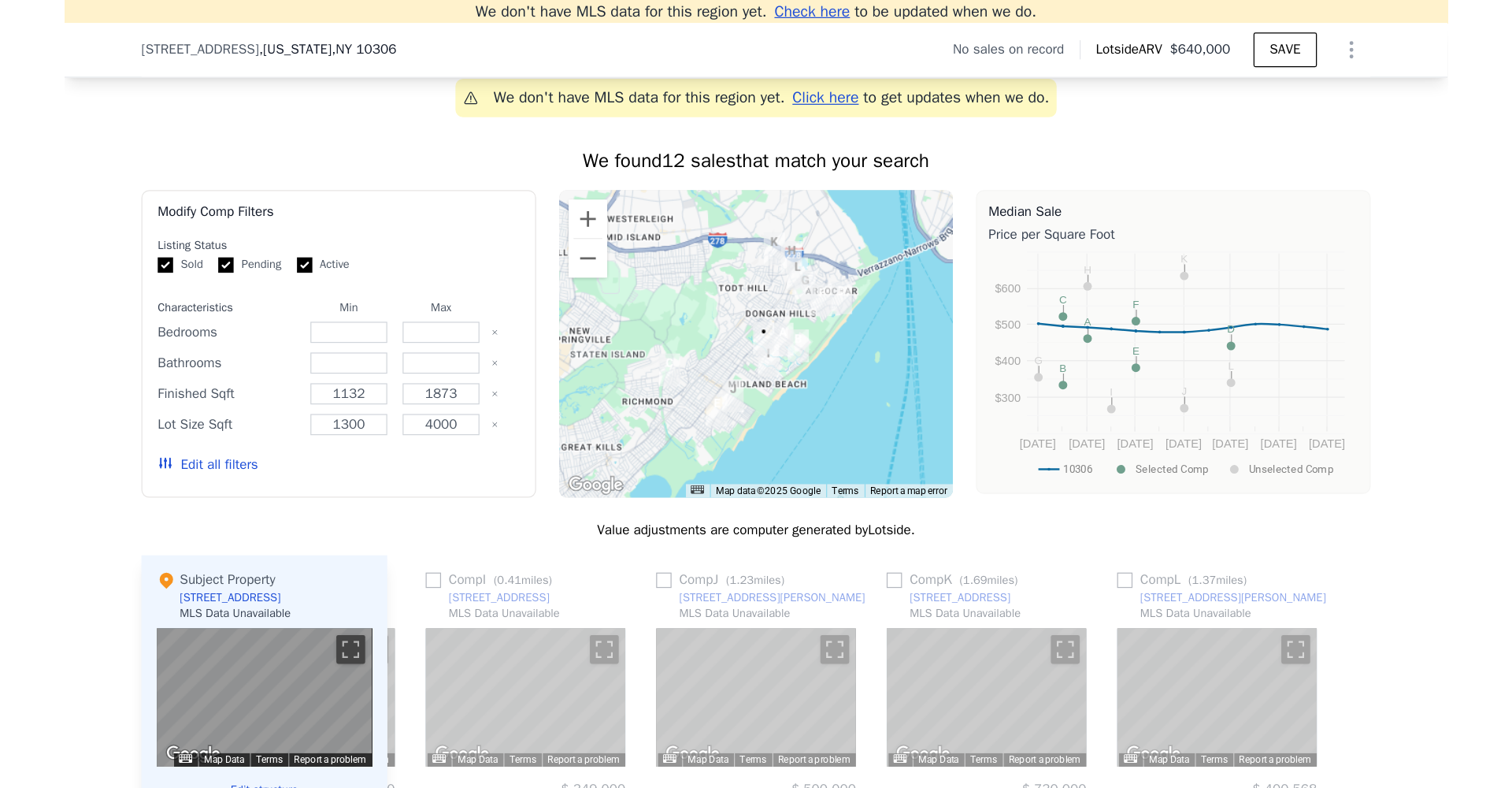 scroll, scrollTop: 1154, scrollLeft: 0, axis: vertical 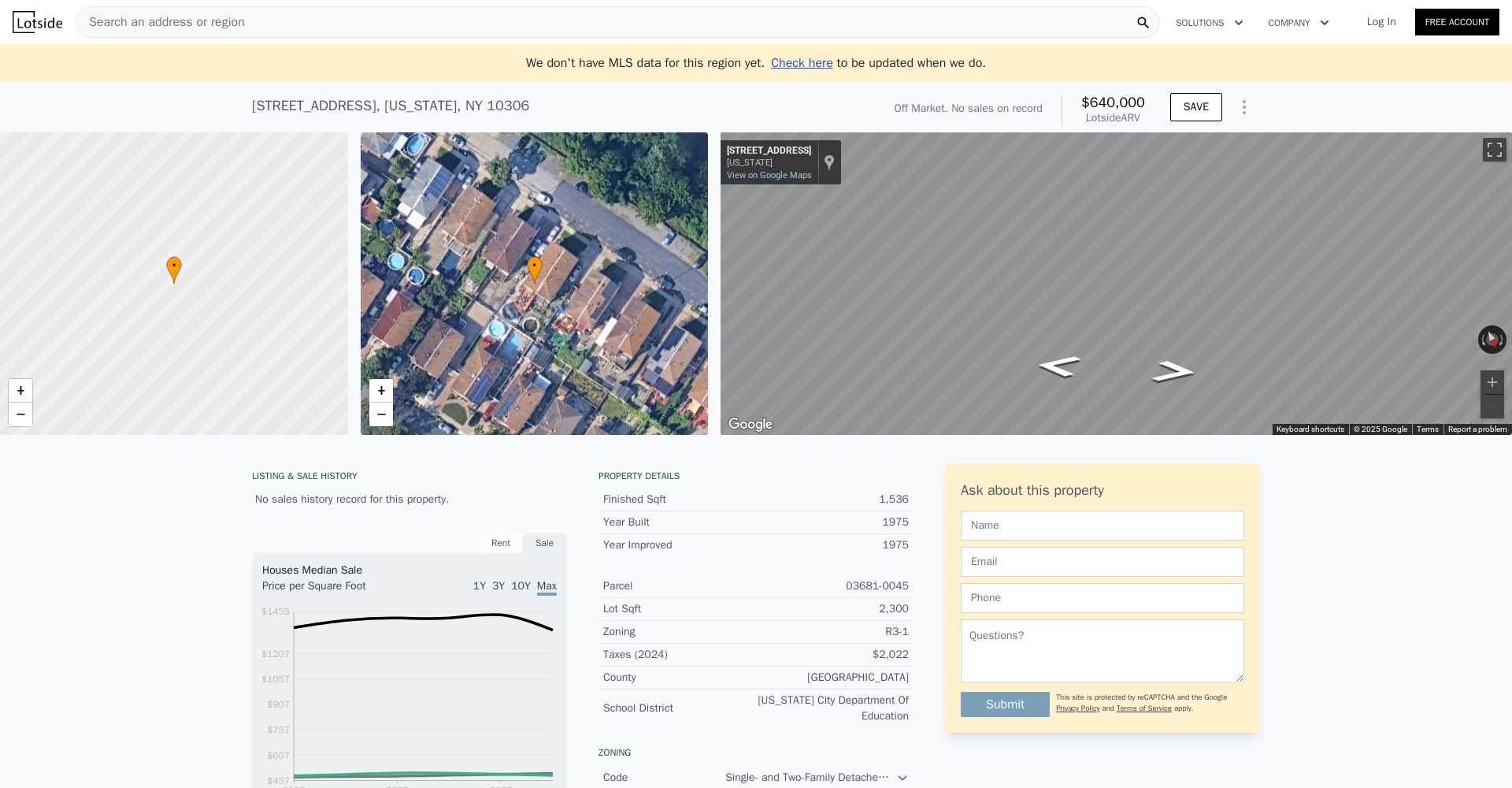 type on "$ 640,000" 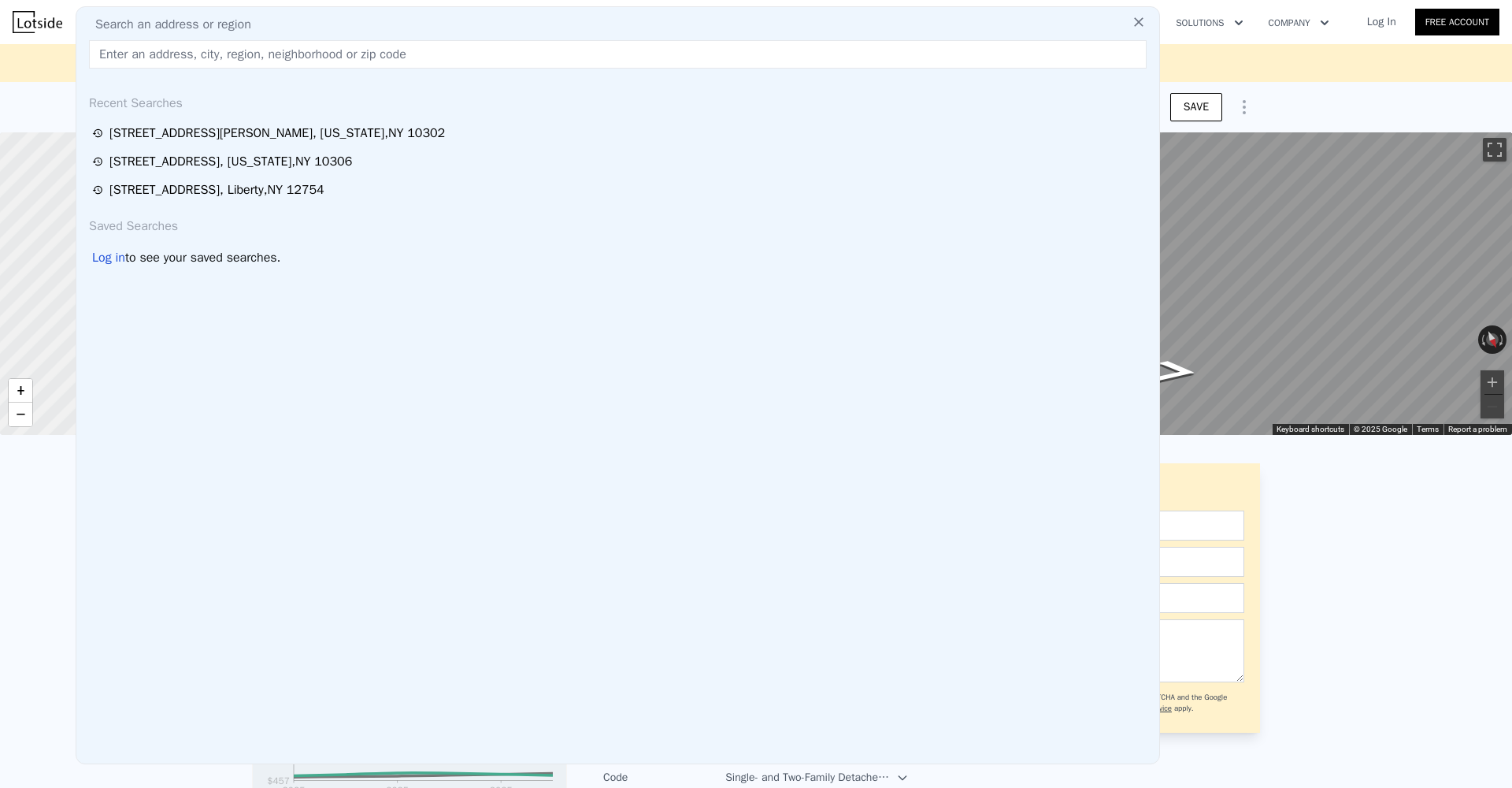 click on "LISTING & SALE HISTORY No sales history record for this property. Rent Sale Rent over time Price per Square Foot 1Y 3Y 10Y Max 2012 2031 2051 2071 2090 2110 2130 2149 2169 2189 $1.98 $2.43 $2.88 $3.33 $3.78 $4.23 $4.68 $5.13 $5.93 [US_STATE][GEOGRAPHIC_DATA] [DATE] Houses Median Sale Price per Square Foot 1Y 3Y 10Y Max 2025 2025 2025 $457 $607 $757 $907 $1057 $1207 $1455 [GEOGRAPHIC_DATA] Co. [US_STATE][GEOGRAPHIC_DATA] Sale [DATE] Loan history from public records No records available. Estimated Equity 100% equity $36,840 Equity Property details Finished Sqft 1,536 Year Built 1975 Year Improved 1975 Parcel 03681-0045 Lot Sqft 2,300 Zoning R3-1 Taxes (2024) $2,022 County [GEOGRAPHIC_DATA] [US_STATE][GEOGRAPHIC_DATA] Department Of Education Zoning Code Single- and Two-Family Detached and Semi-Detached Residences Source Log in with free account Uses Detached, semi-detached houses Min Lot 3,800 sqft Density 1 per dwelling Parking 1 per dwelling FAR Floor Area Ratio 0.5 Setbacks Front: 15 ft, Rear: 30 ft, Side: 13 ft total (5 ft each)" at bounding box center (756, 806) 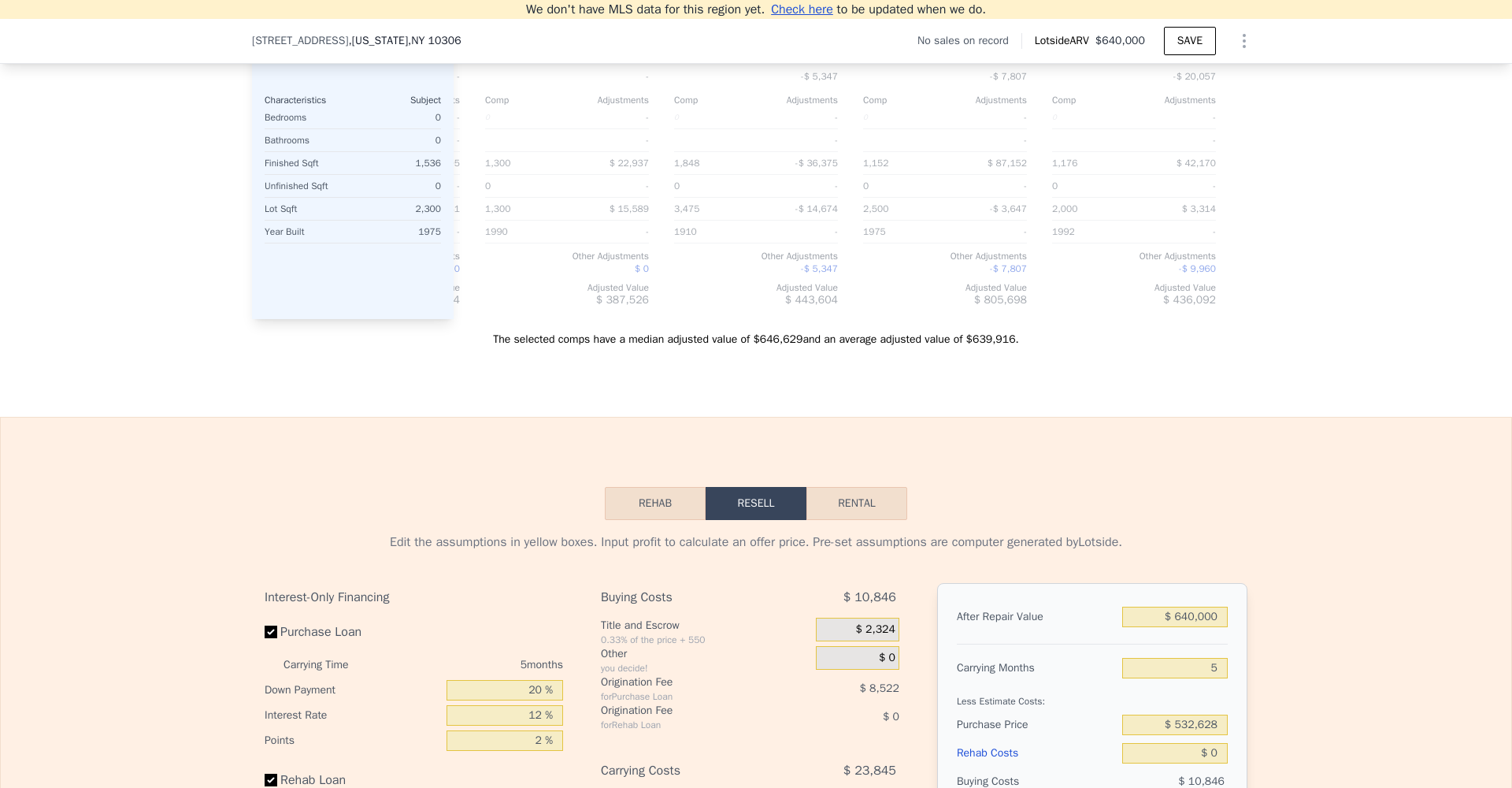scroll, scrollTop: 1790, scrollLeft: 0, axis: vertical 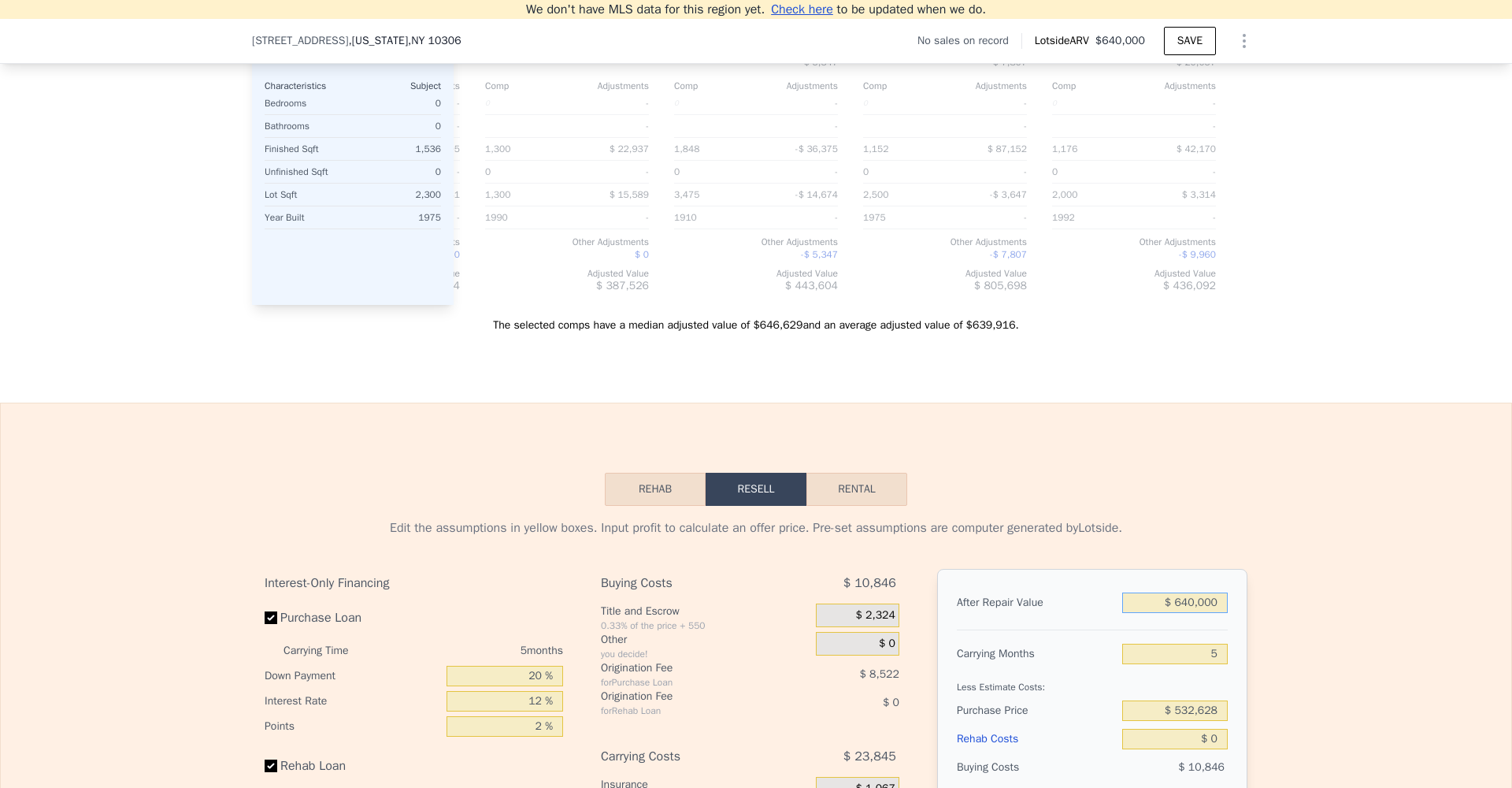 drag, startPoint x: 1173, startPoint y: 606, endPoint x: 1249, endPoint y: 600, distance: 76.236474 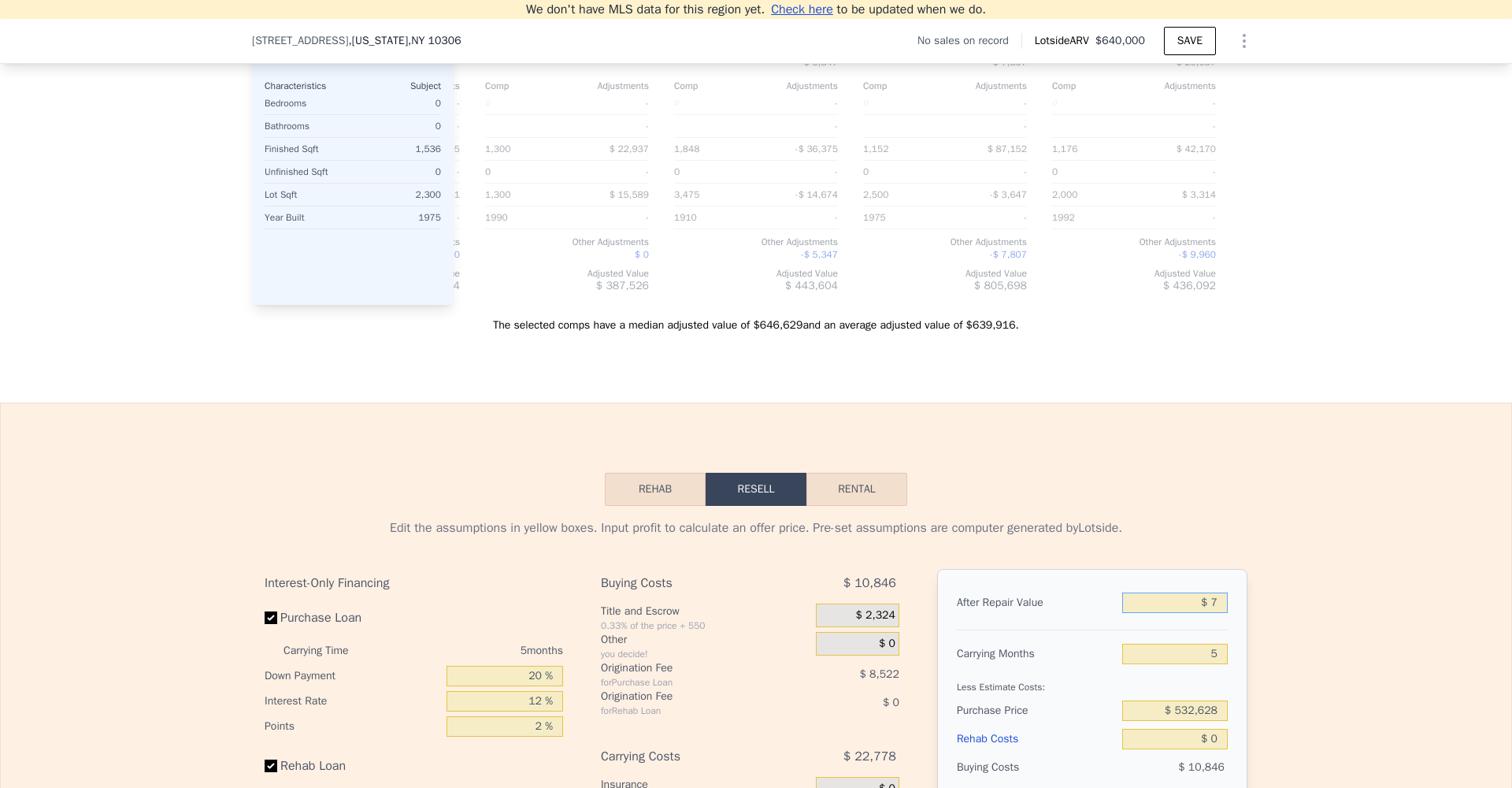type on "-$ 566,795" 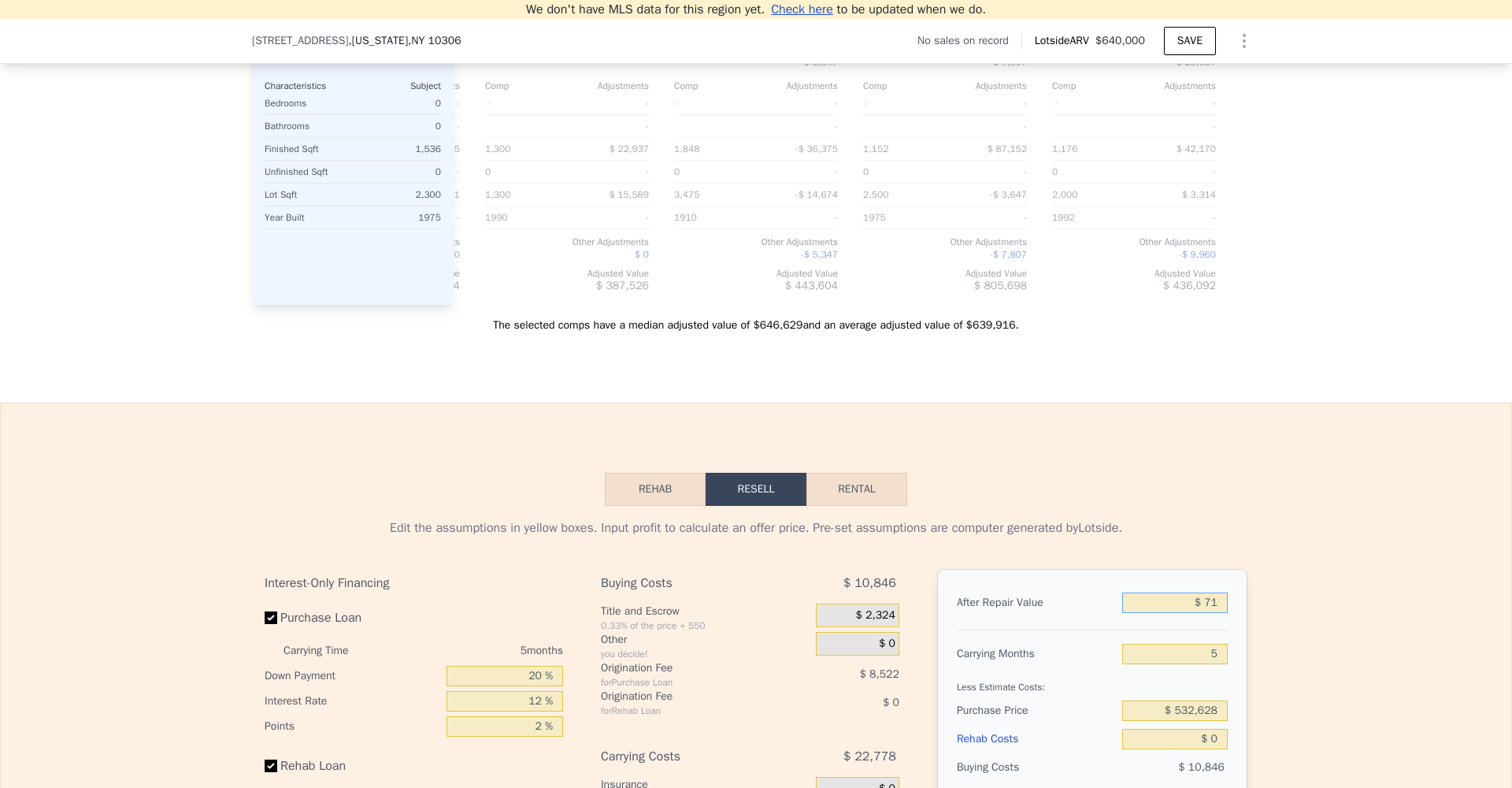 type on "-$ 566,736" 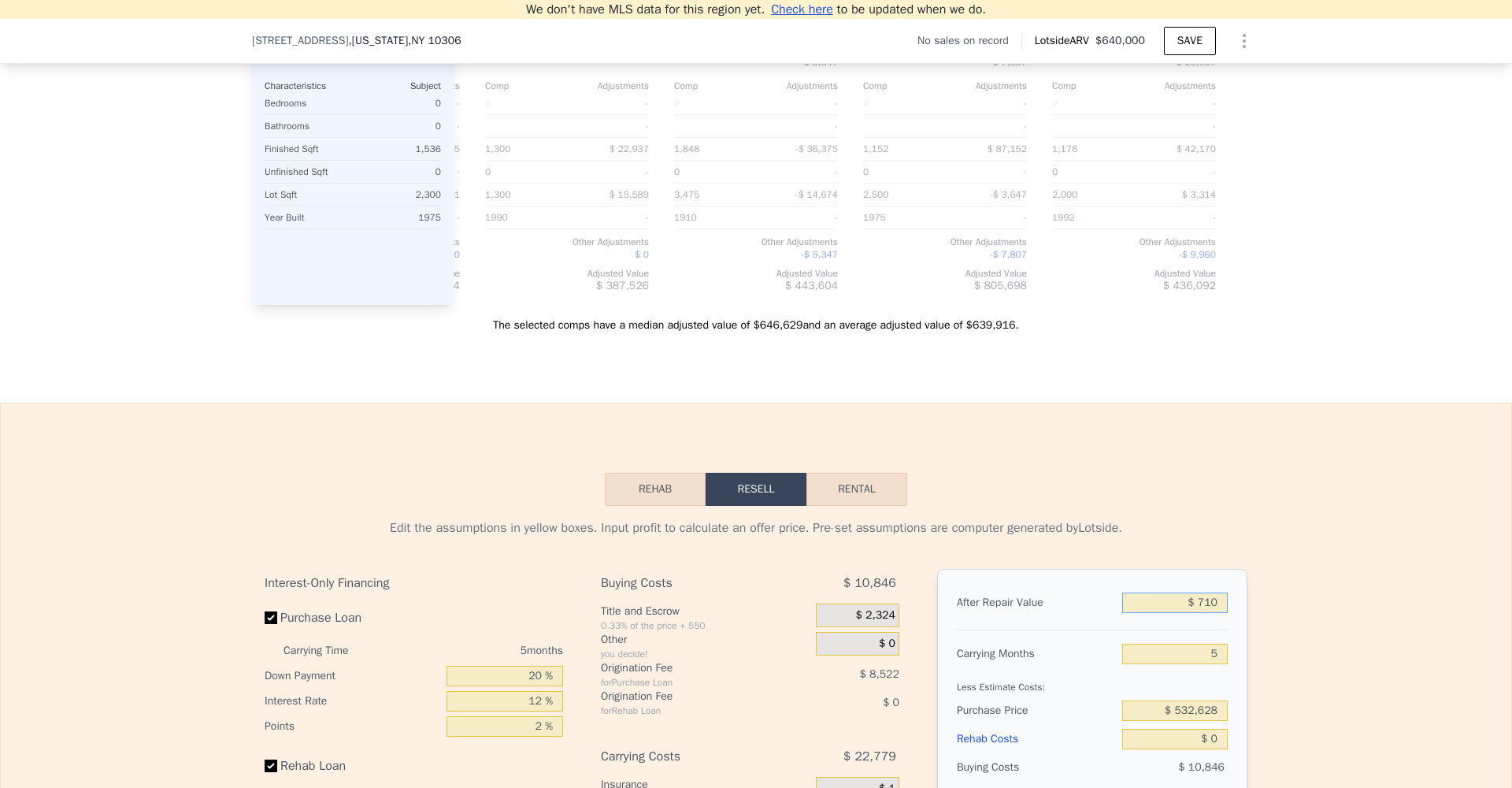 type on "-$ 566,140" 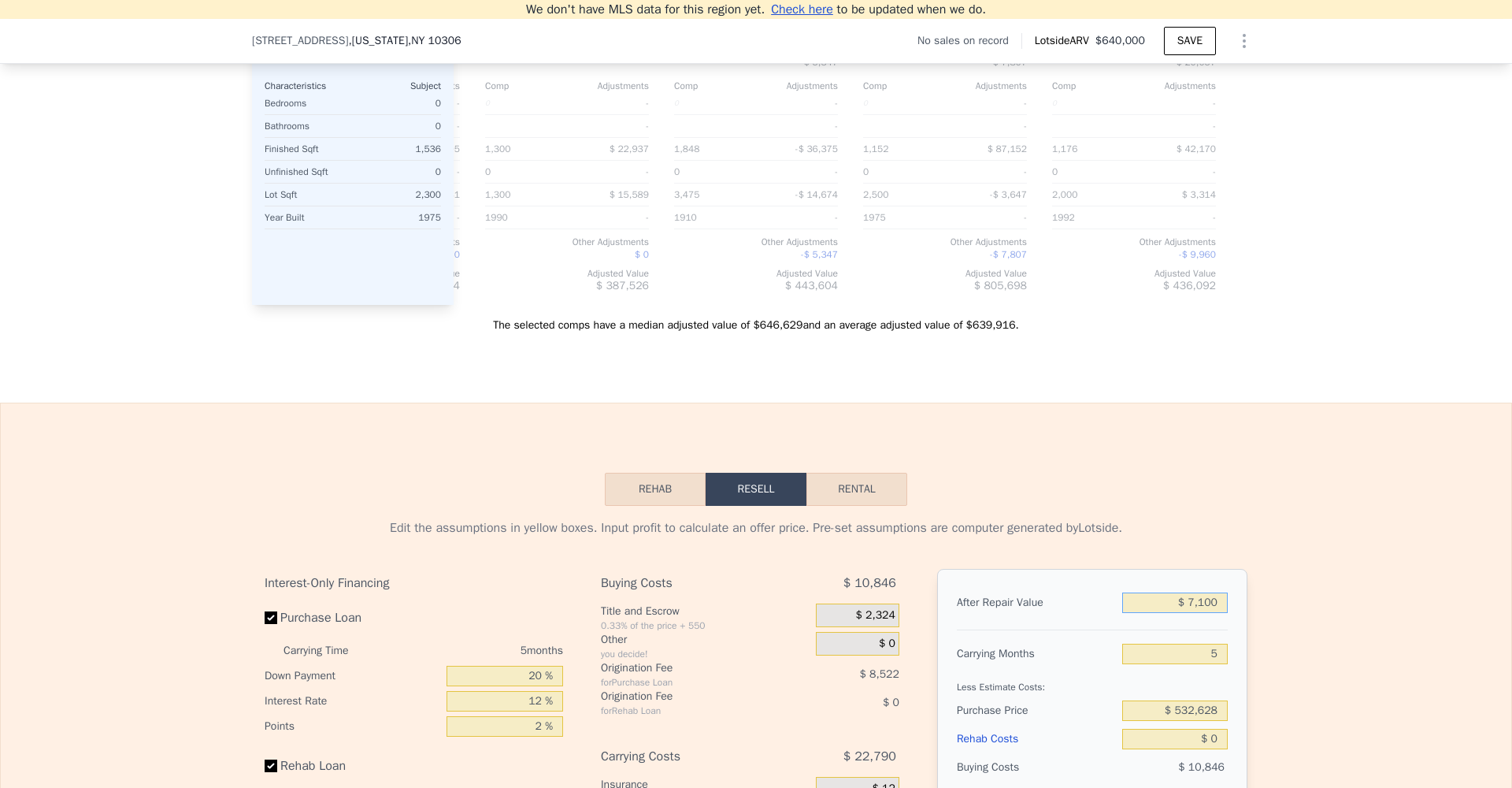 type on "-$ 560,183" 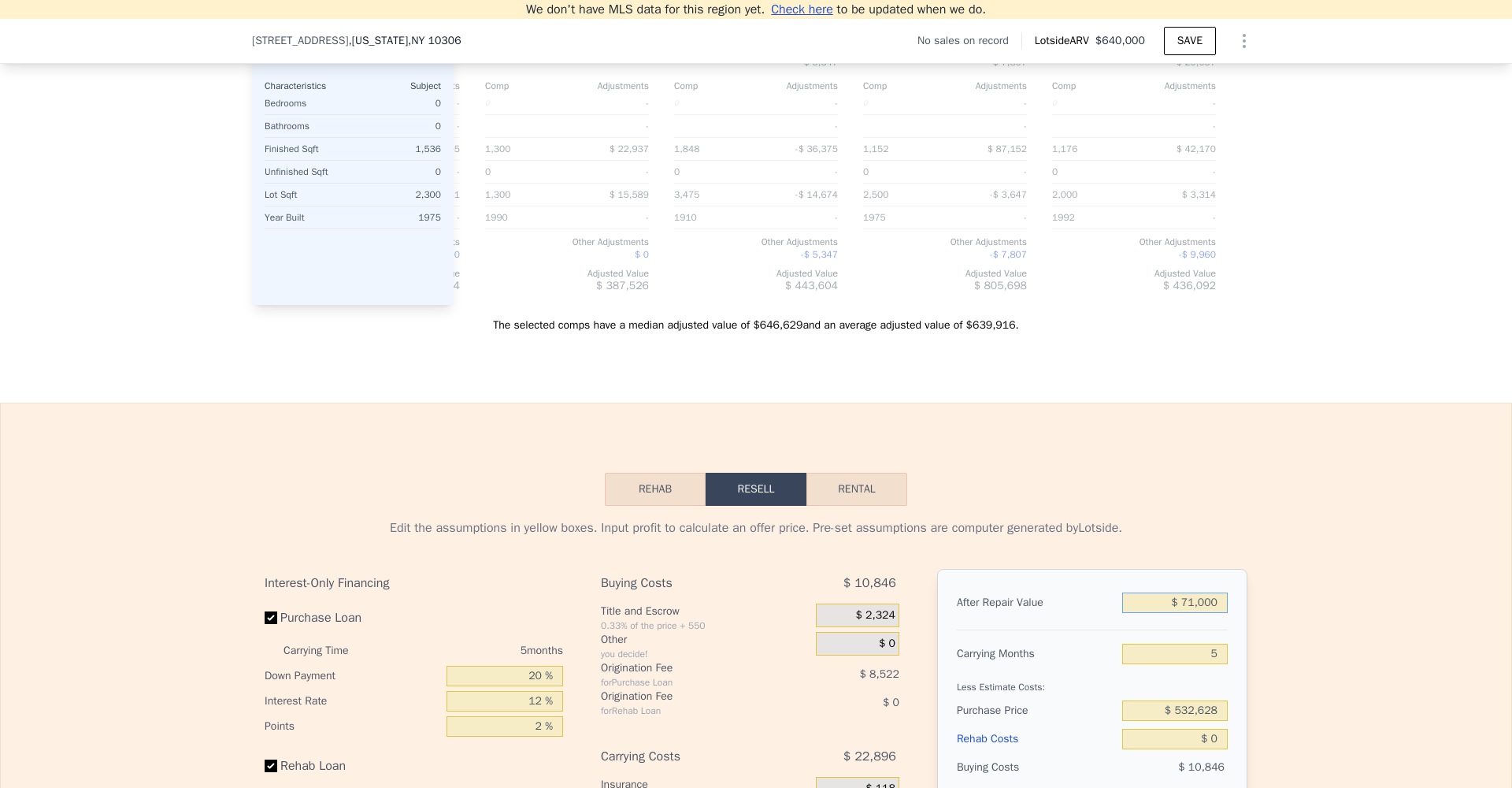 type on "-$ 500,594" 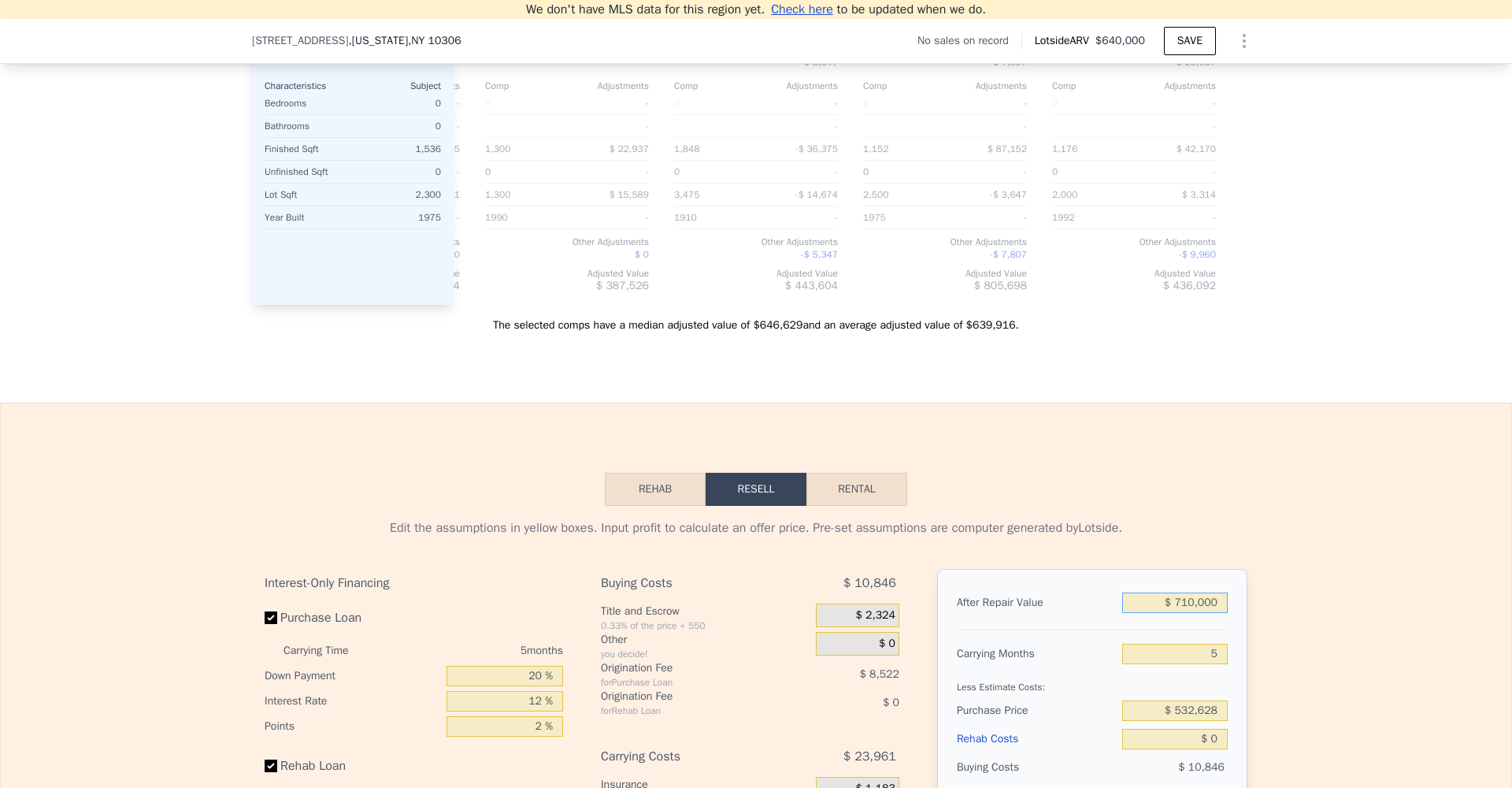 type on "$ 95,276" 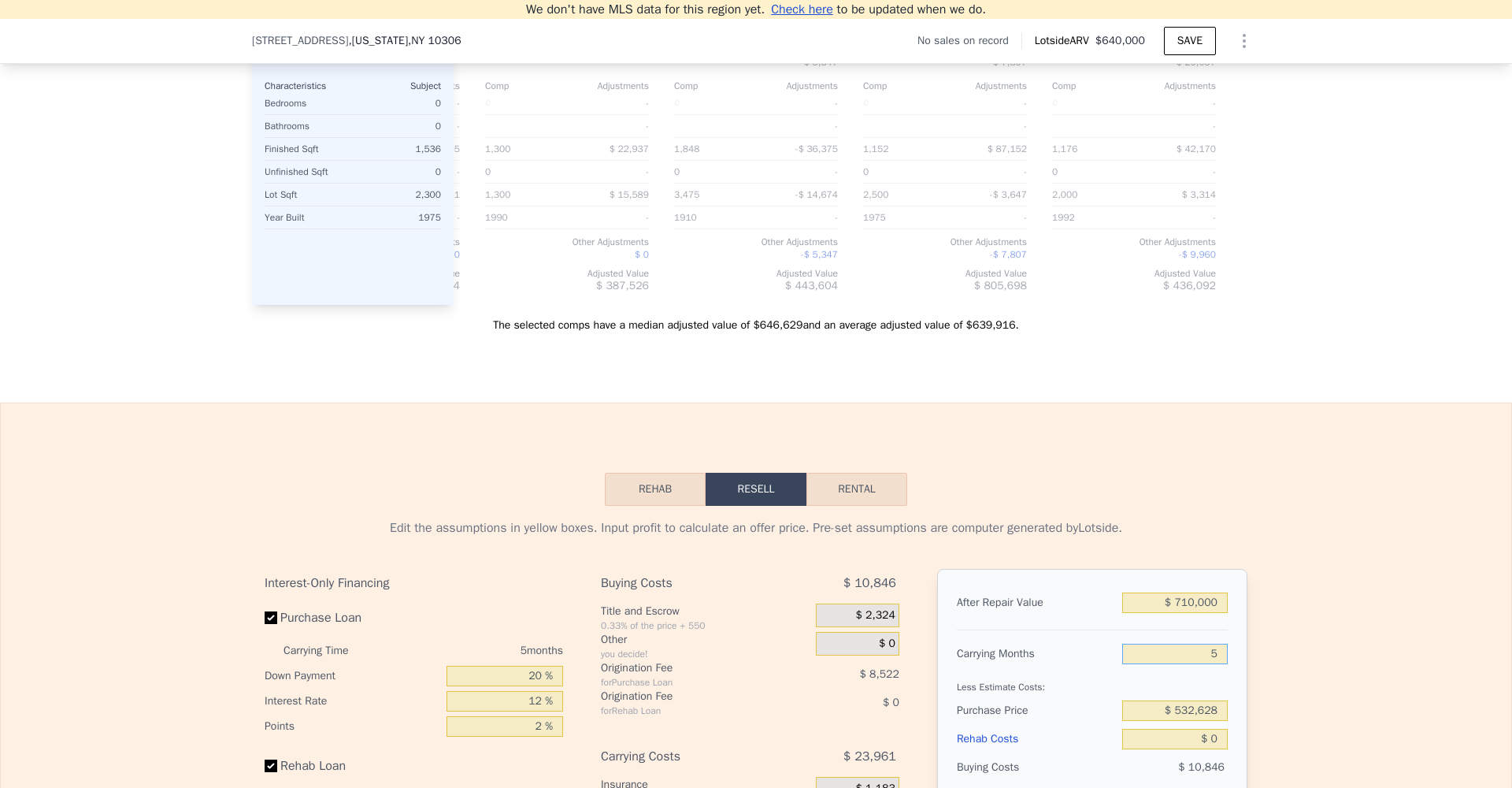 click on "5" at bounding box center (1175, 654) 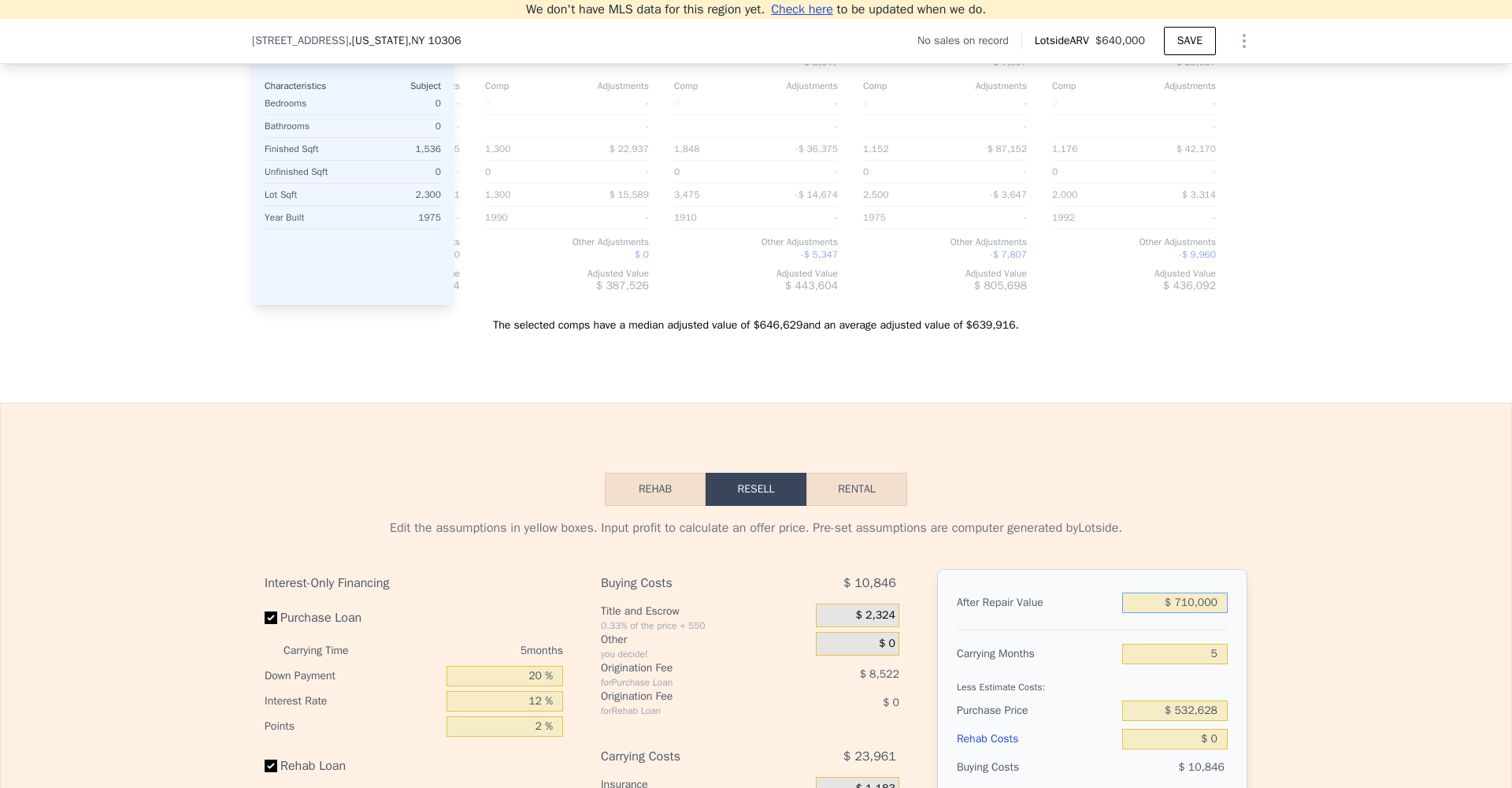click on "$ 710,000" at bounding box center (1175, 603) 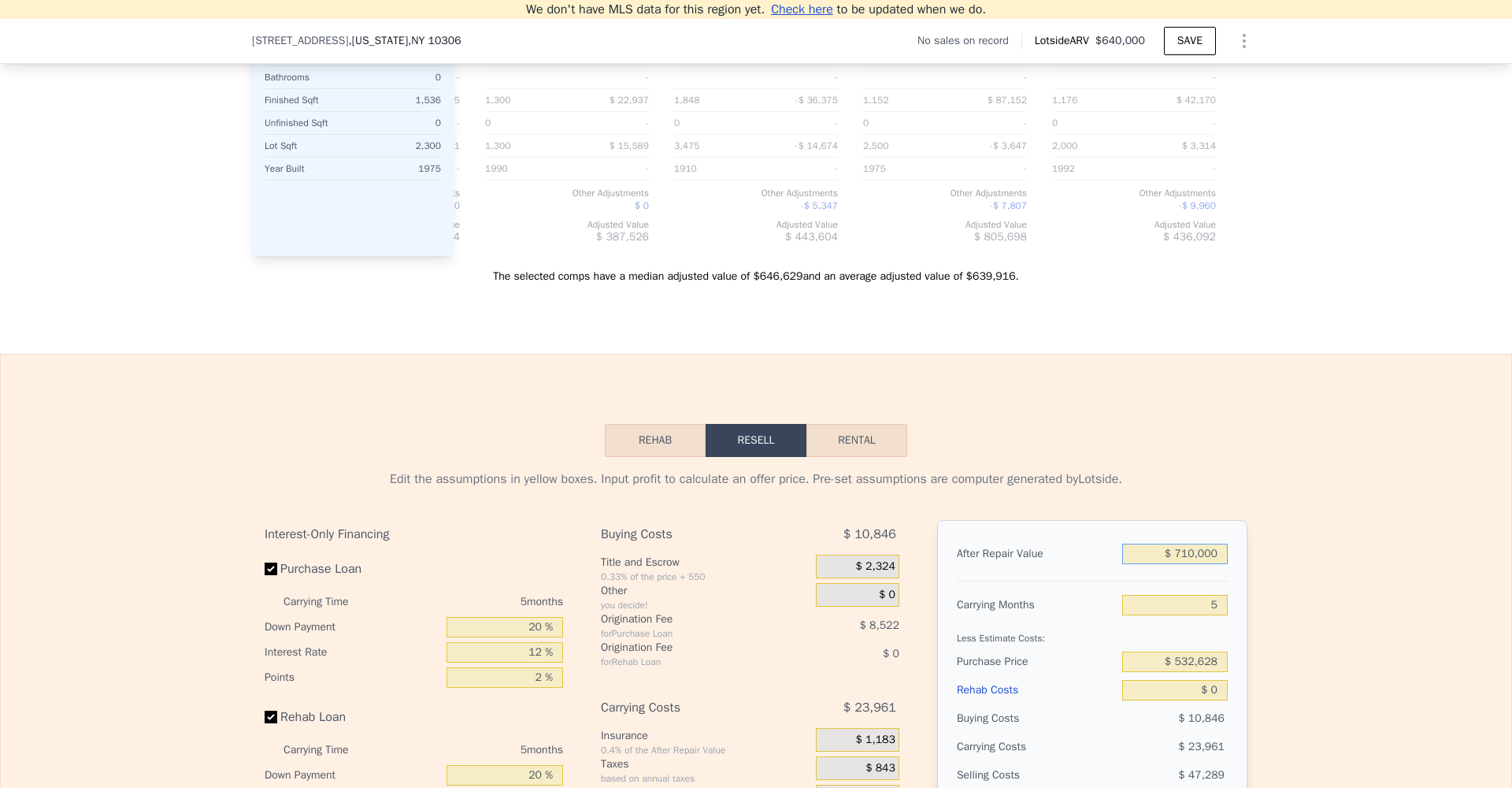 scroll, scrollTop: 1849, scrollLeft: 0, axis: vertical 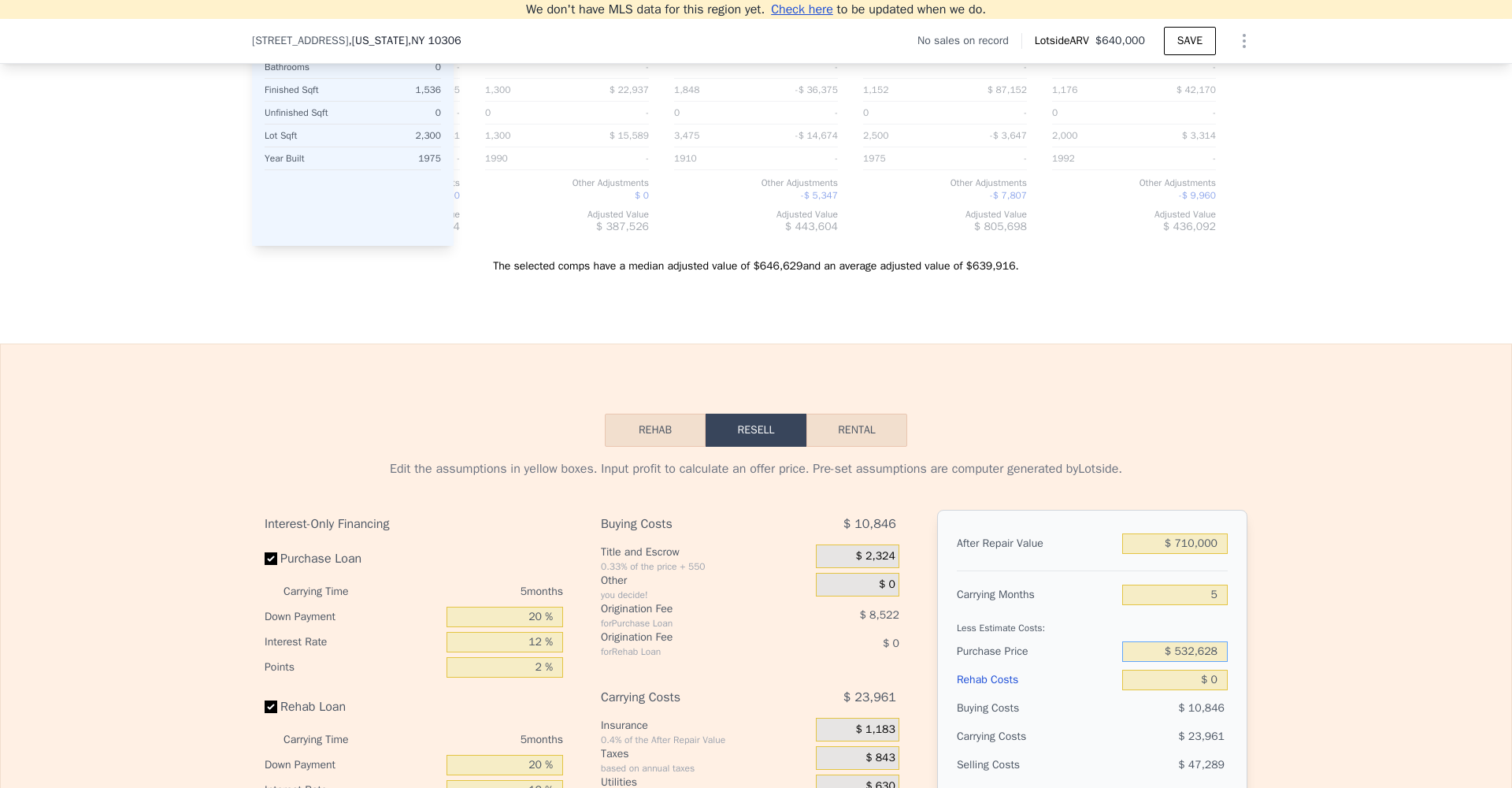 drag, startPoint x: 1175, startPoint y: 653, endPoint x: 1253, endPoint y: 648, distance: 78.16009 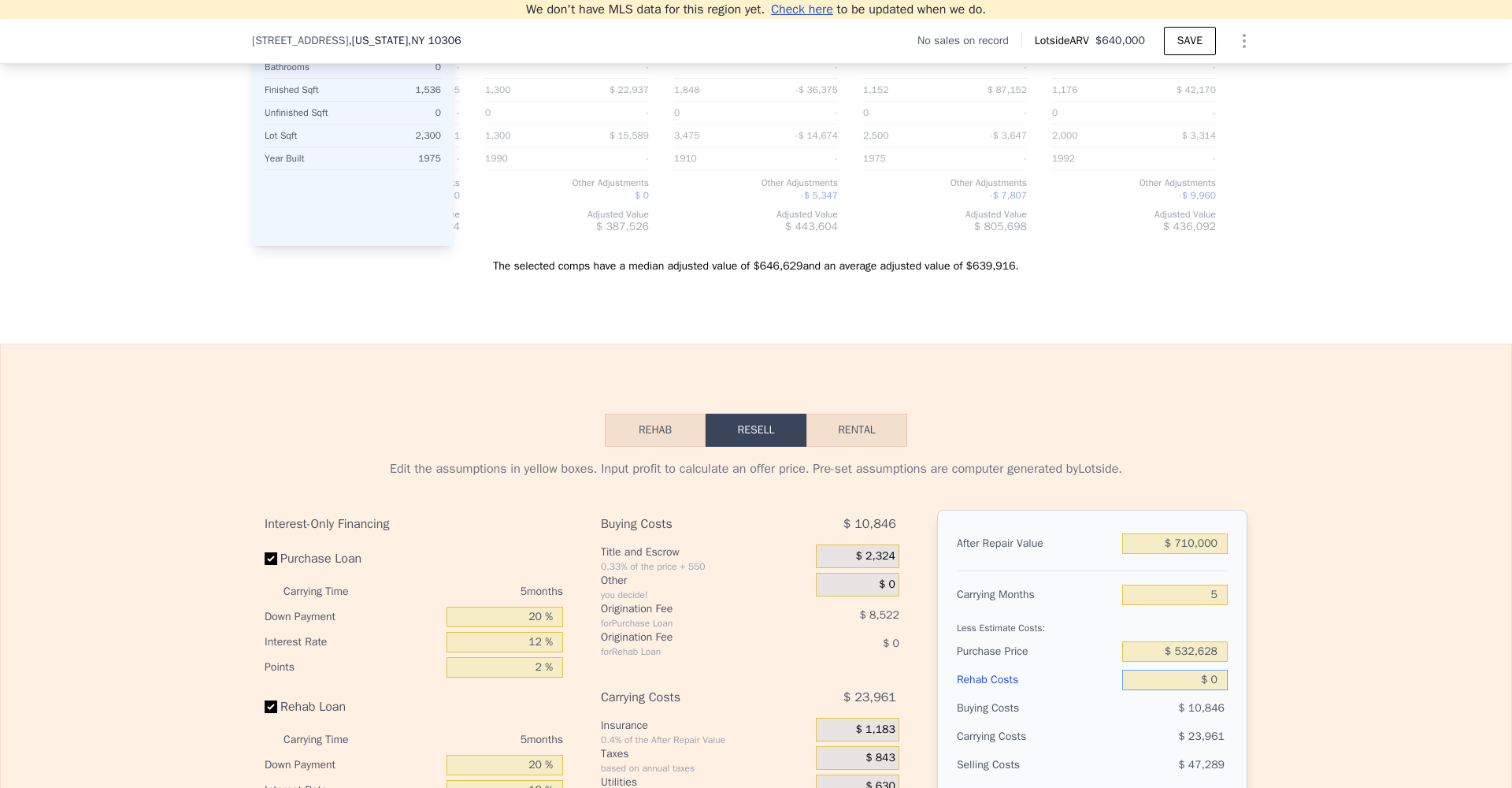 click on "$ 0" at bounding box center [1175, 680] 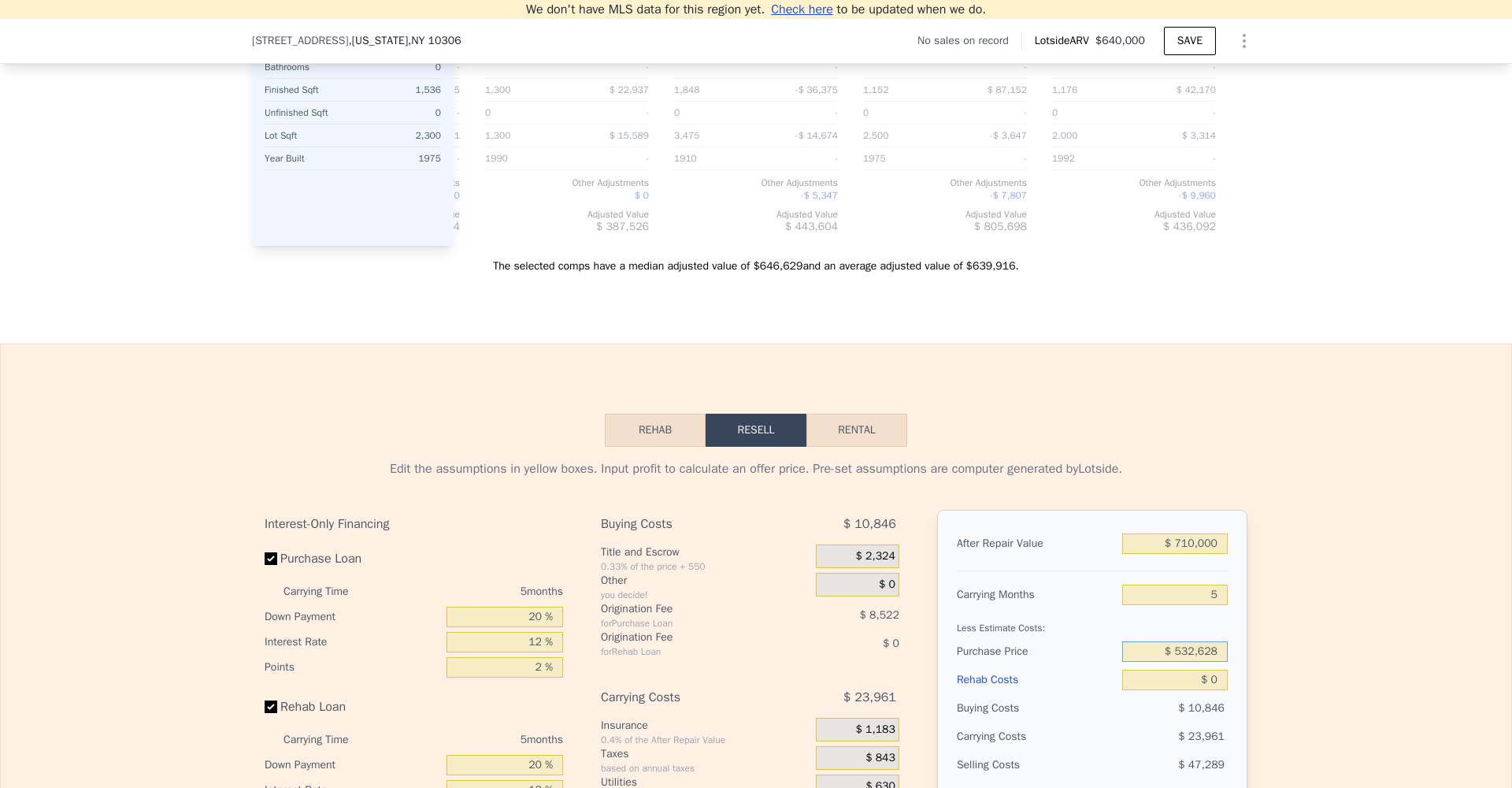 drag, startPoint x: 1173, startPoint y: 656, endPoint x: 1236, endPoint y: 656, distance: 63 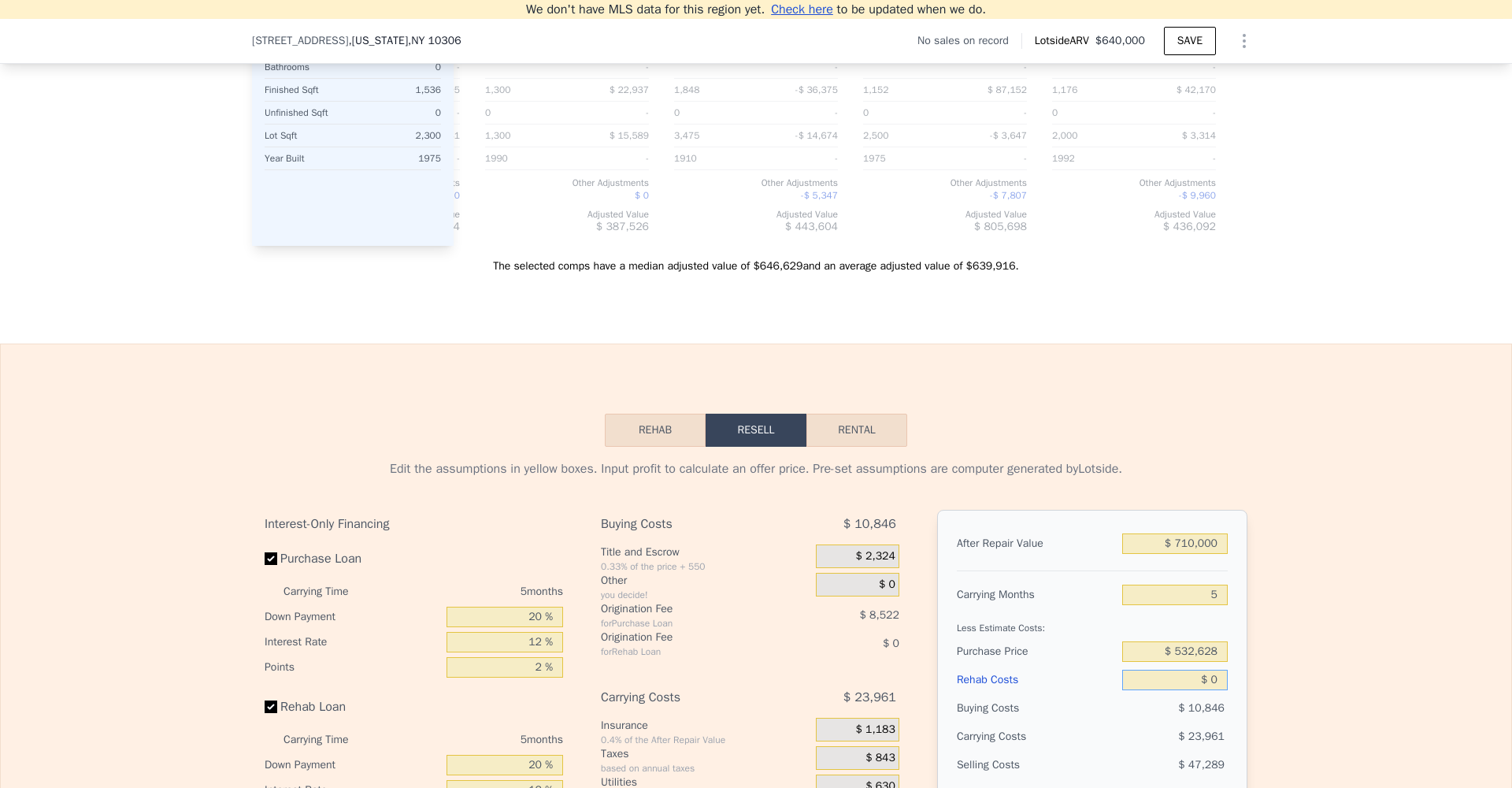 drag, startPoint x: 1212, startPoint y: 678, endPoint x: 1233, endPoint y: 673, distance: 21.58703 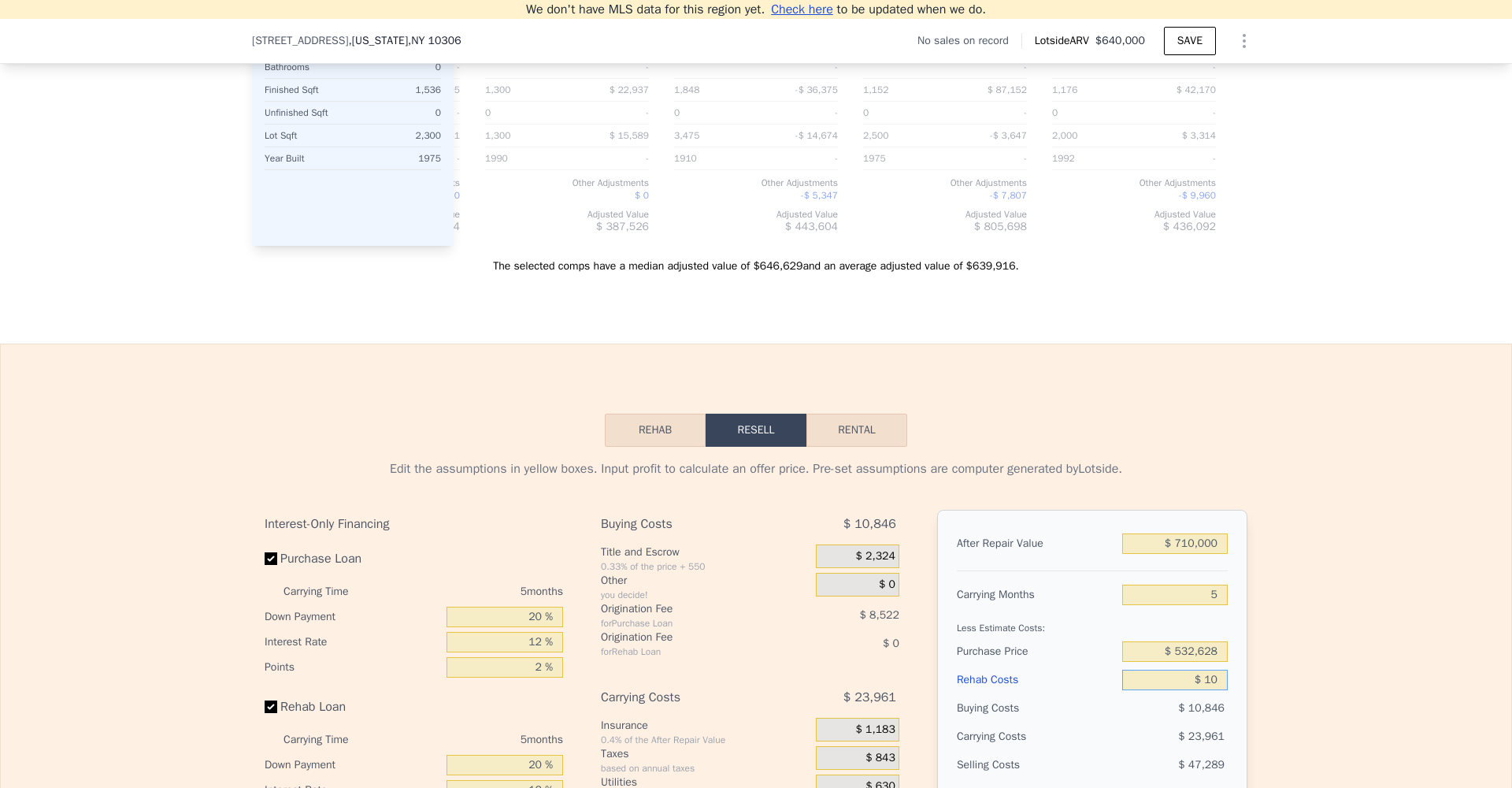 type on "$ 95,266" 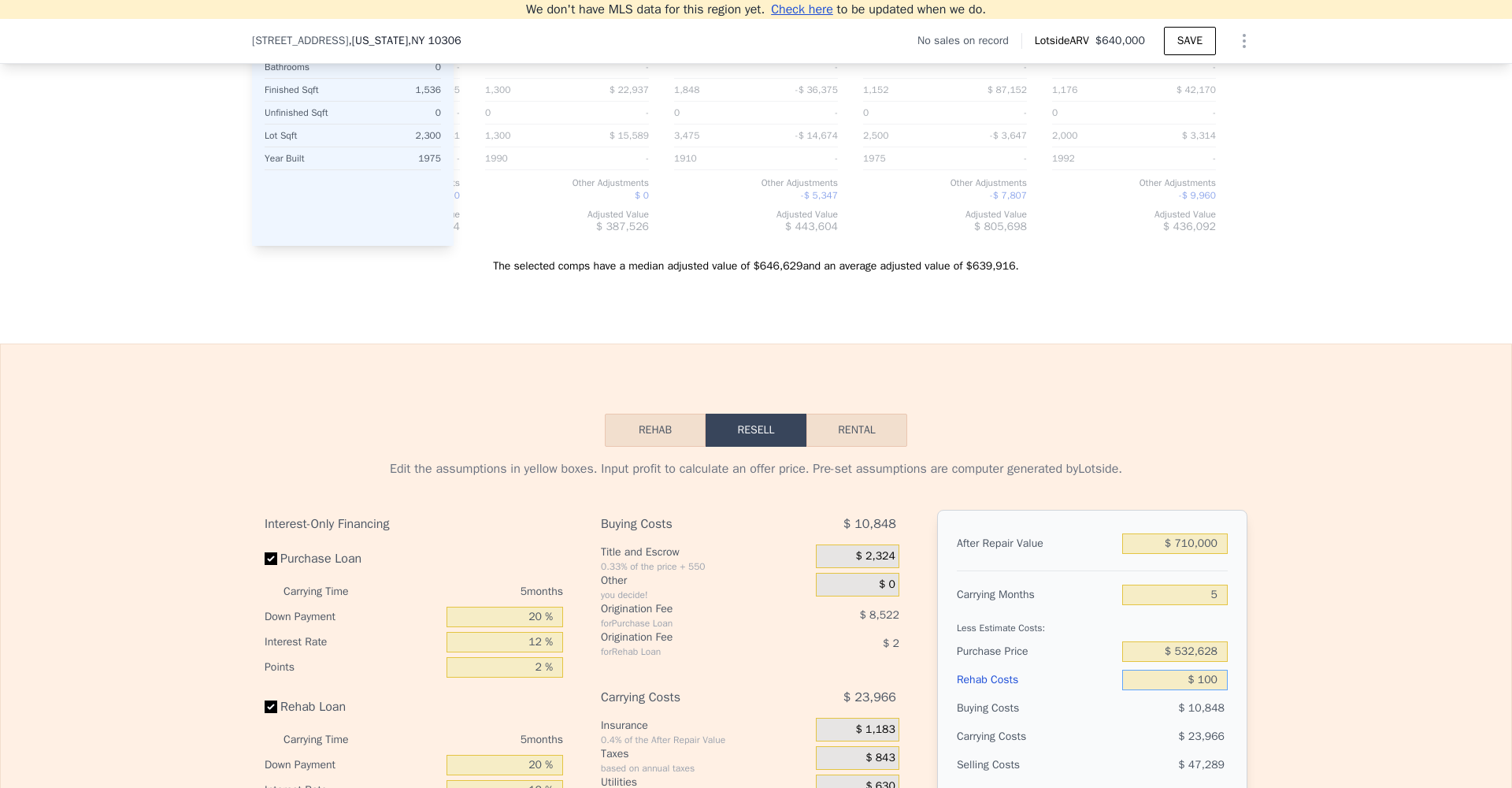 type on "$ 95,169" 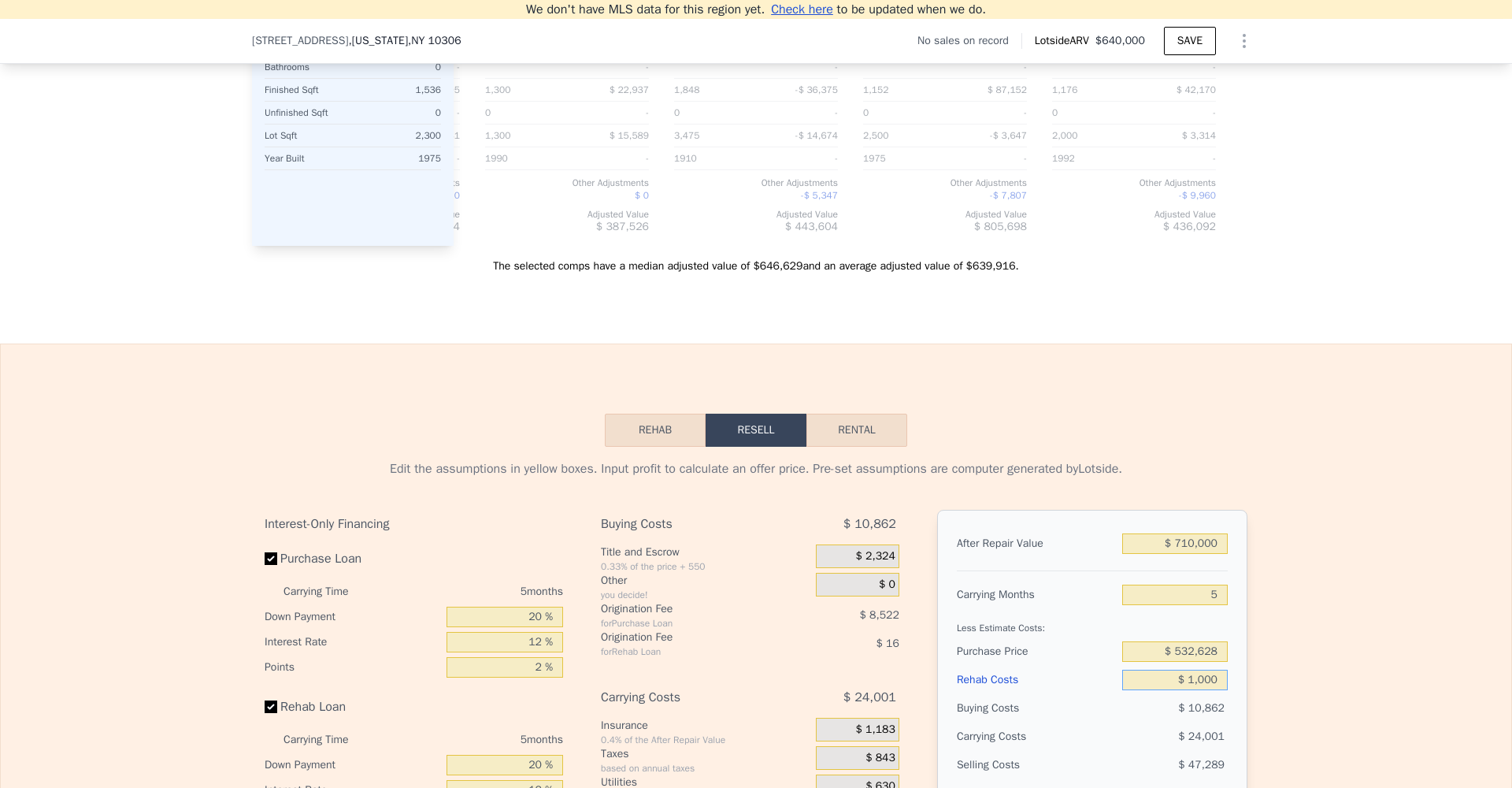 type on "$ 94,220" 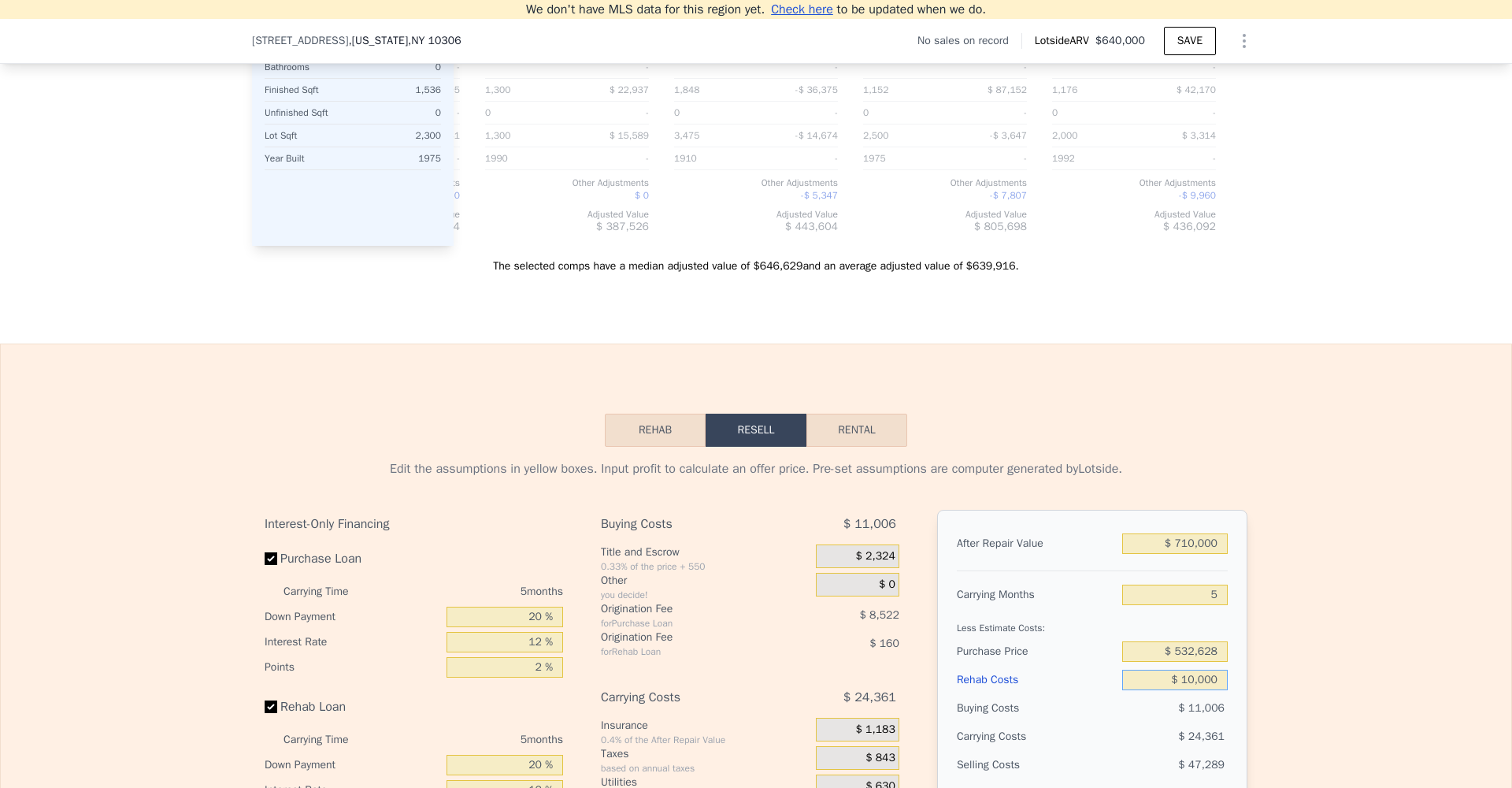 type on "$ 84,716" 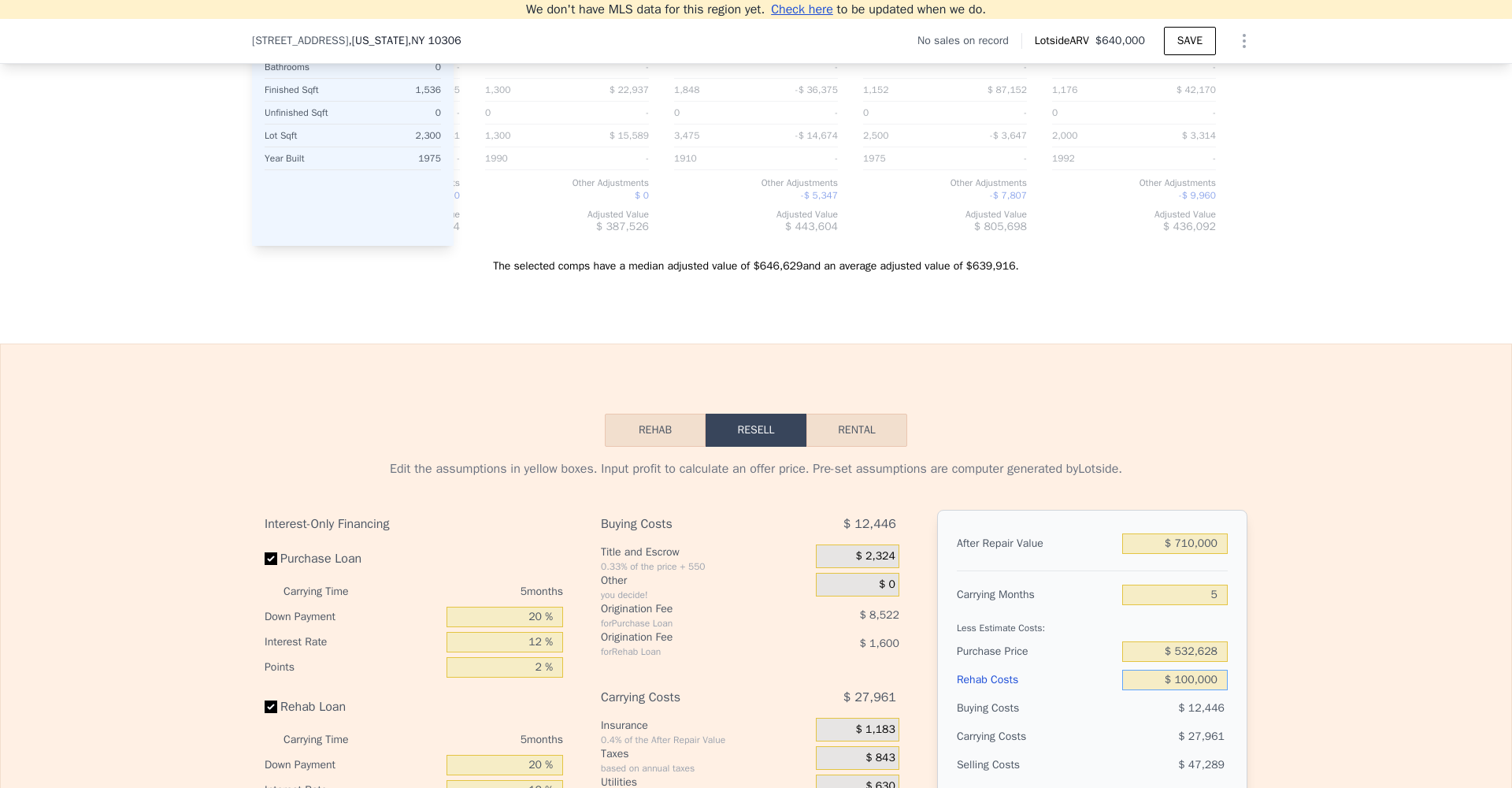 type on "-$ 10,324" 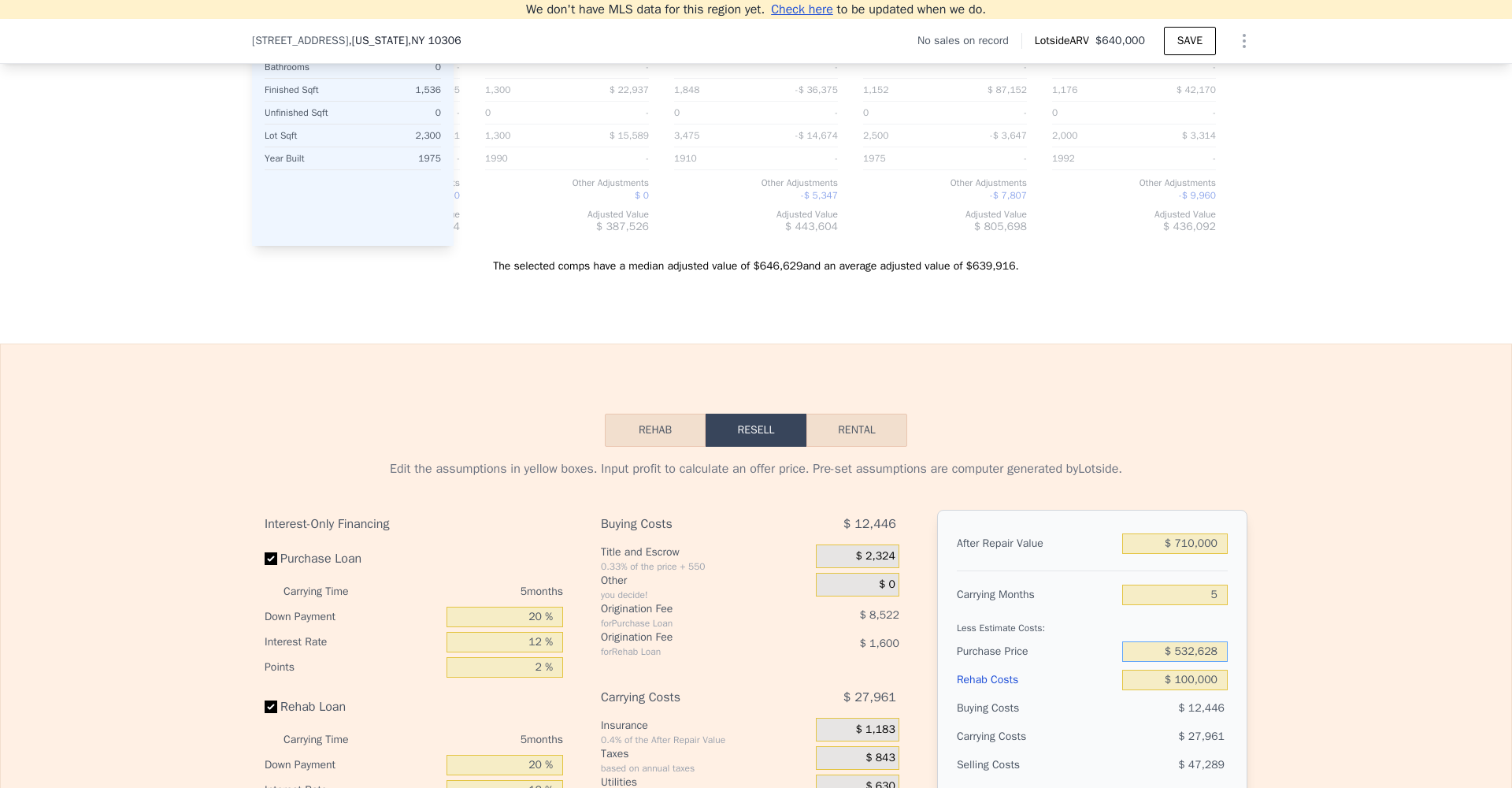 click on "$ 532,628" at bounding box center (1175, 652) 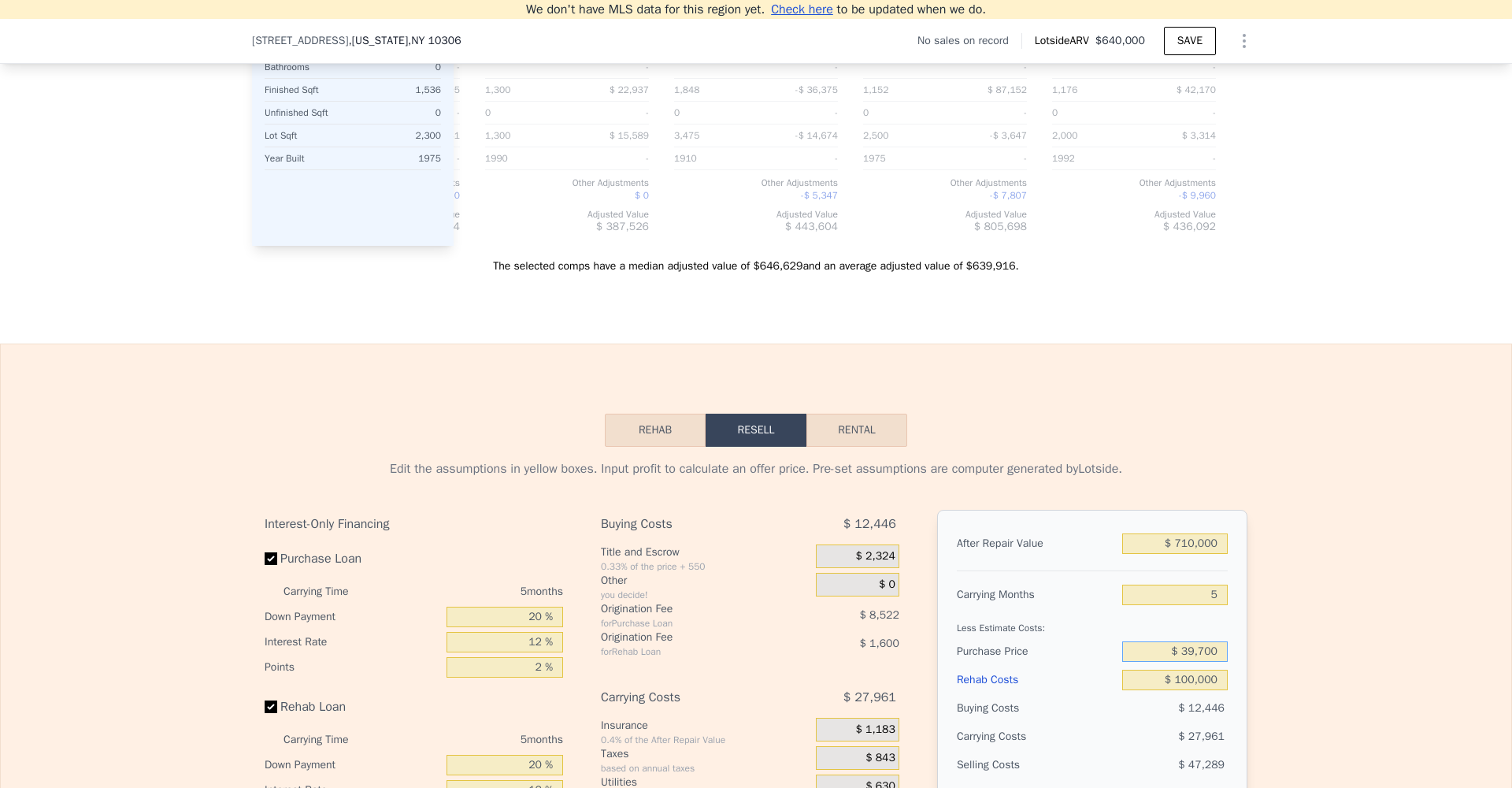type on "$ 397,000" 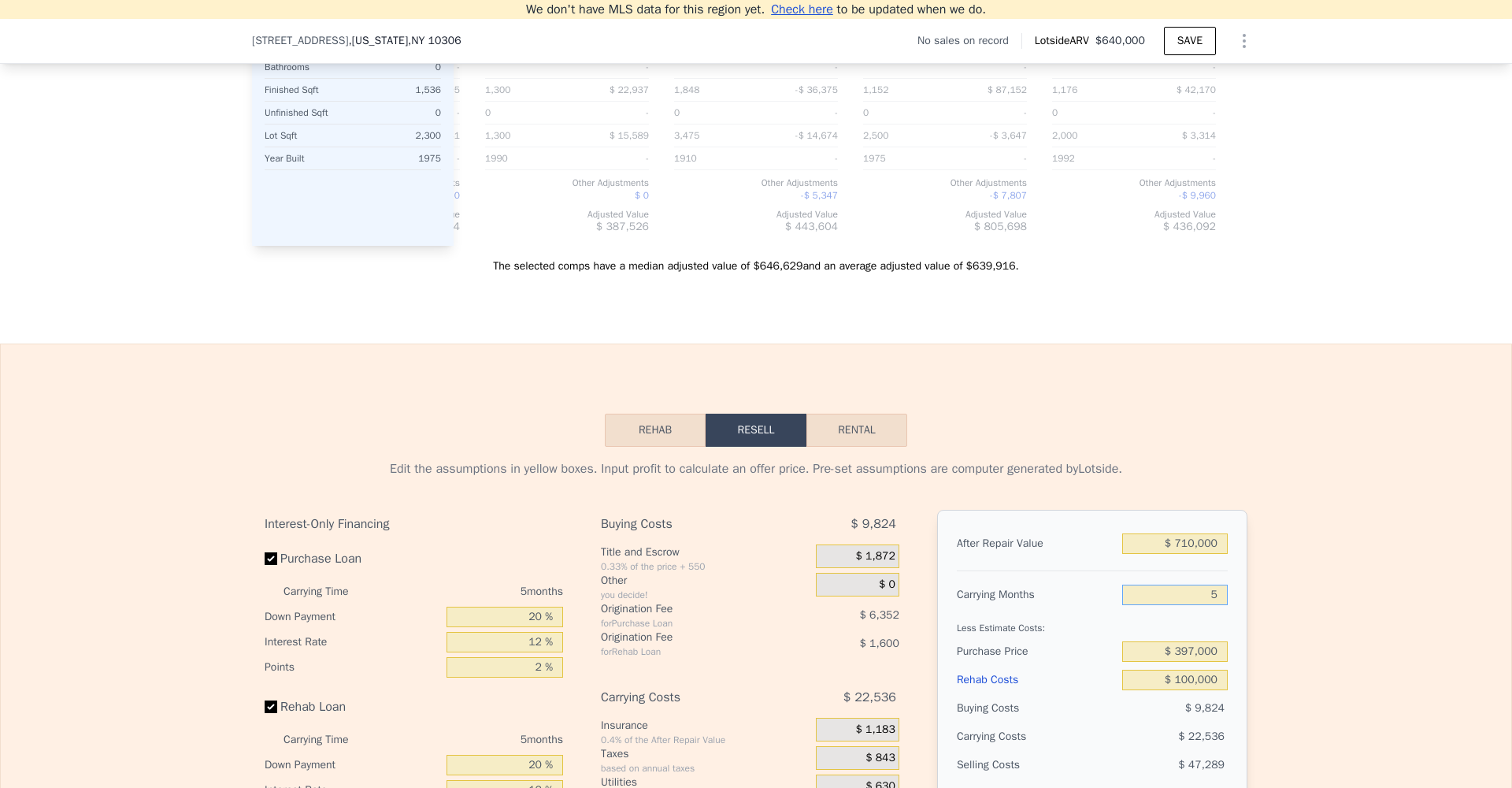 click on "5" at bounding box center [1175, 595] 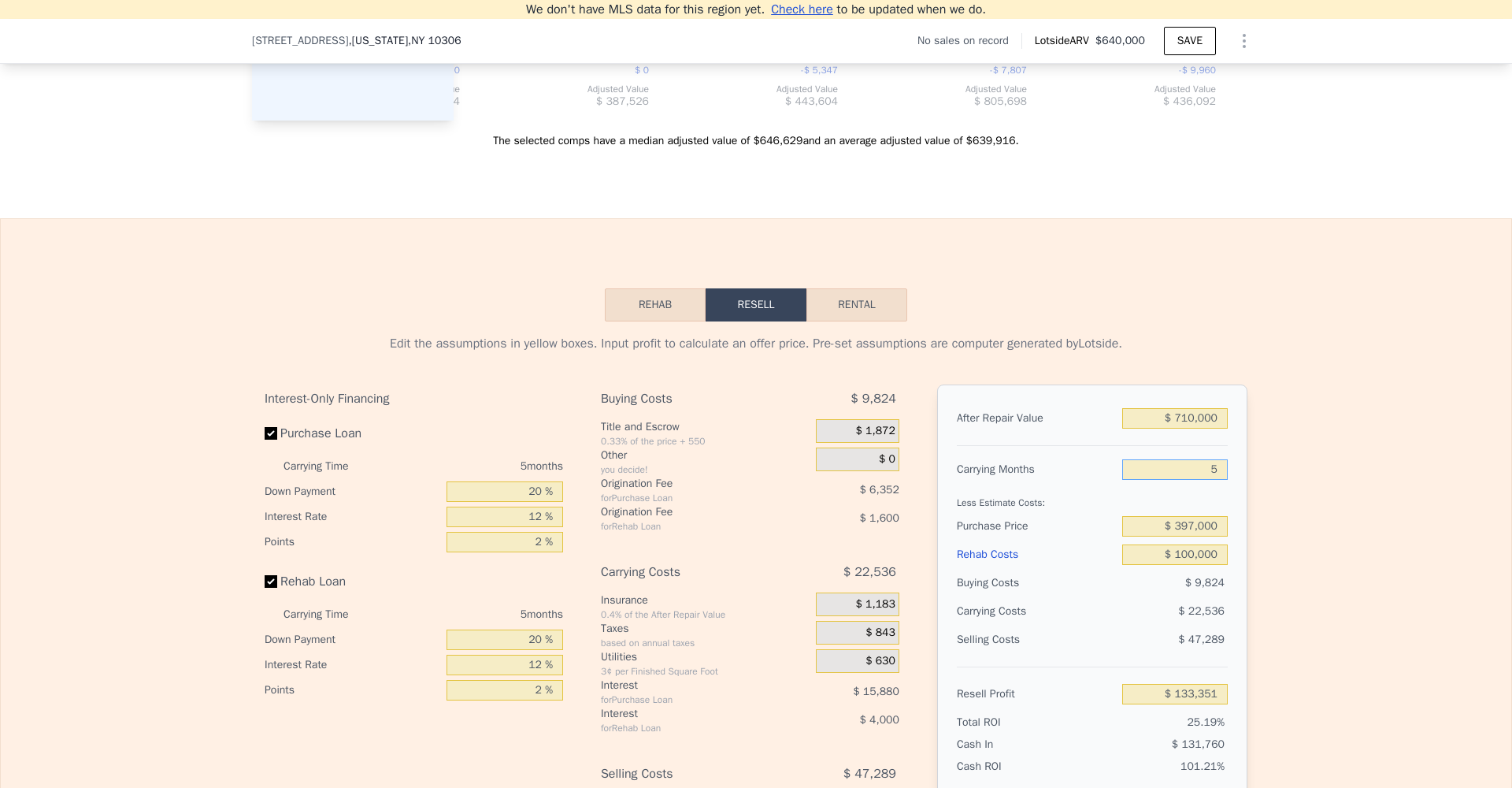 scroll, scrollTop: 1978, scrollLeft: 0, axis: vertical 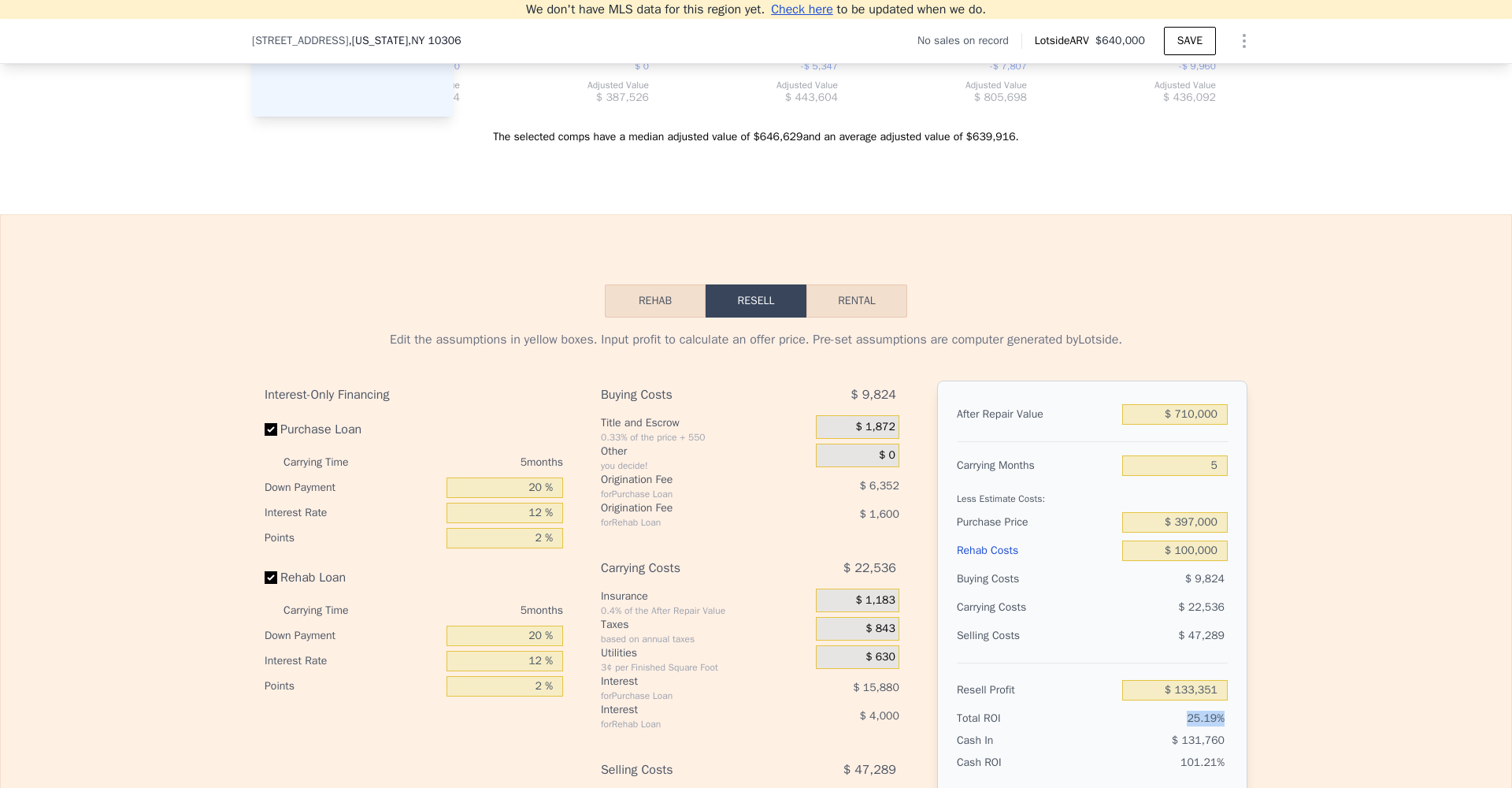 drag, startPoint x: 1183, startPoint y: 718, endPoint x: 1234, endPoint y: 712, distance: 51.35173 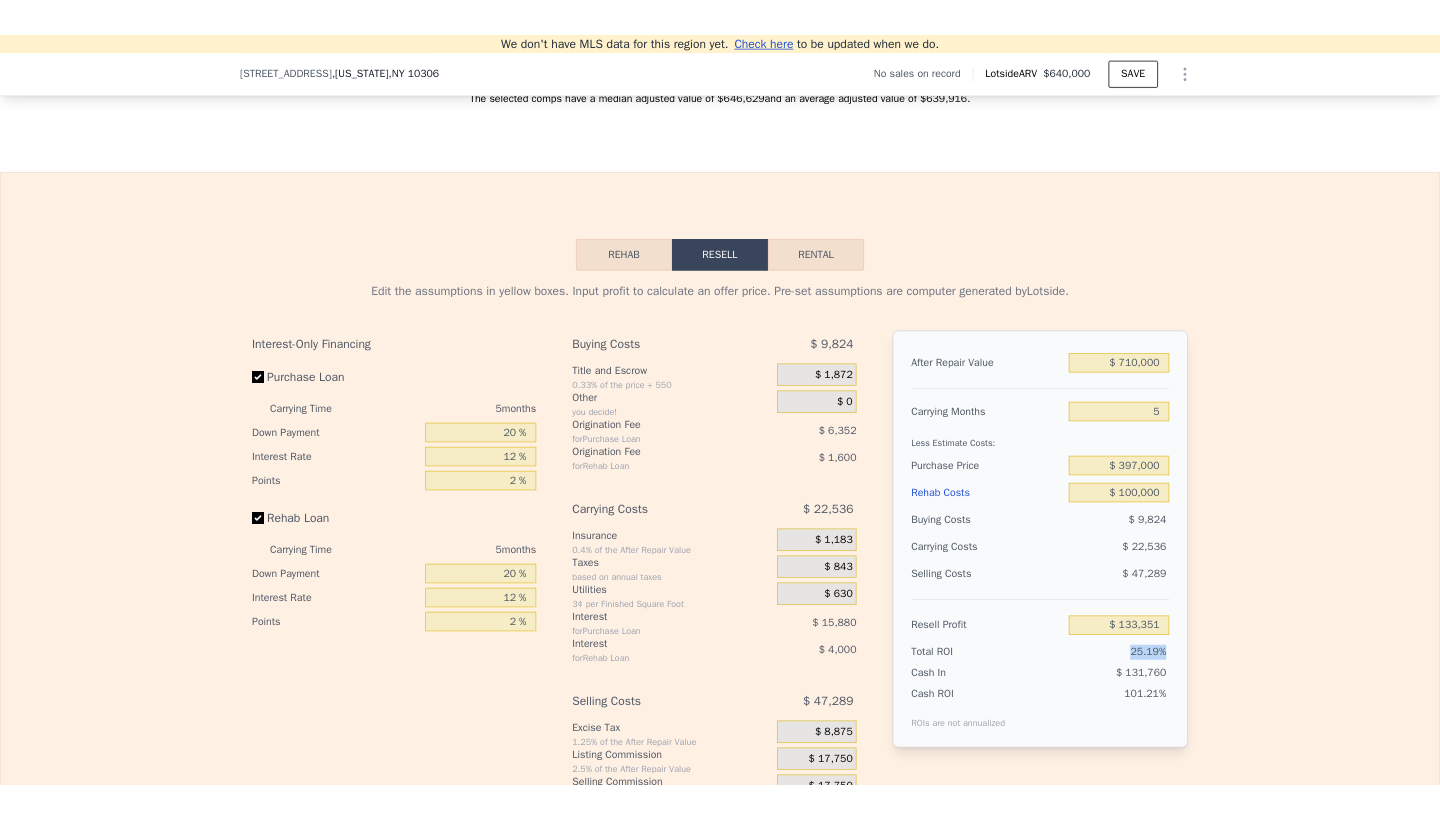 scroll, scrollTop: 2606, scrollLeft: 0, axis: vertical 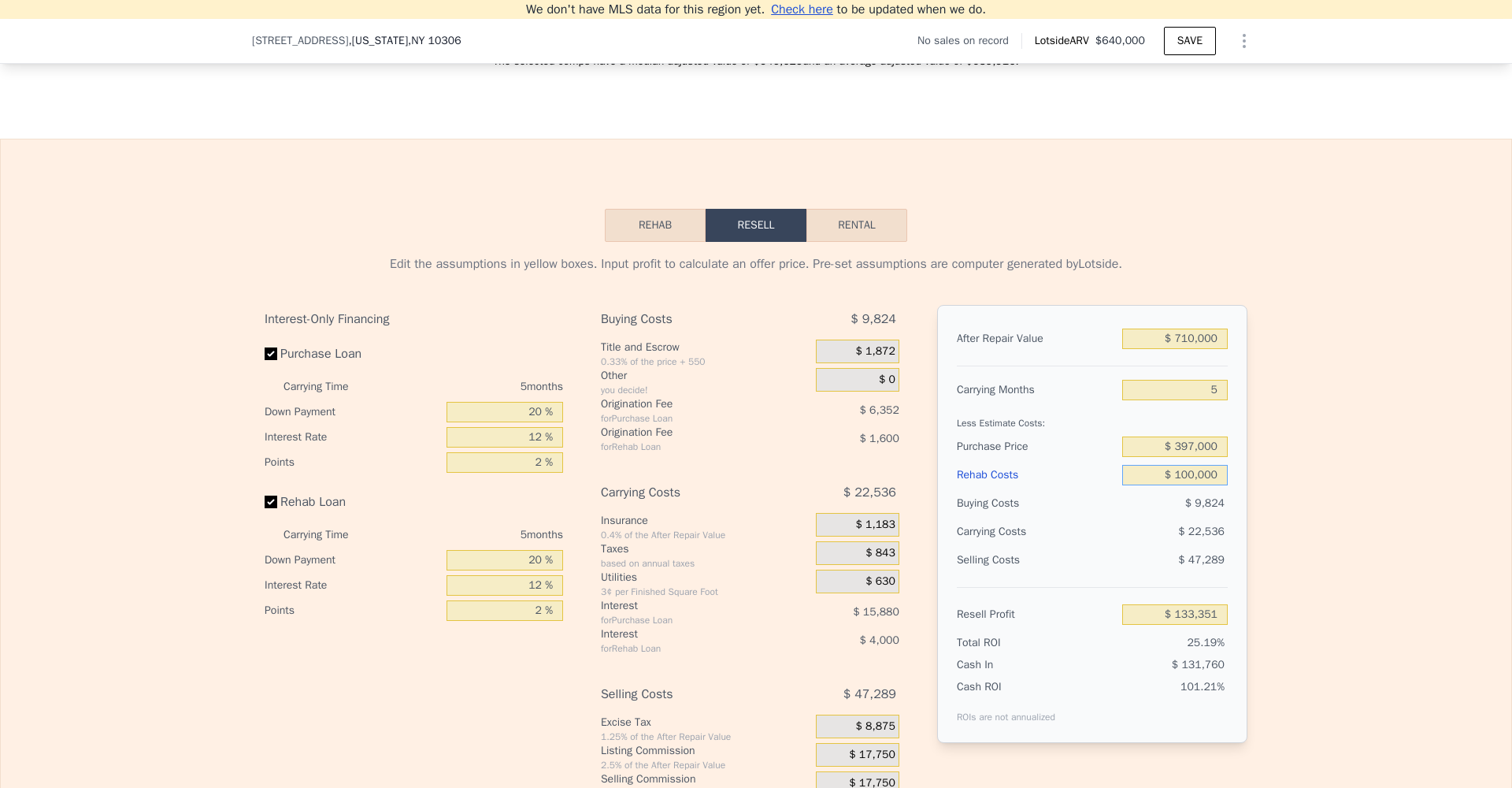 drag, startPoint x: 1173, startPoint y: 474, endPoint x: 1258, endPoint y: 470, distance: 85.09407 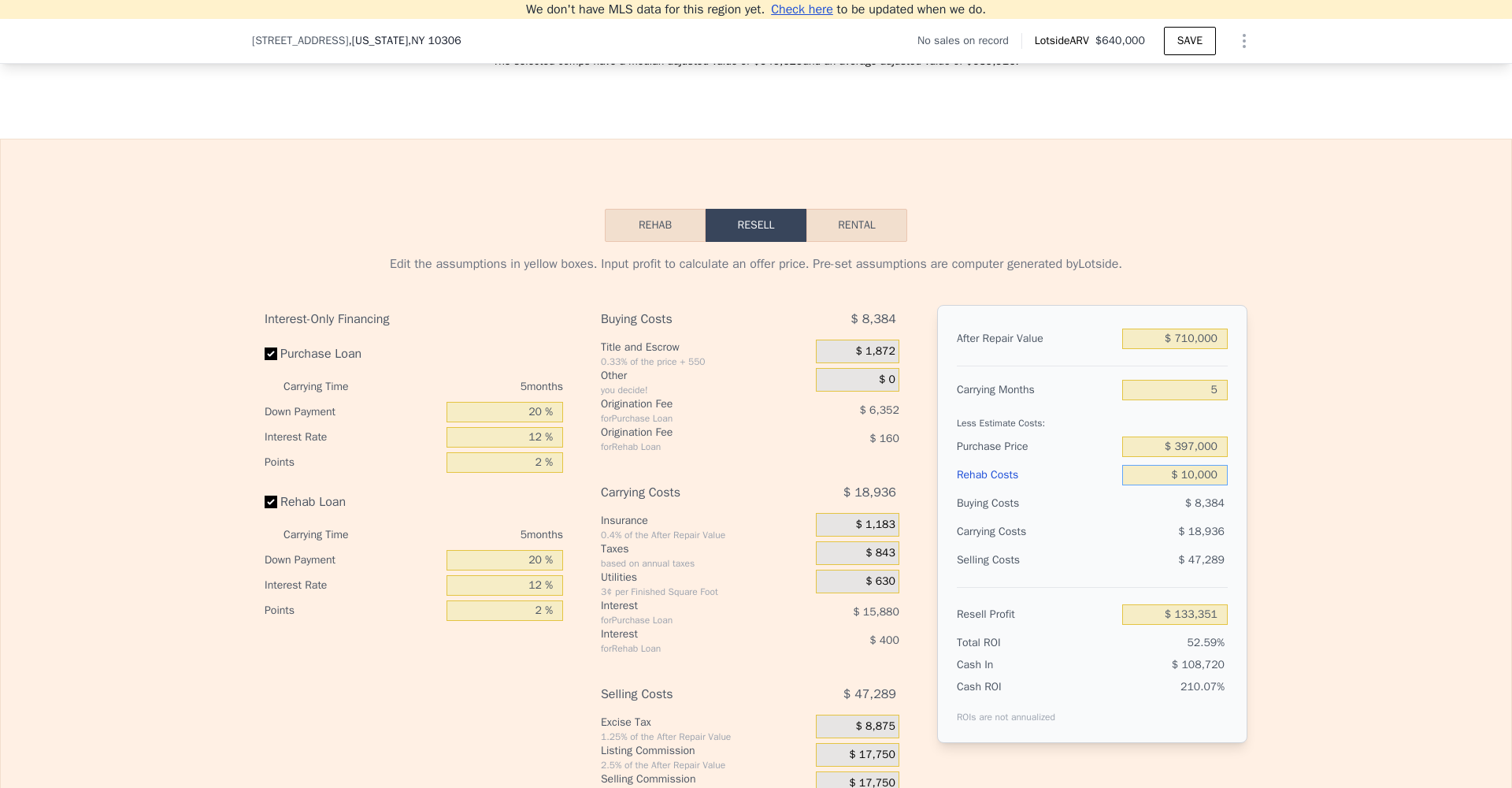 type on "$ 228,391" 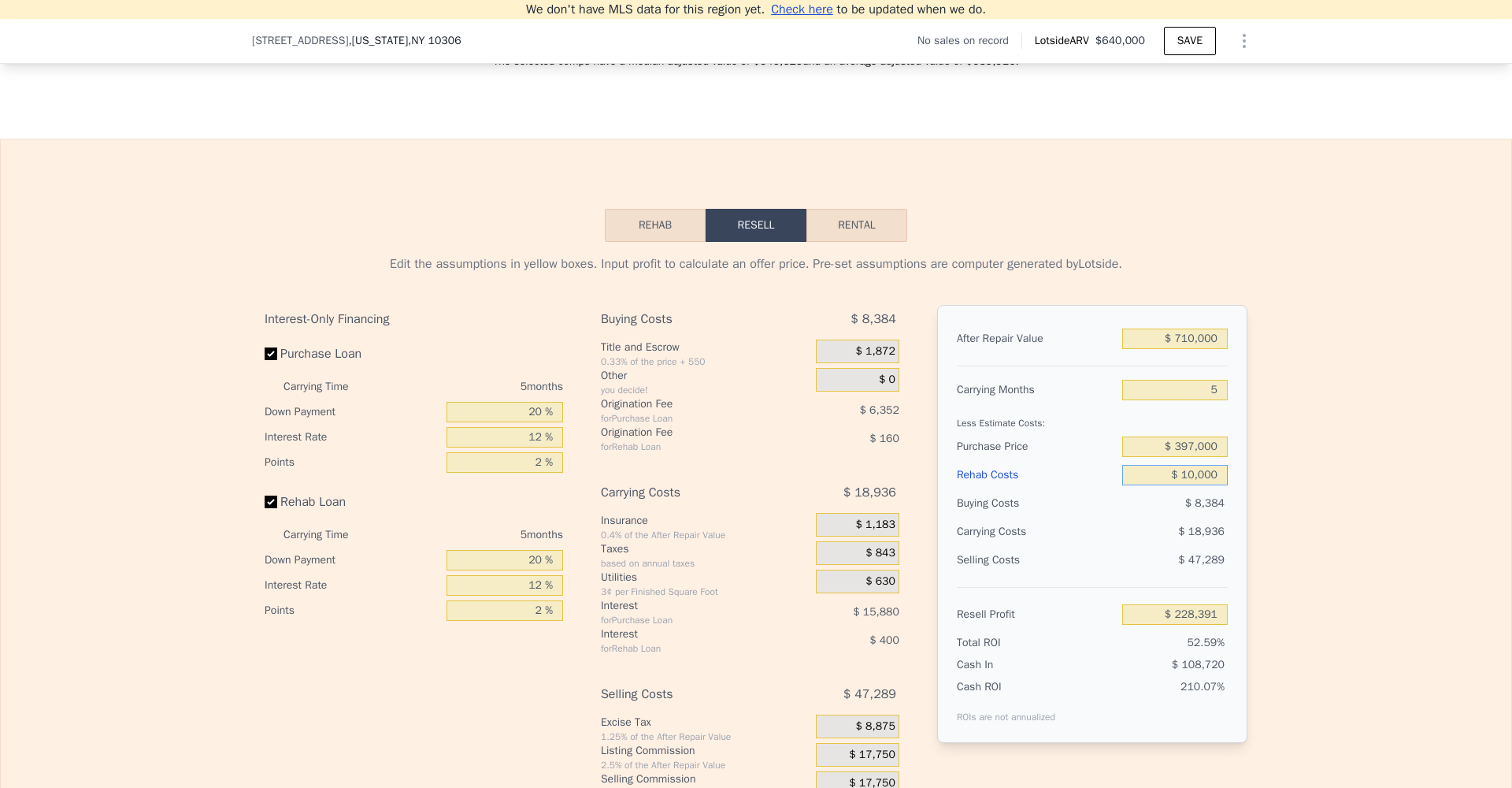type on "$ 1,000" 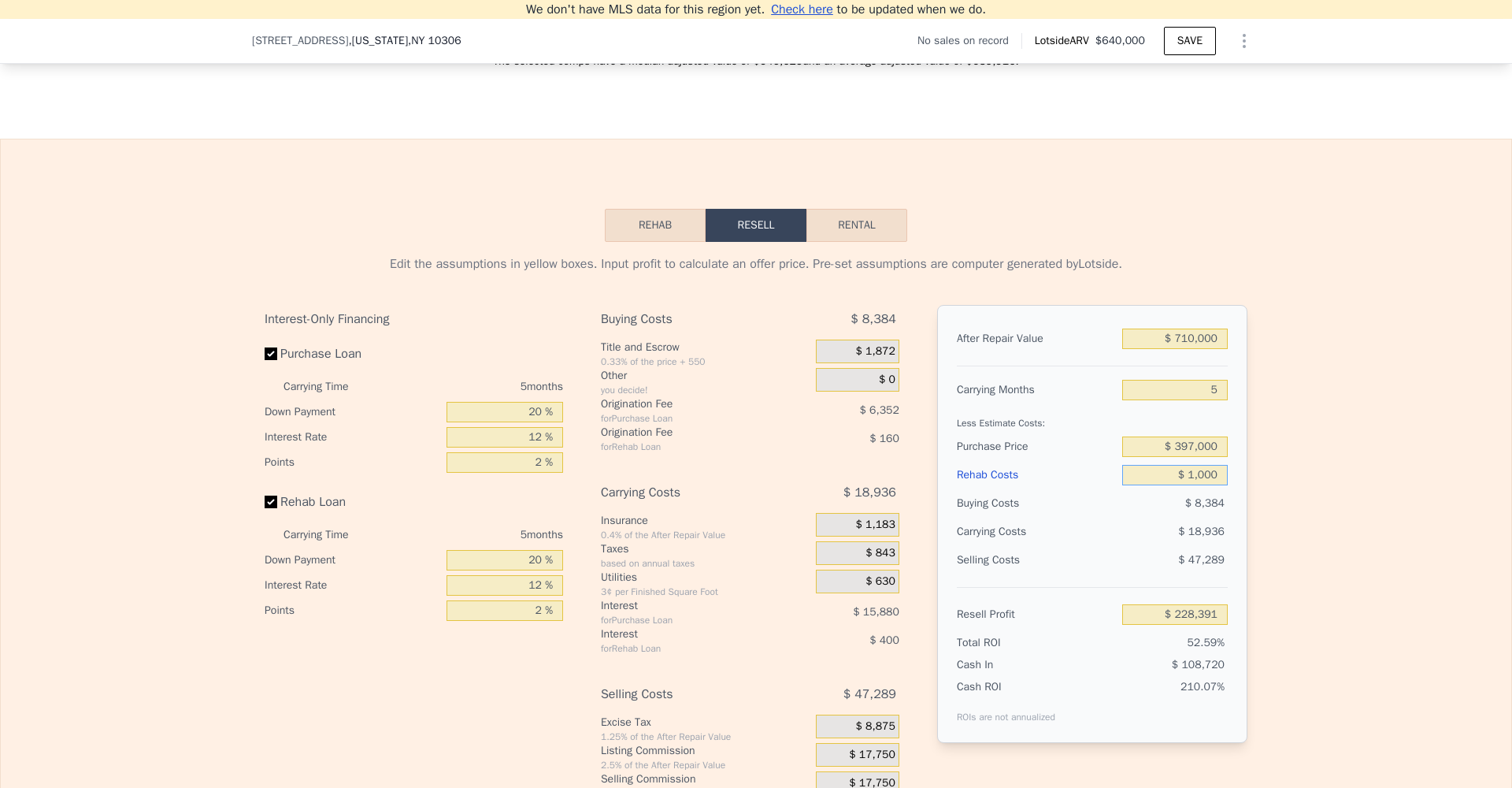 type on "$ 237,895" 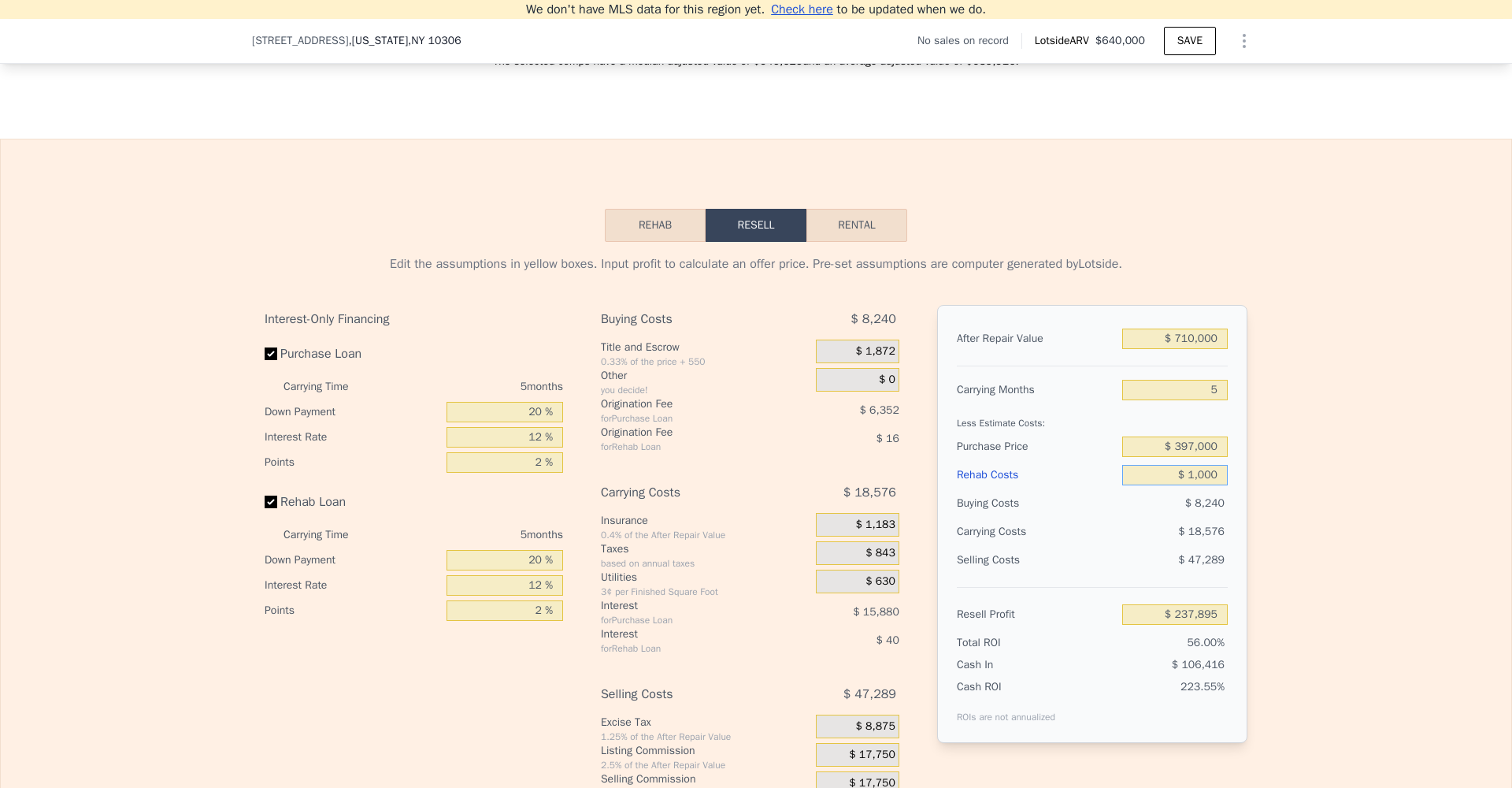 type on "$ 15,000" 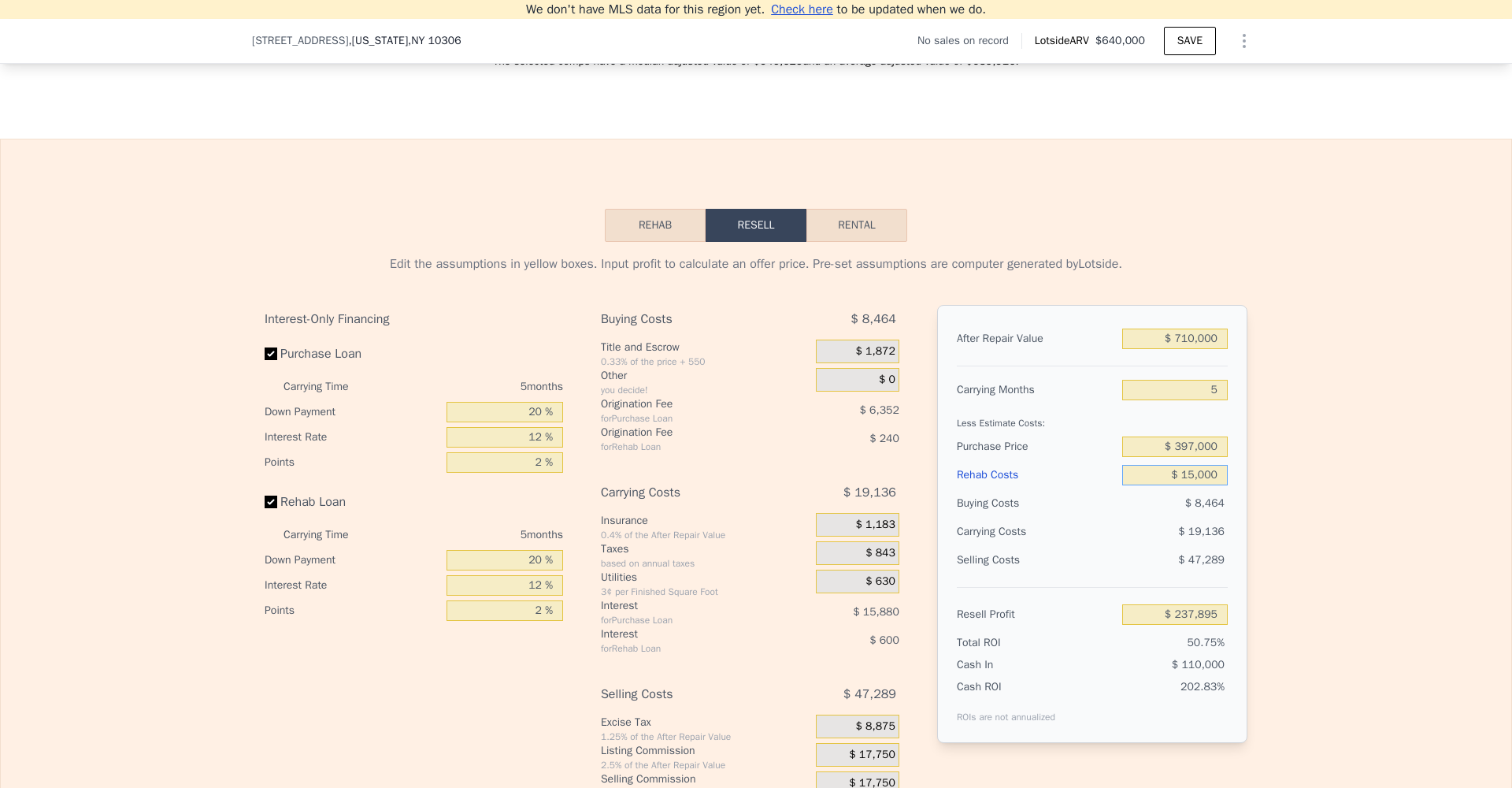type on "$ 223,111" 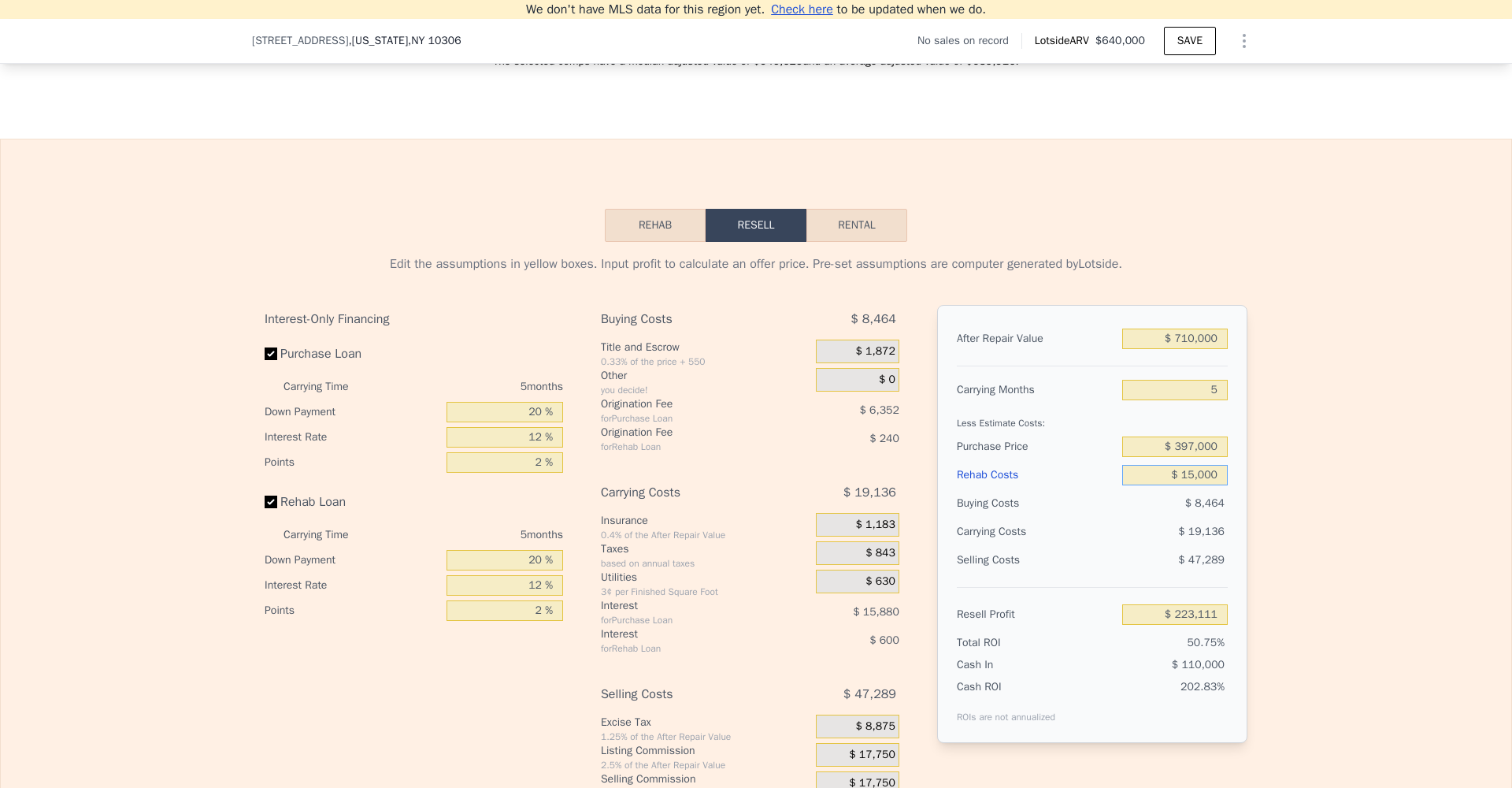 type on "$ 150,000" 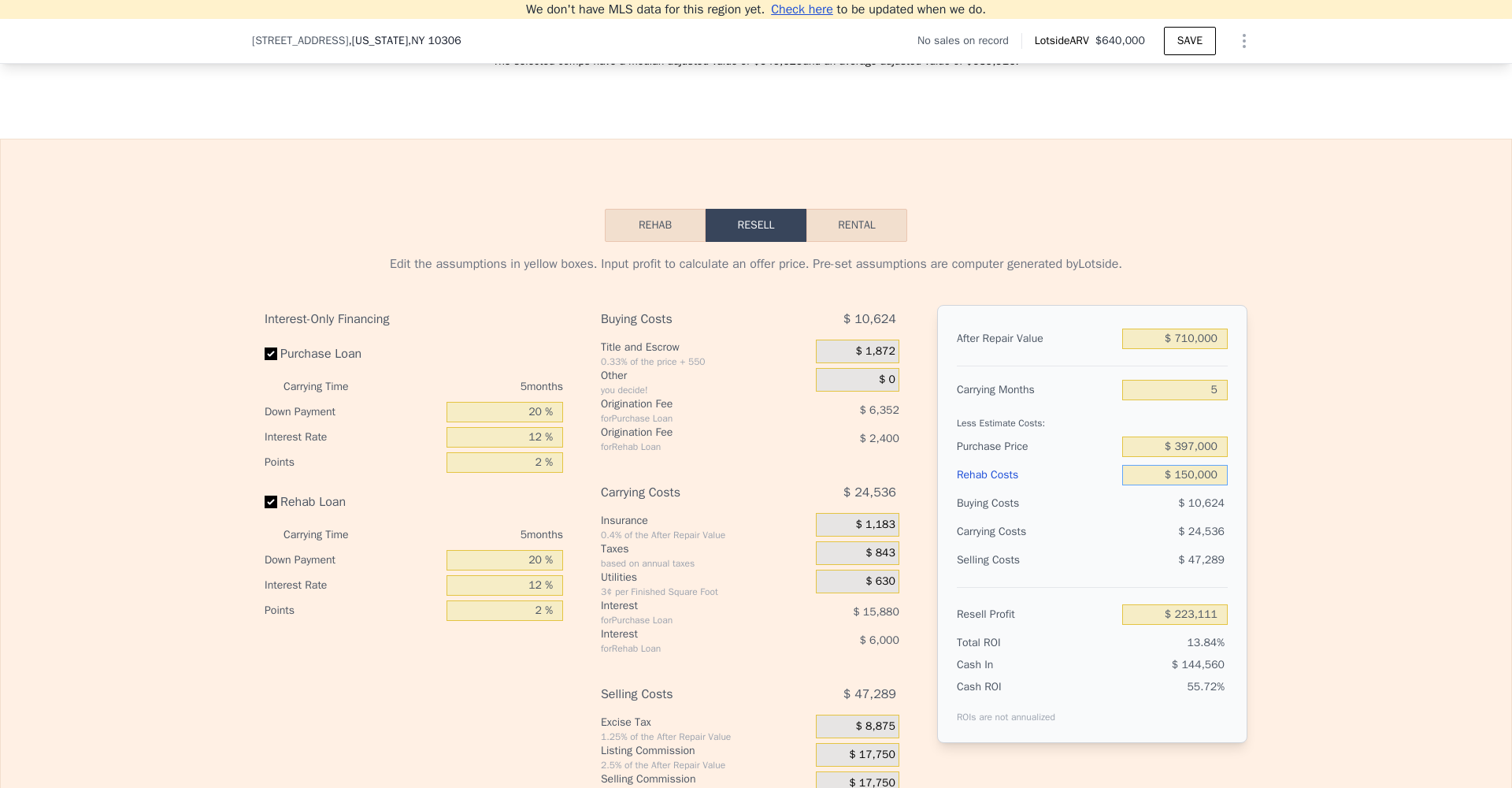 type on "$ 80,551" 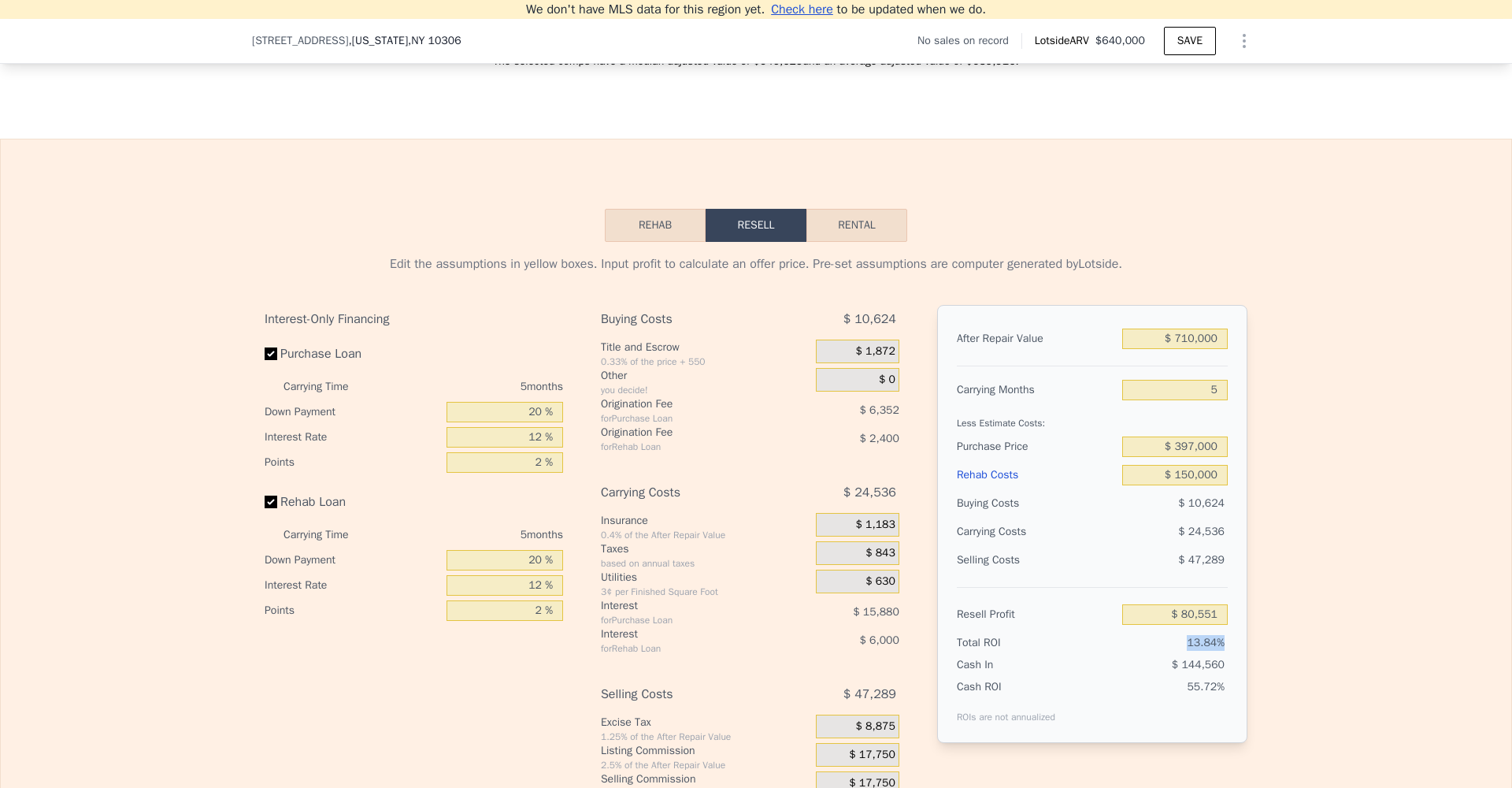 drag, startPoint x: 1178, startPoint y: 637, endPoint x: 1232, endPoint y: 635, distance: 54.03702 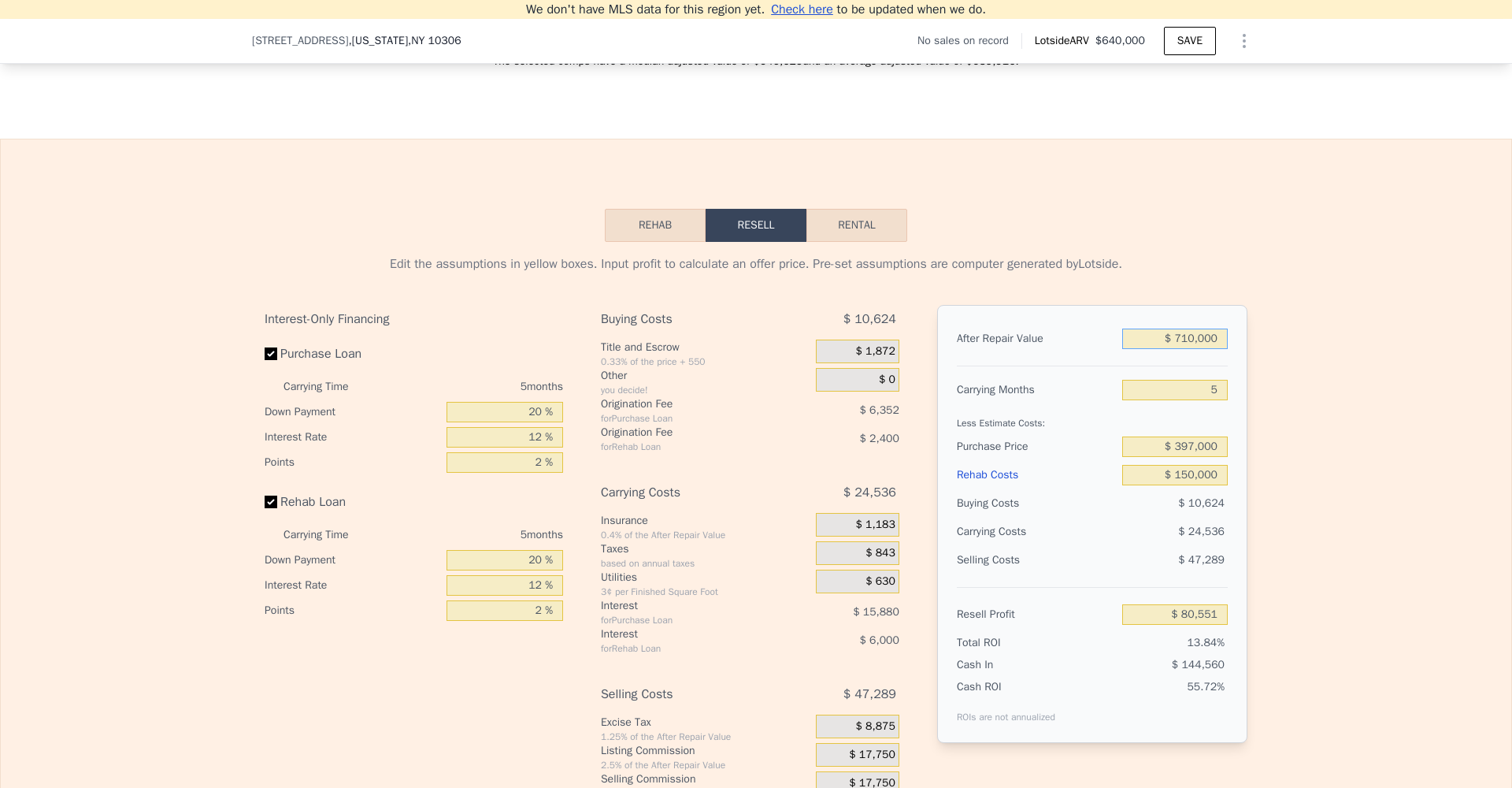 drag, startPoint x: 1166, startPoint y: 340, endPoint x: 1243, endPoint y: 343, distance: 77.0584 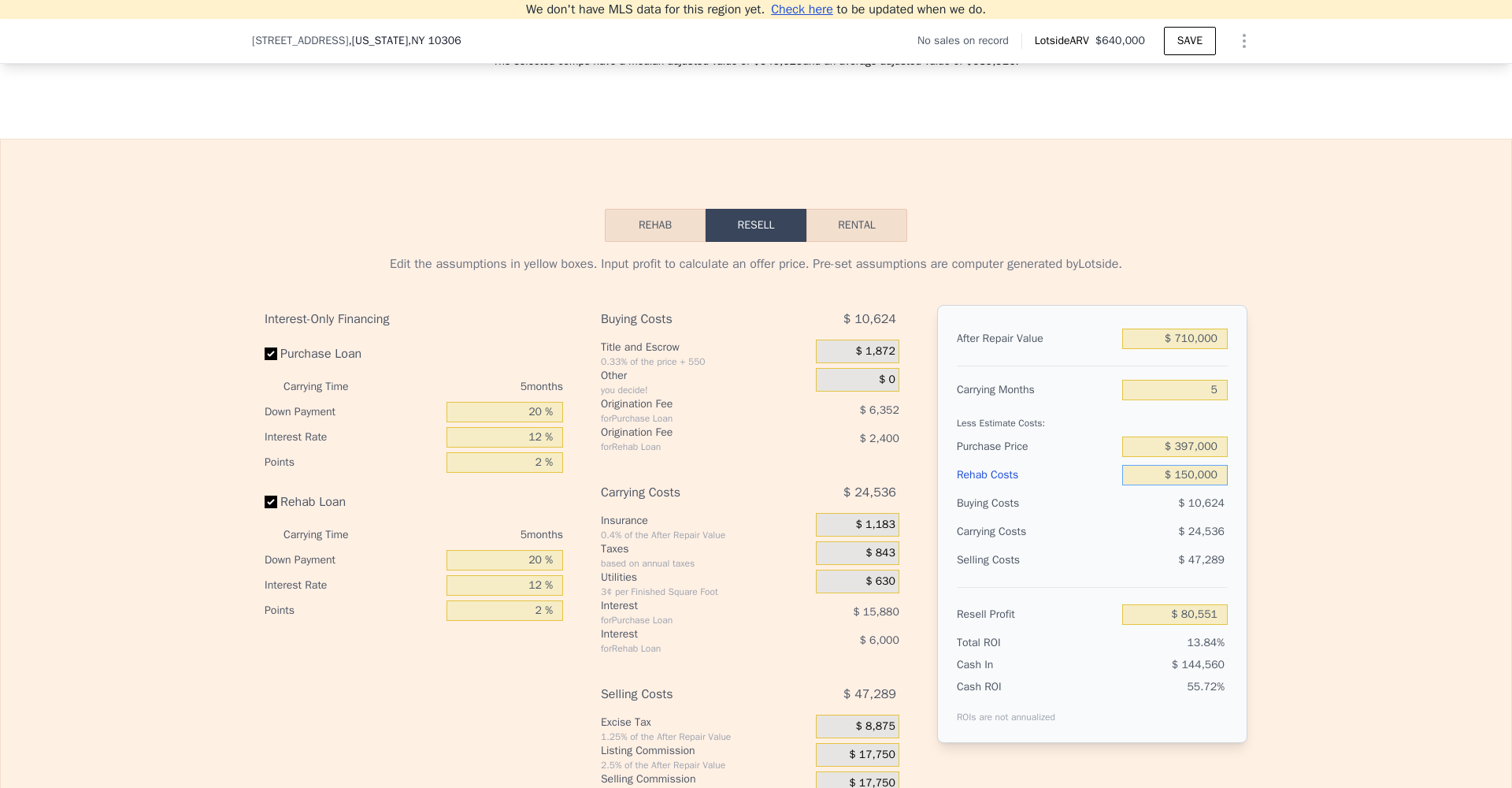 click on "$ 150,000" at bounding box center [1175, 475] 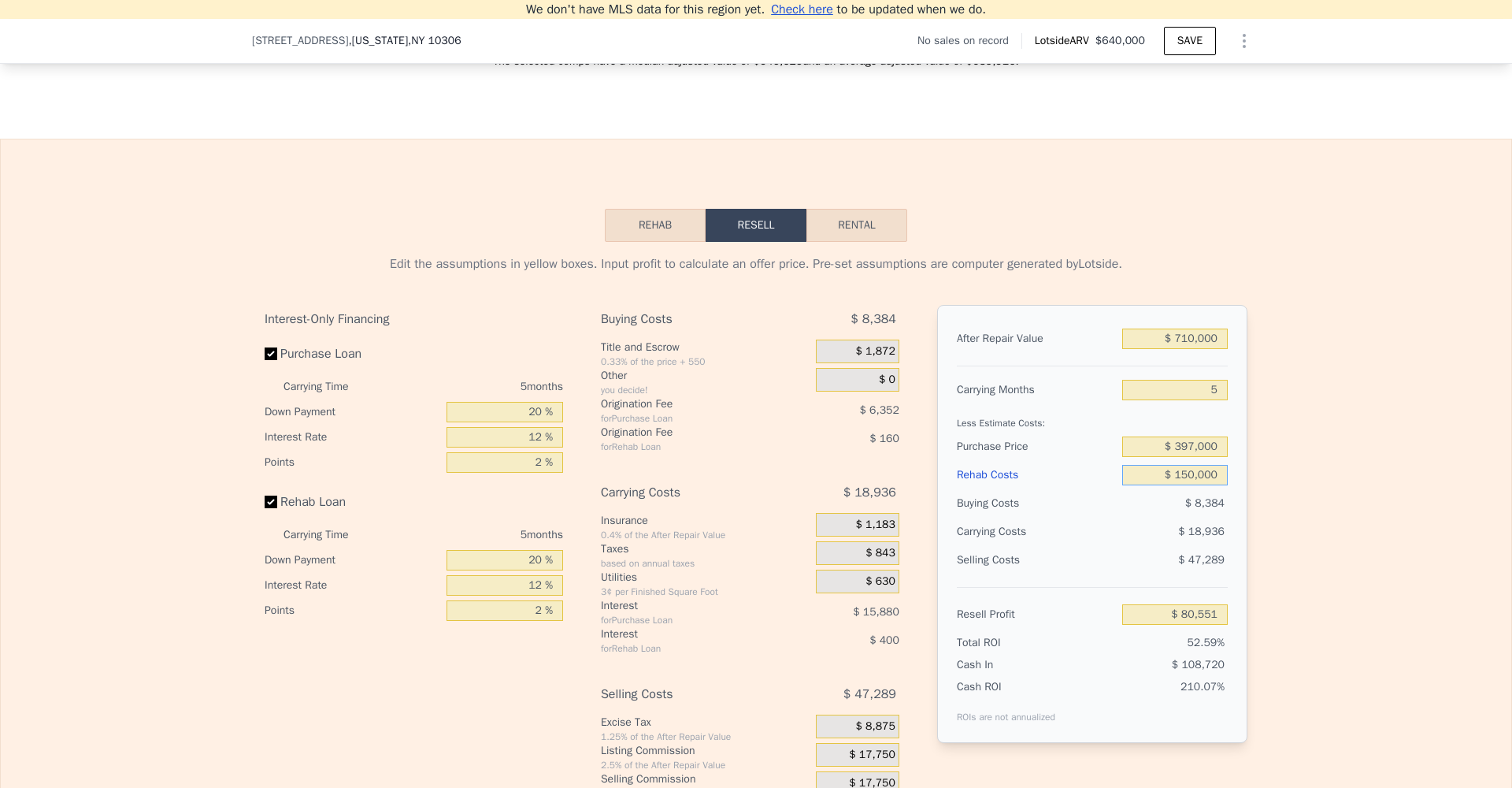 type on "$ 10,000" 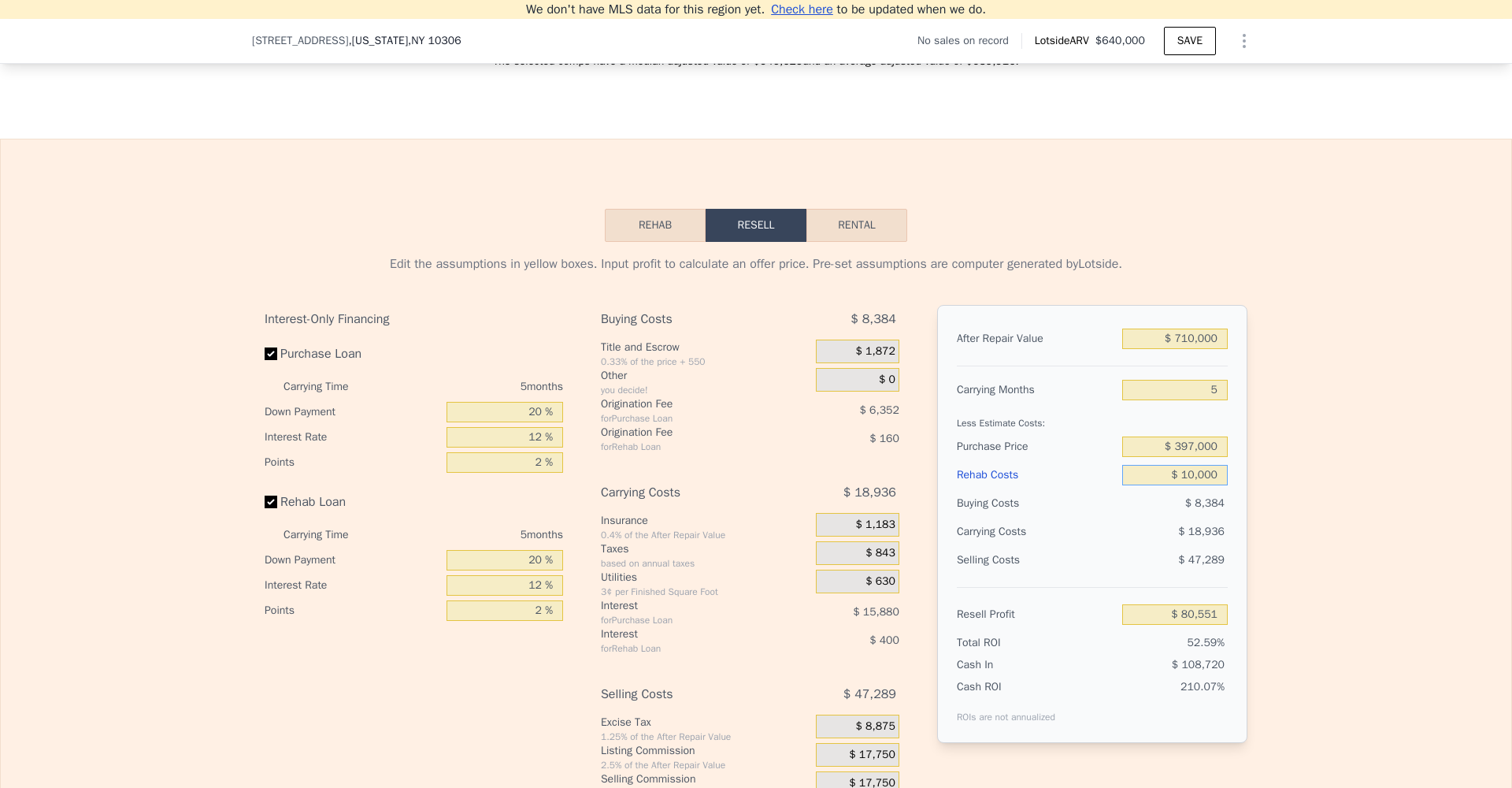 type on "$ 228,391" 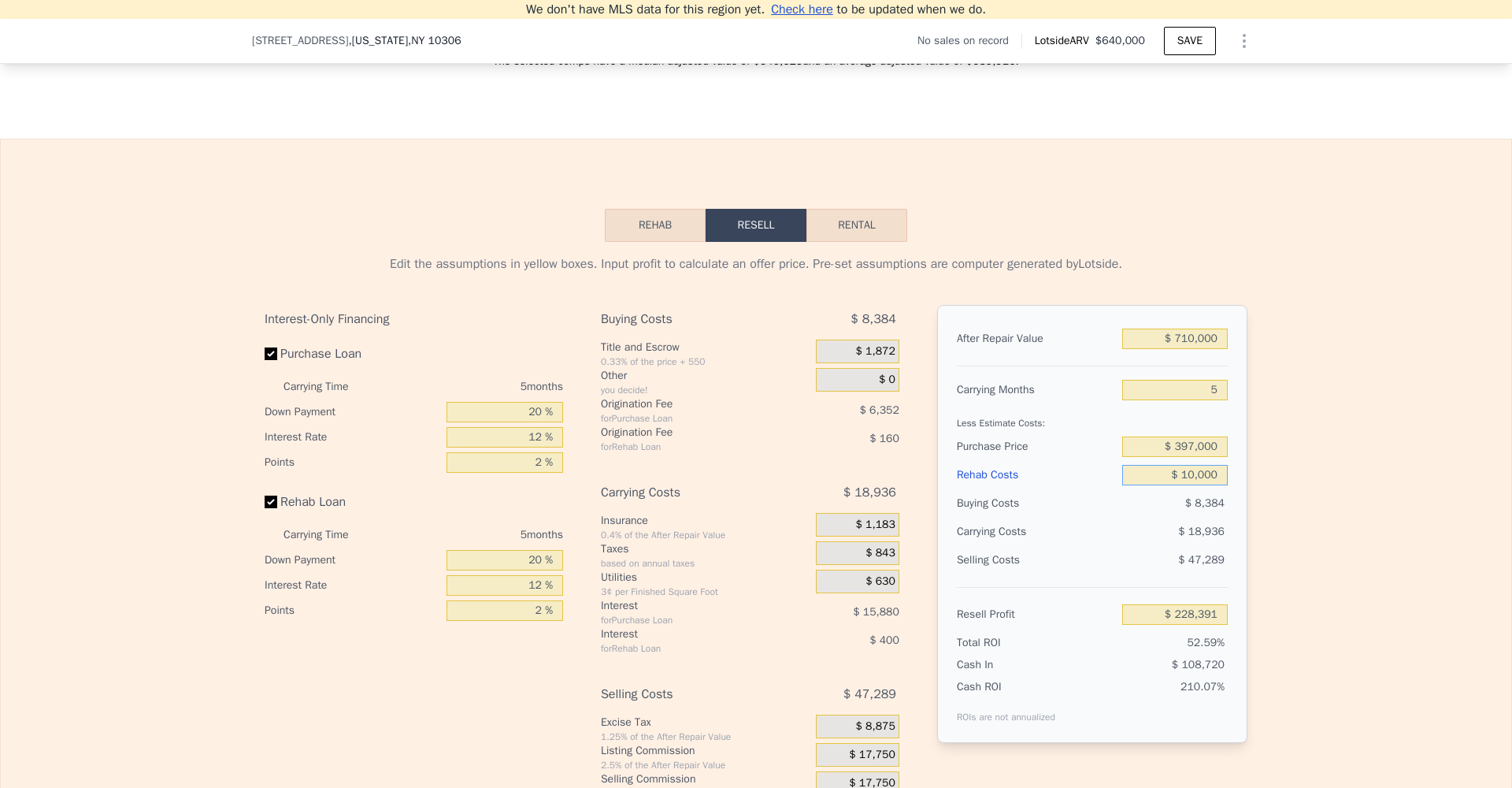 type on "$ 100,000" 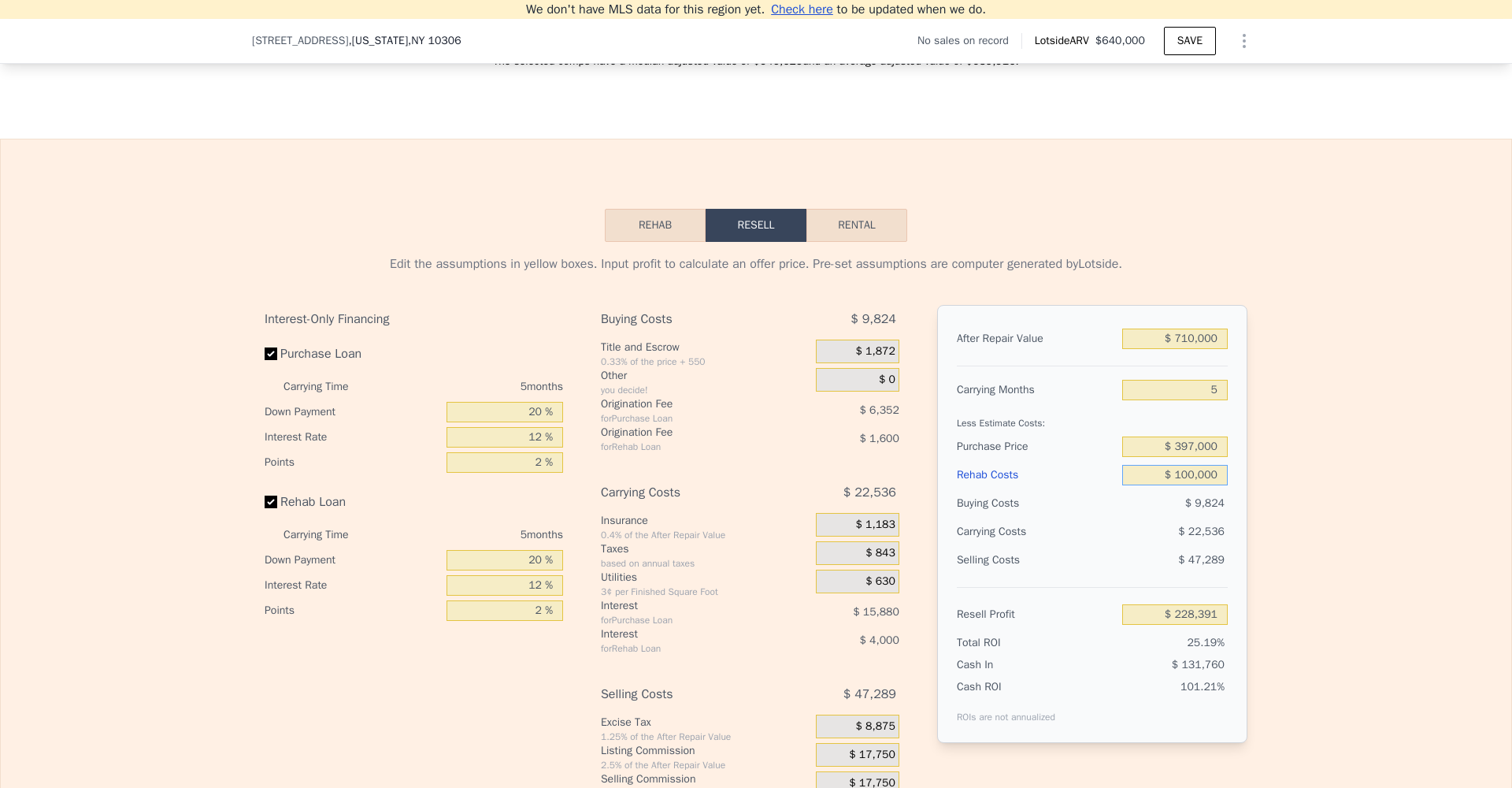 type on "$ 133,351" 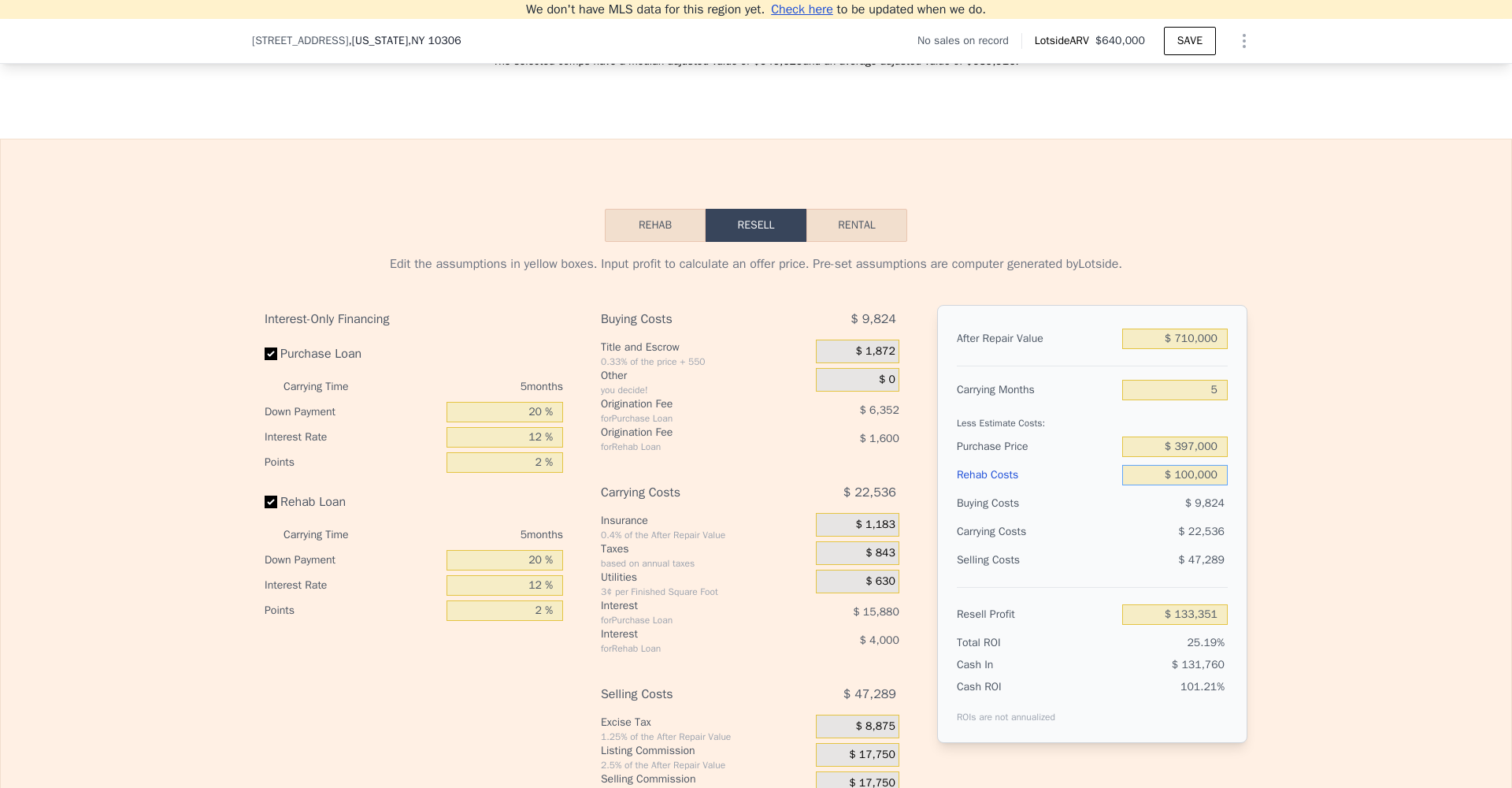 type on "$ 100,000" 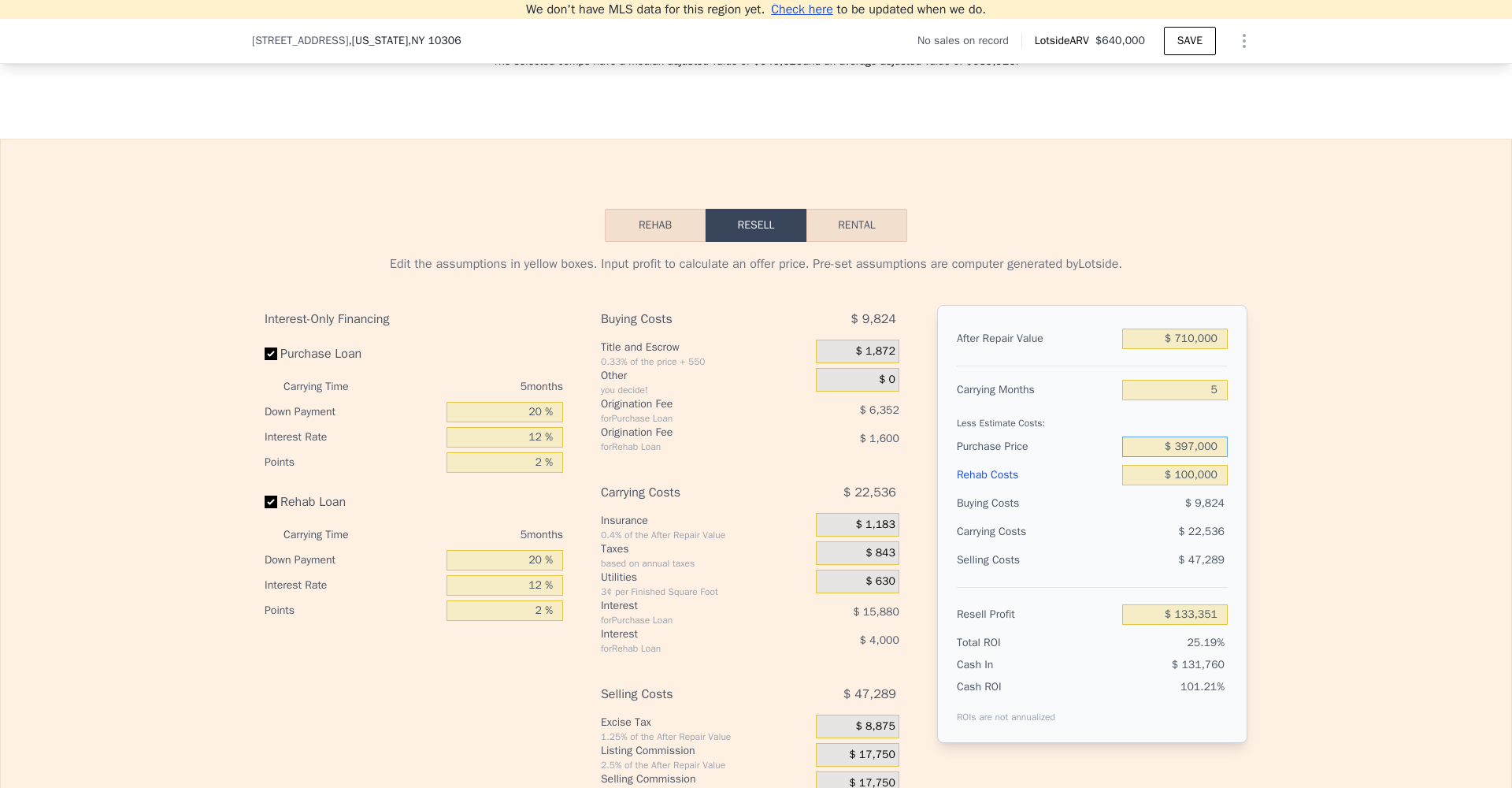click on "$ 397,000" at bounding box center [1175, 447] 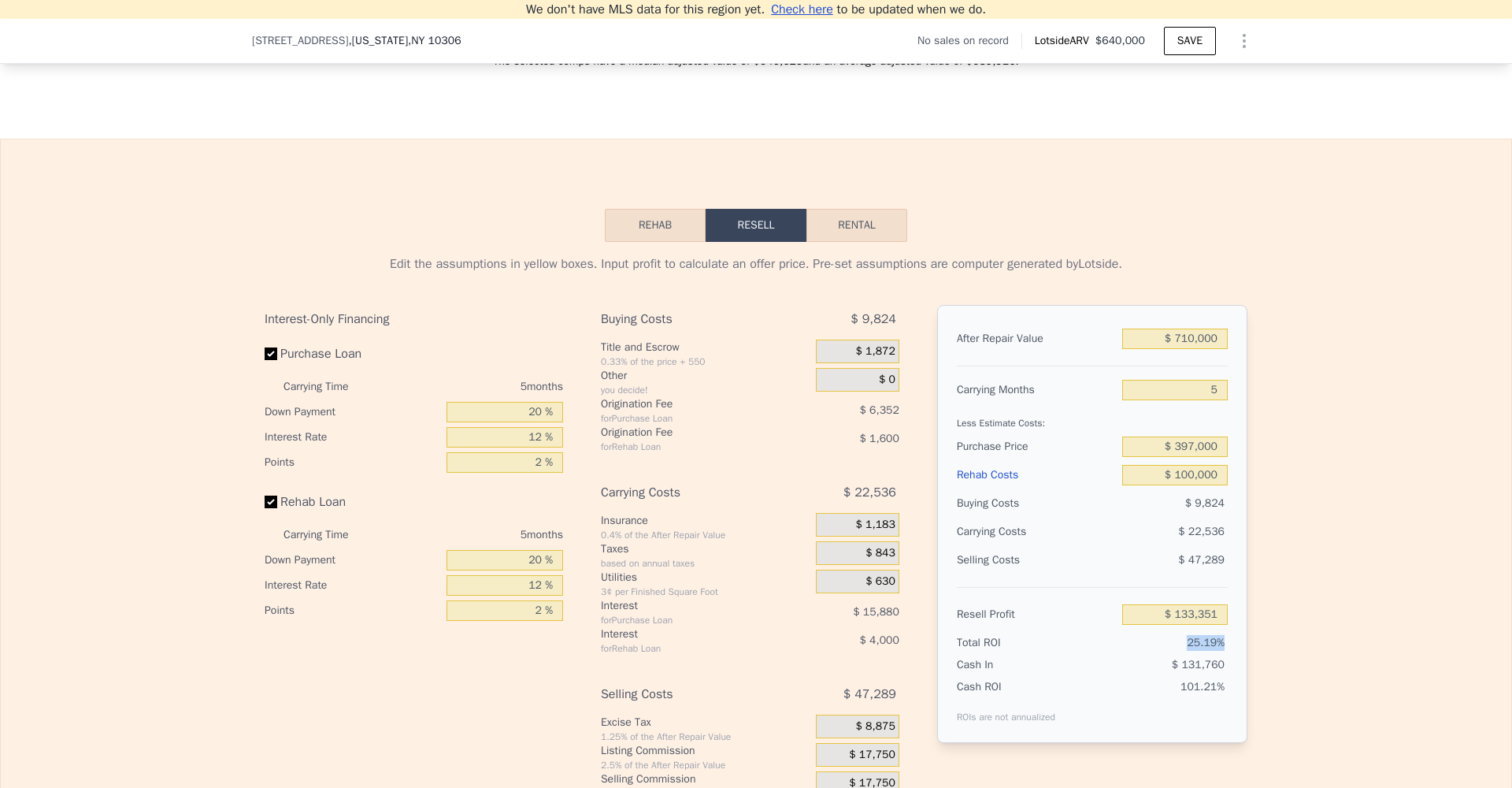 drag, startPoint x: 1180, startPoint y: 641, endPoint x: 1229, endPoint y: 641, distance: 49 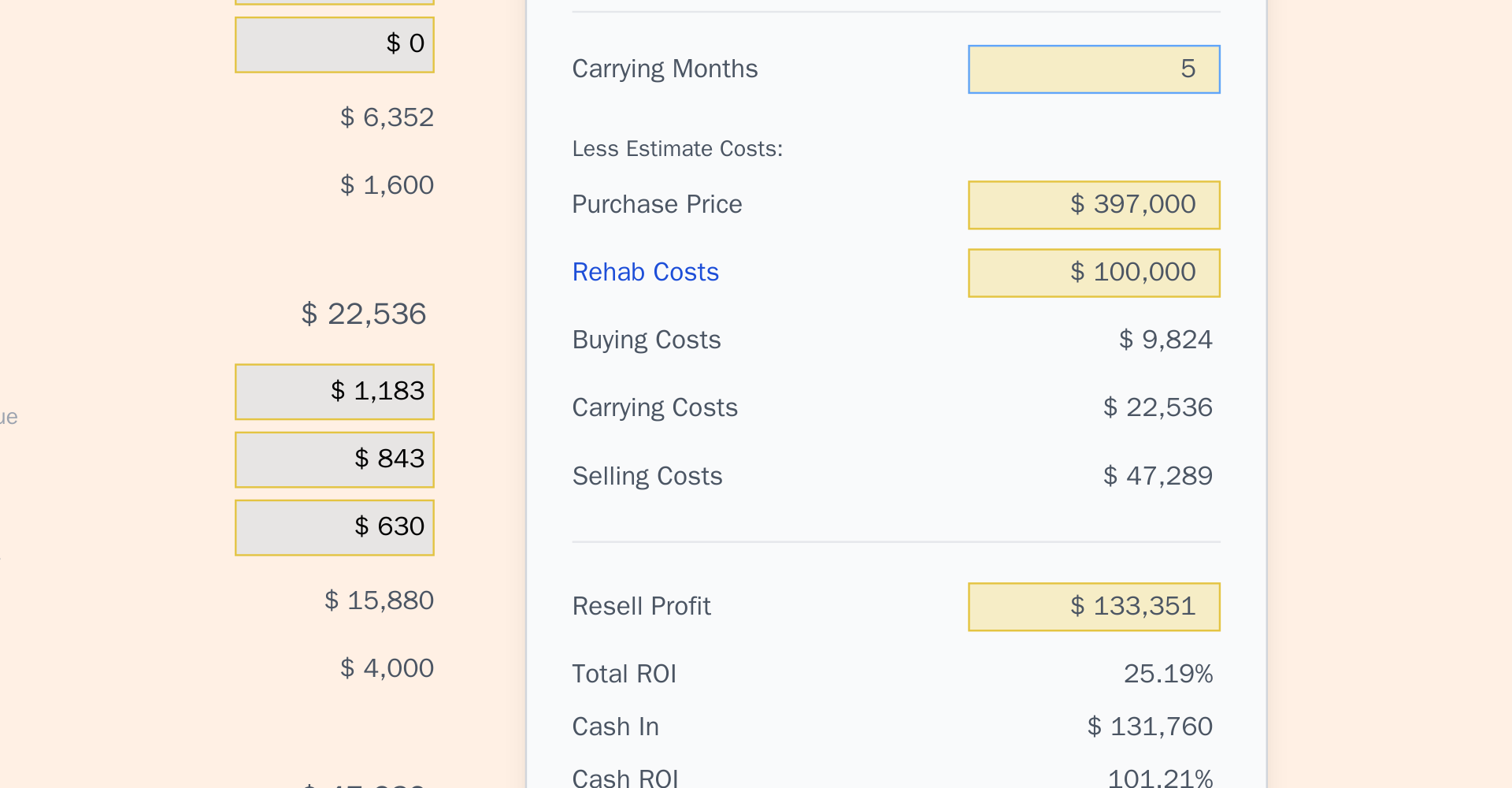 click on "5" at bounding box center (1175, 390) 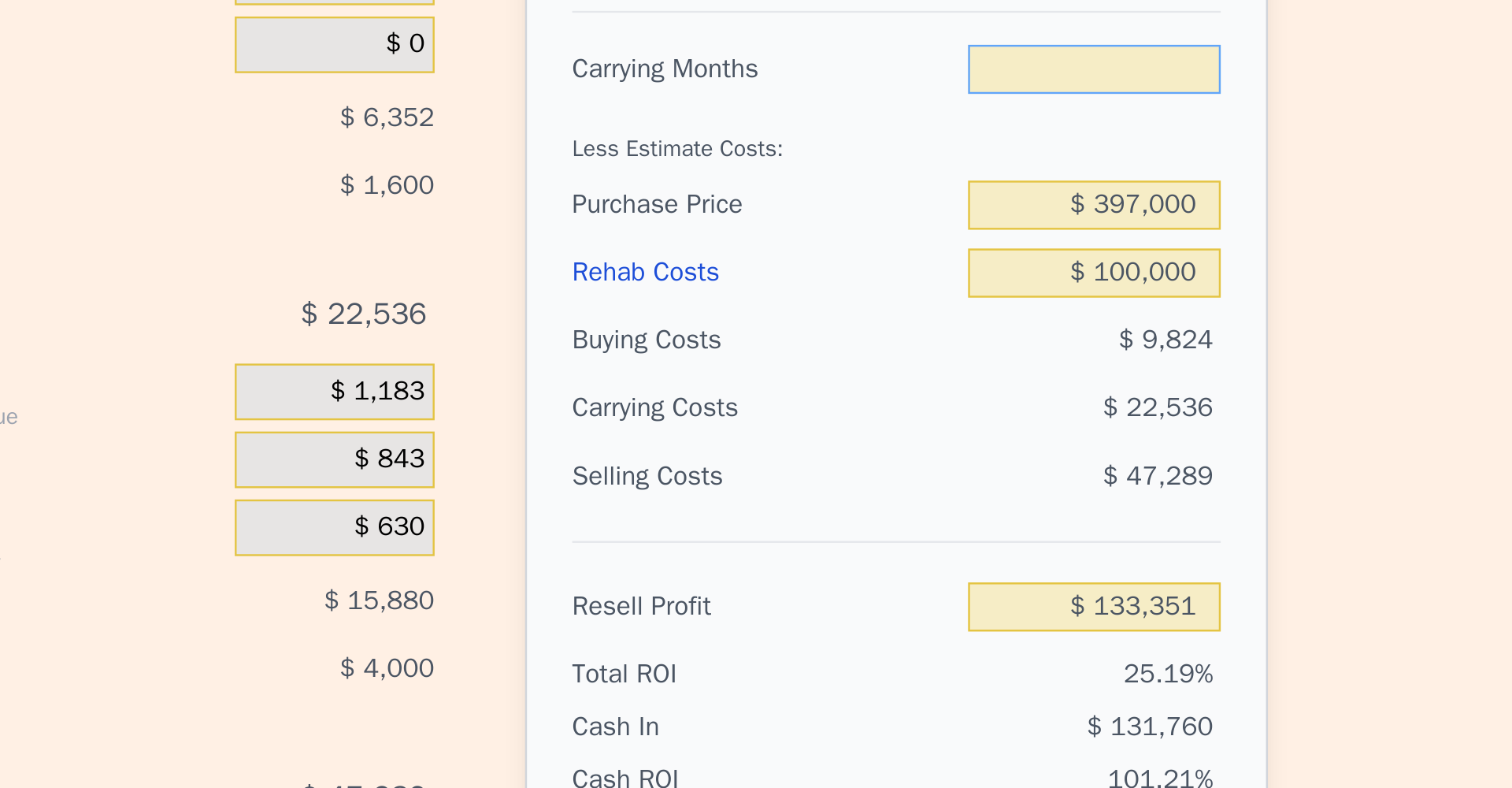 type on "4" 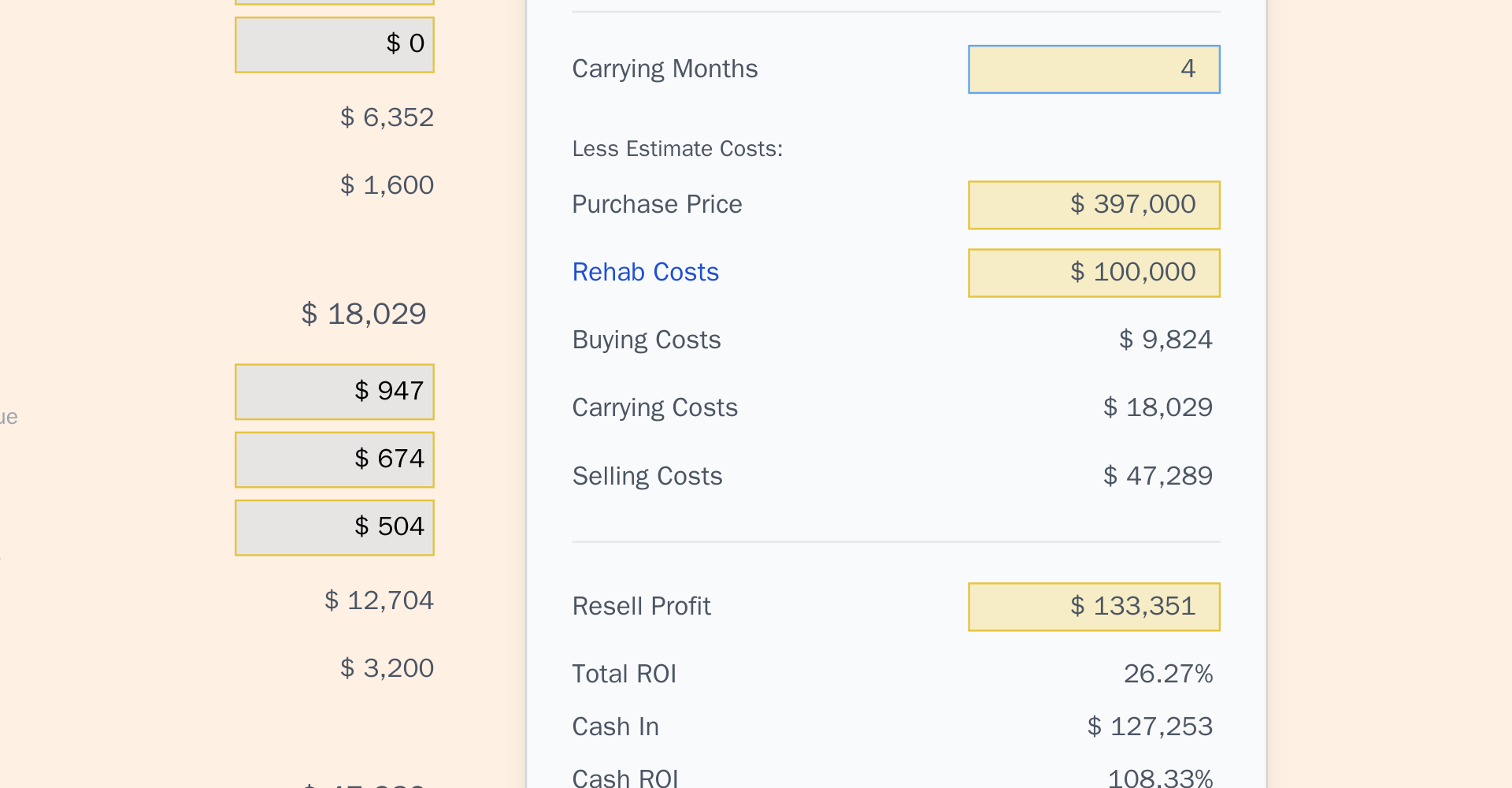 type on "$ 137,858" 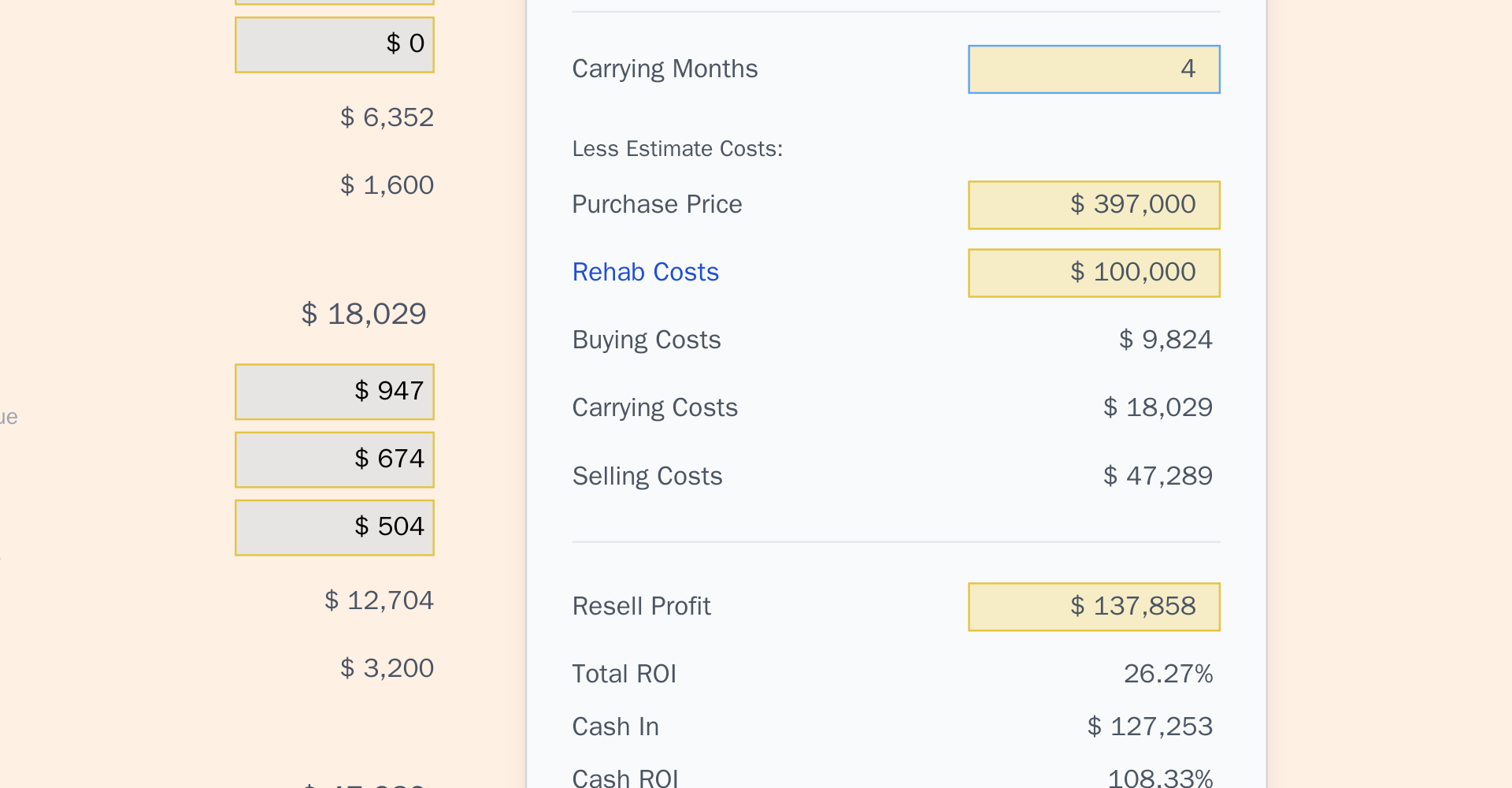 type on "4" 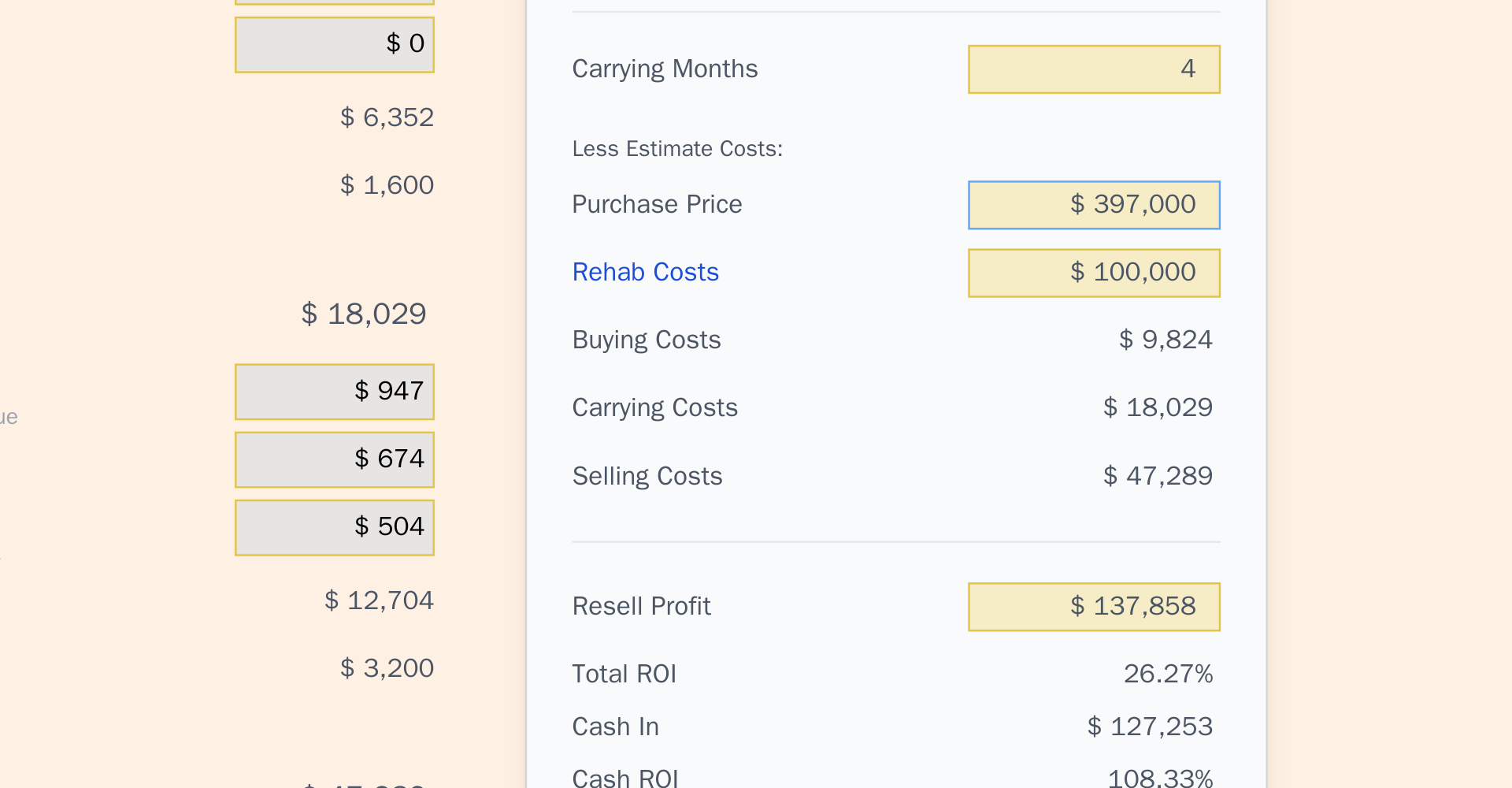 click on "$ 397,000" at bounding box center [1175, 447] 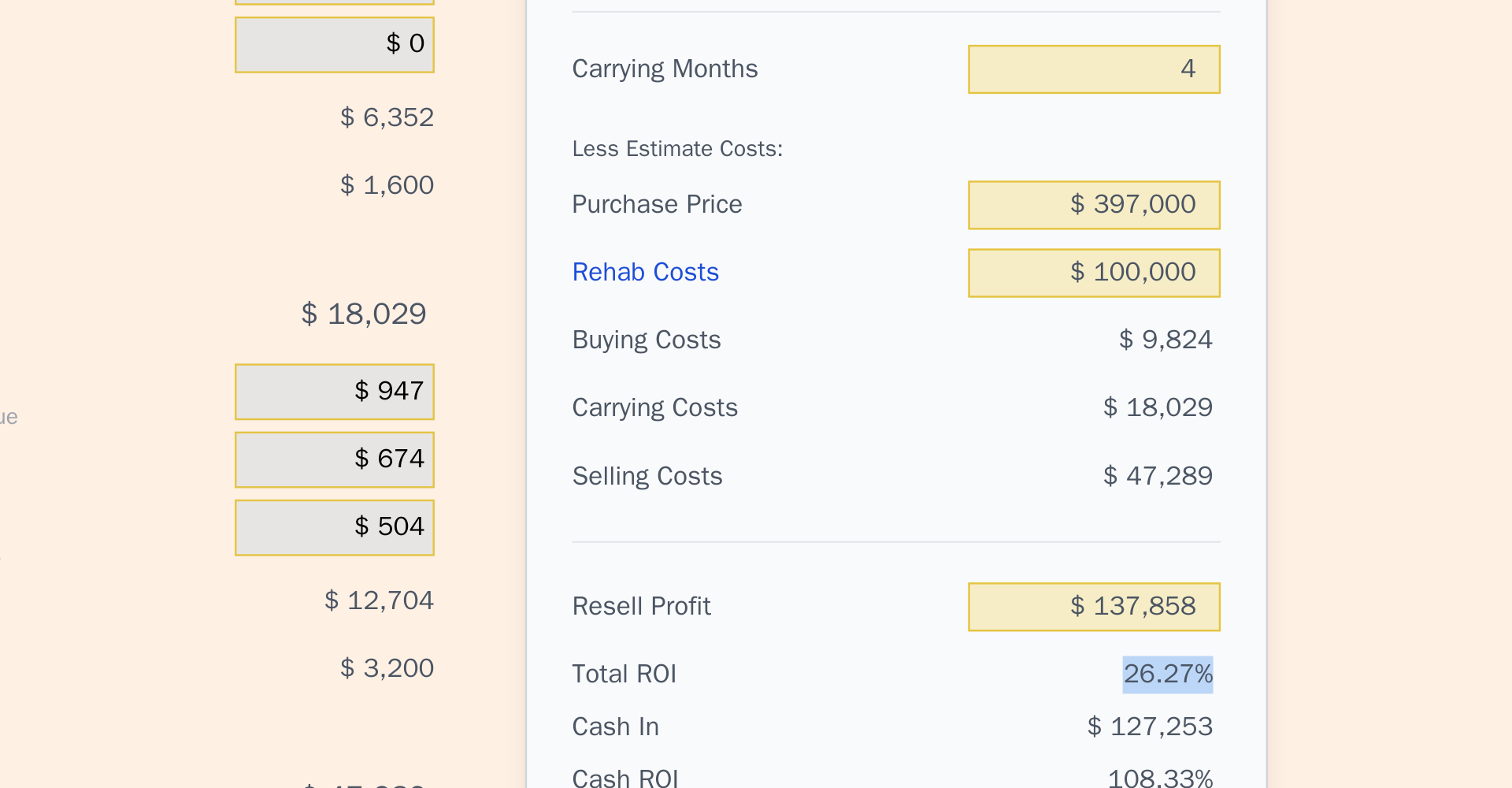 drag, startPoint x: 465, startPoint y: 278, endPoint x: 510, endPoint y: 277, distance: 45.01111 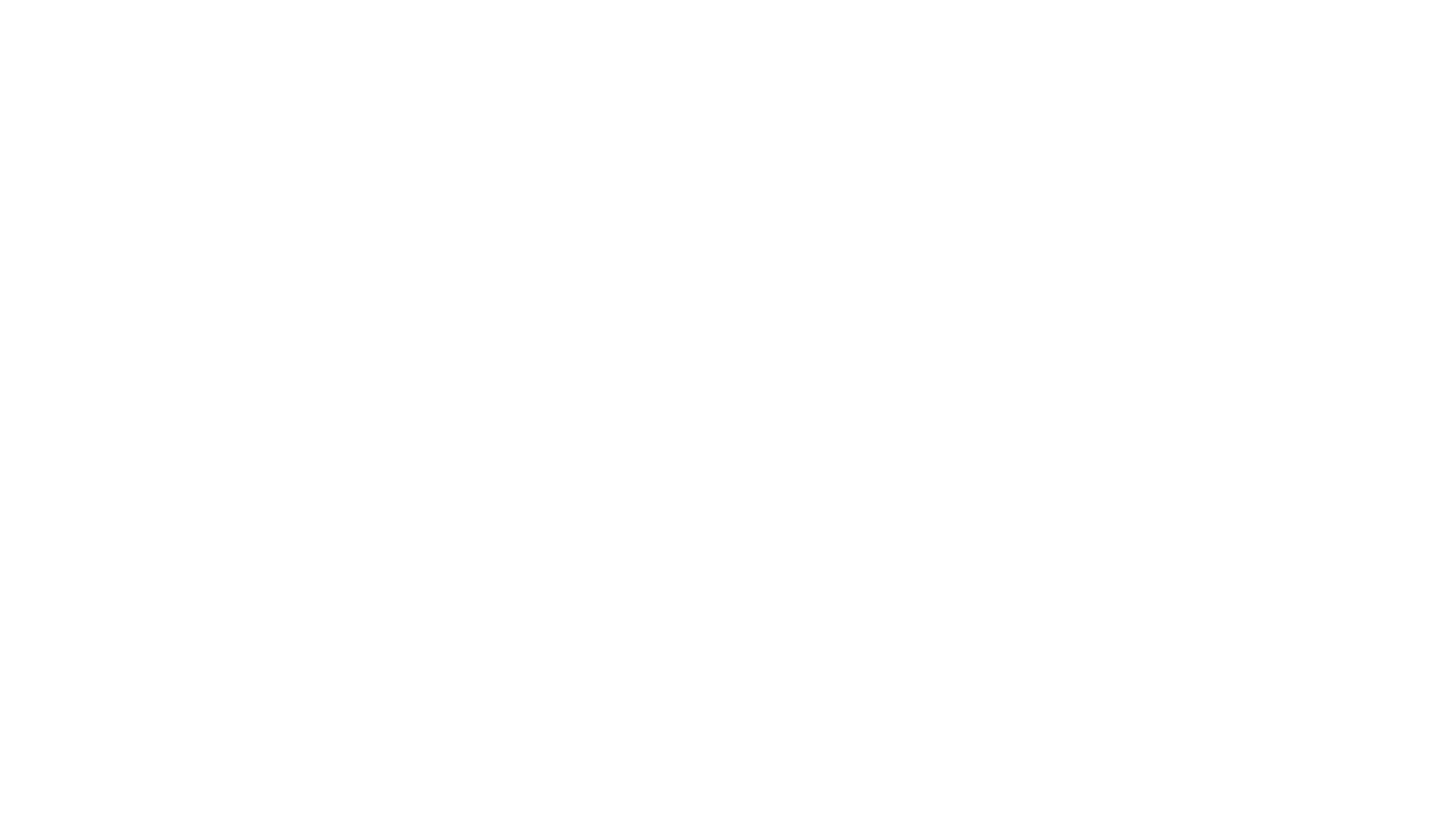 scroll, scrollTop: 0, scrollLeft: 0, axis: both 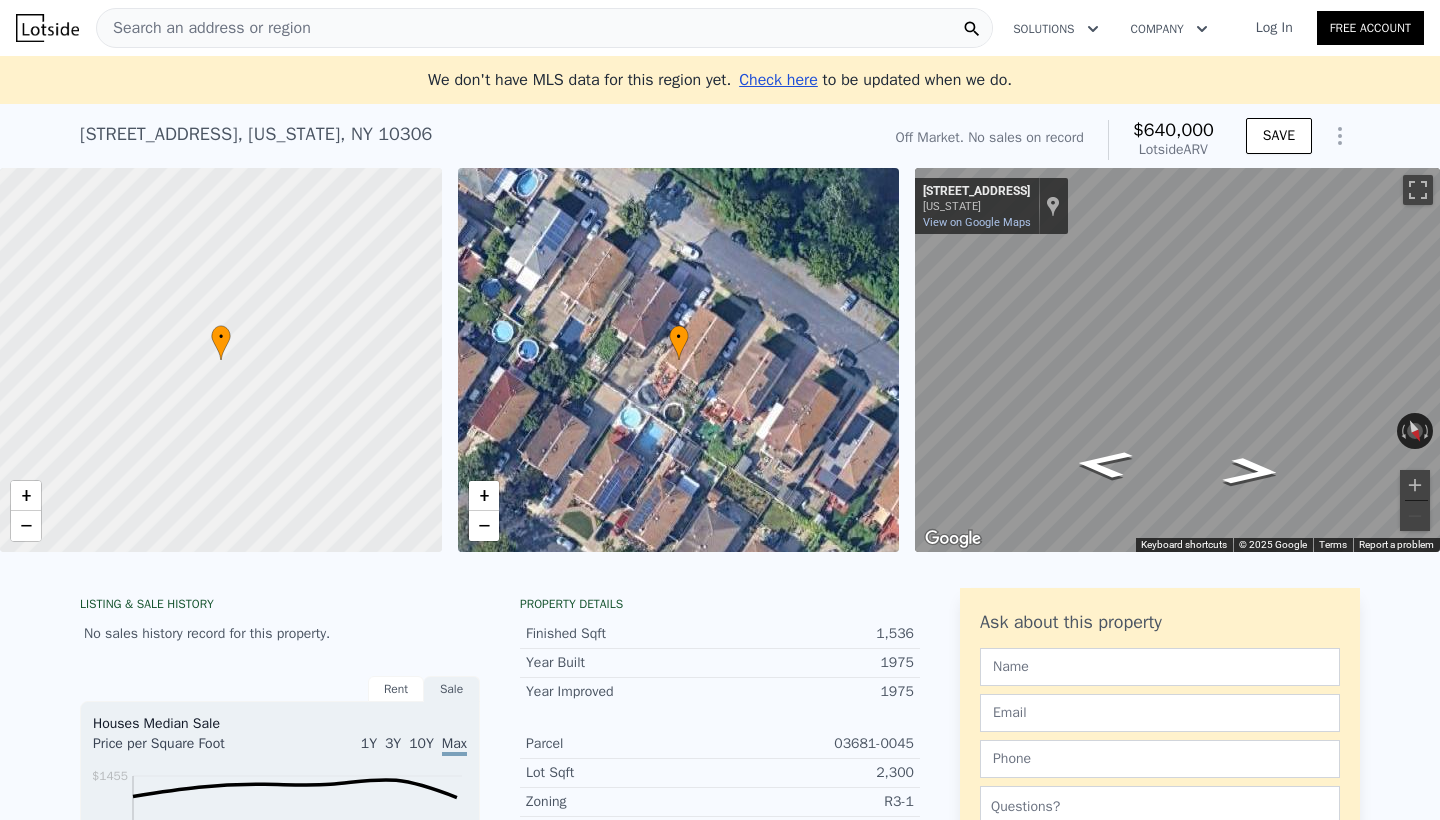 click on "Search an address or region" at bounding box center [204, 28] 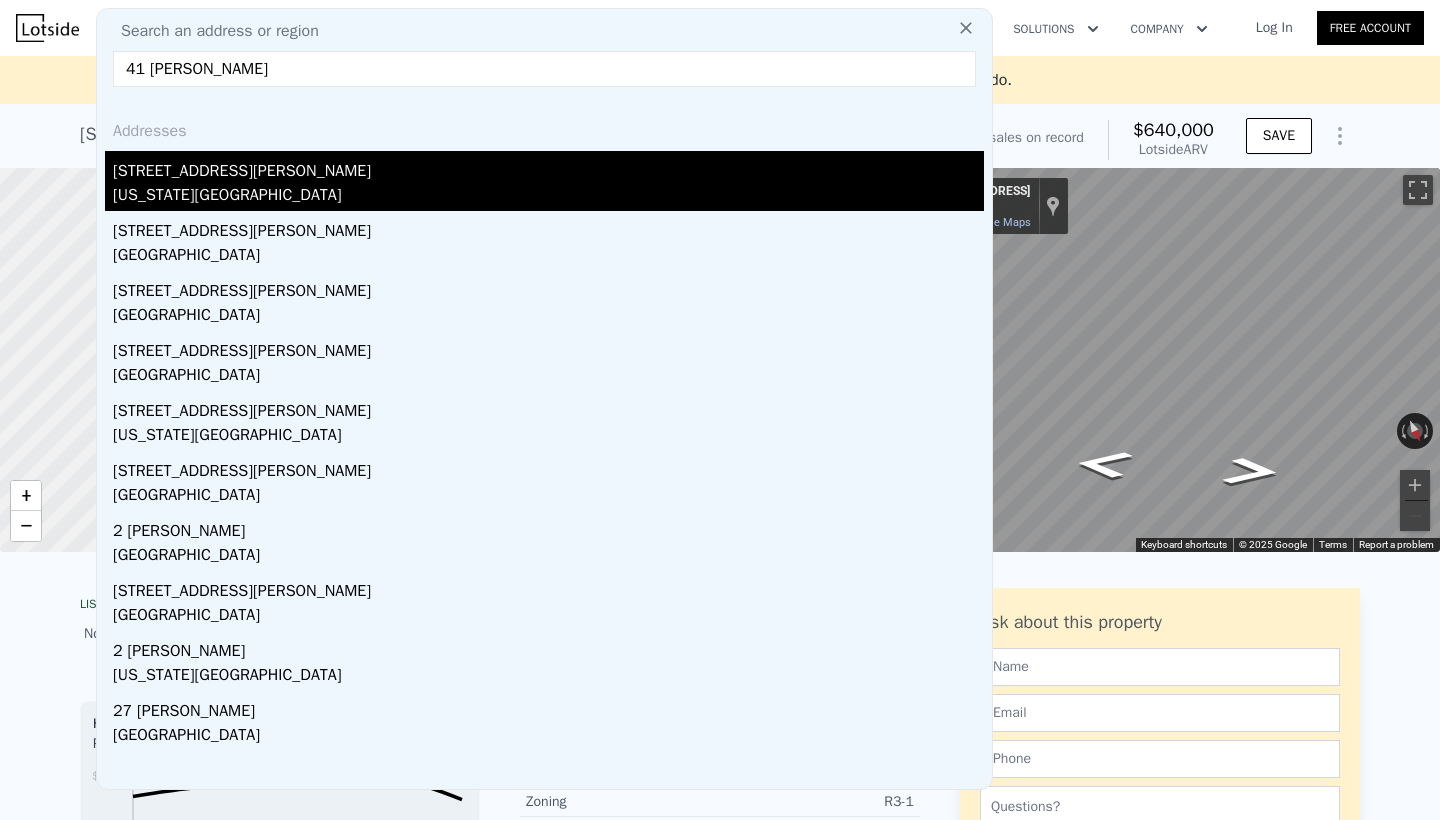type on "41 simonson pl" 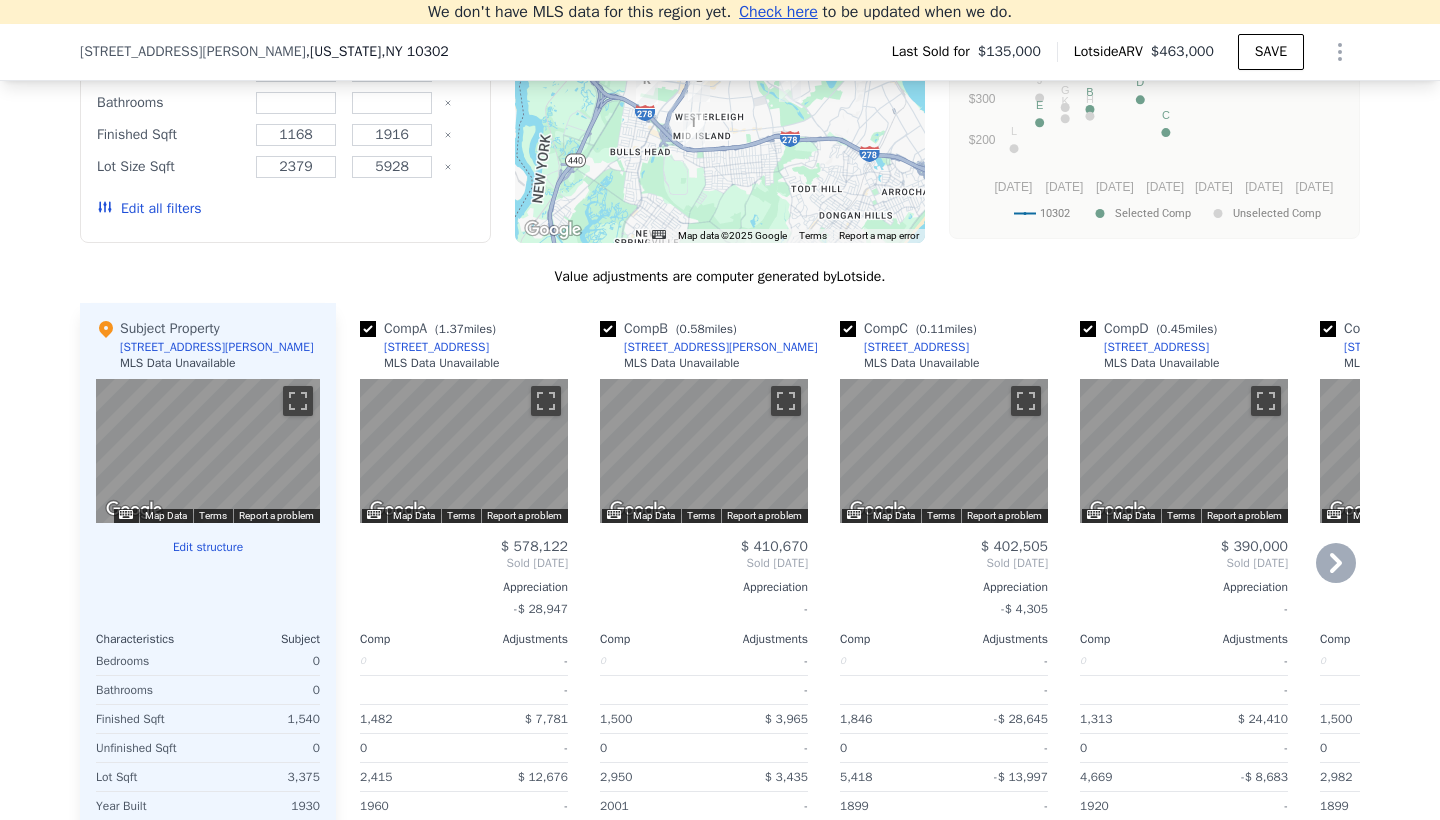 scroll, scrollTop: 1673, scrollLeft: 0, axis: vertical 